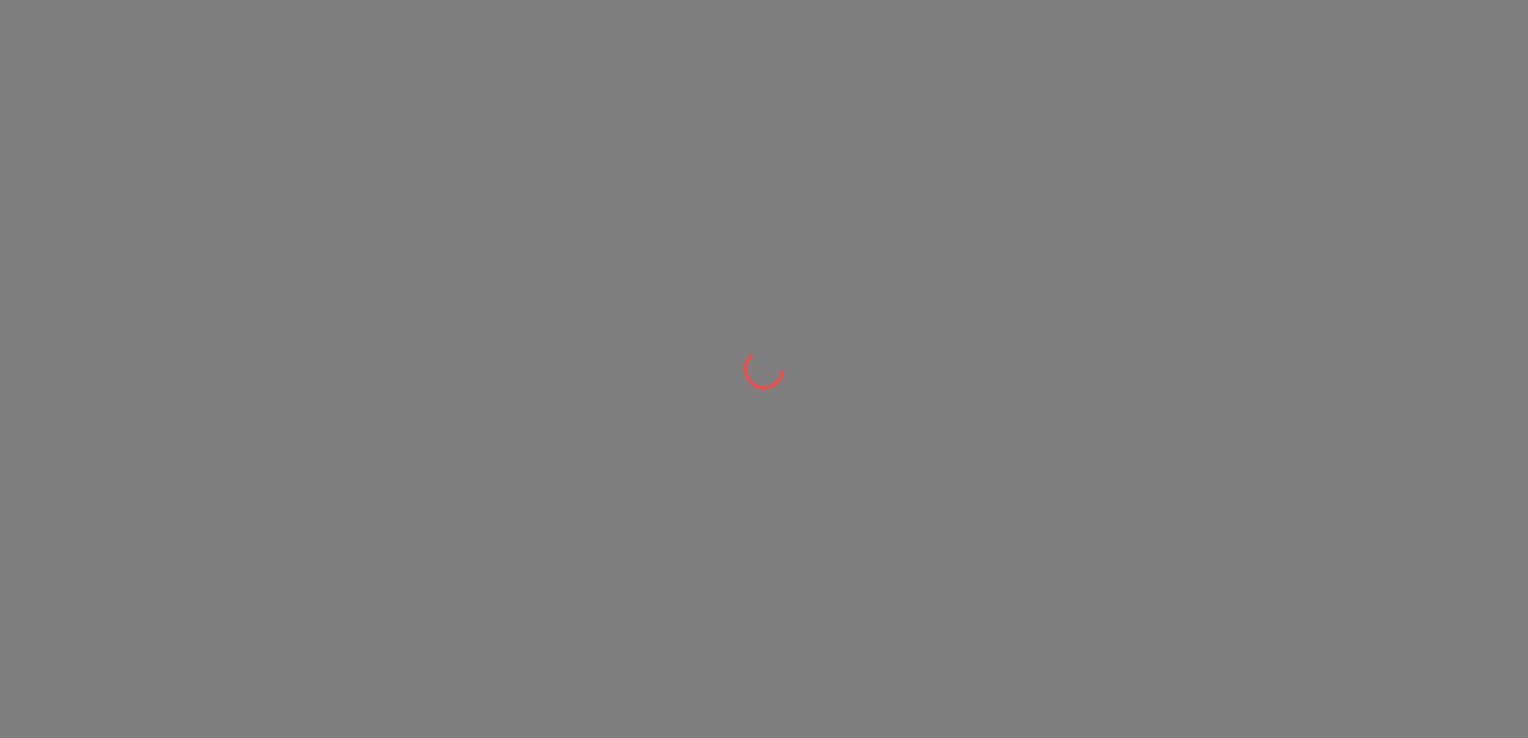 scroll, scrollTop: 0, scrollLeft: 0, axis: both 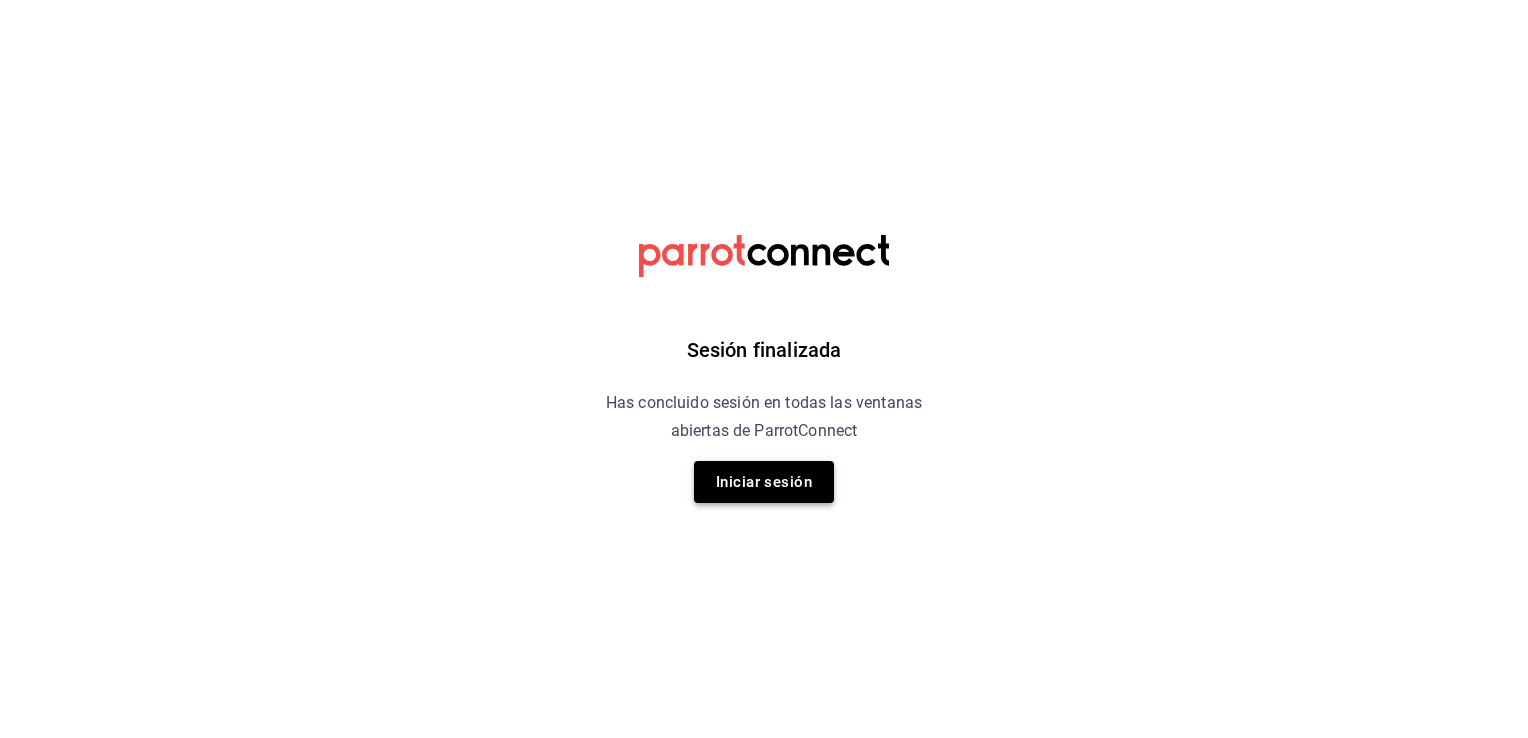 click on "Iniciar sesión" at bounding box center [764, 482] 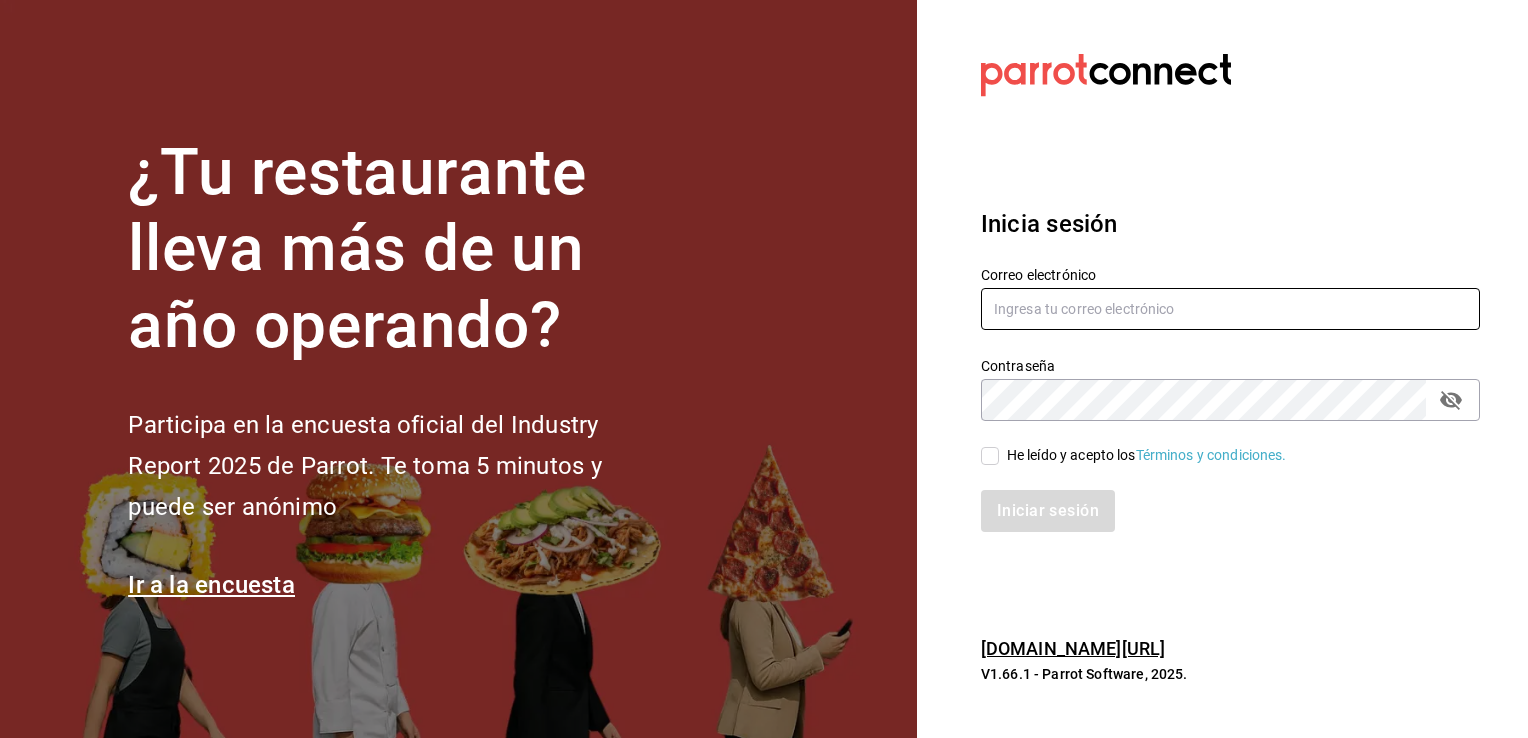 type on "[EMAIL_ADDRESS][PERSON_NAME][DOMAIN_NAME]" 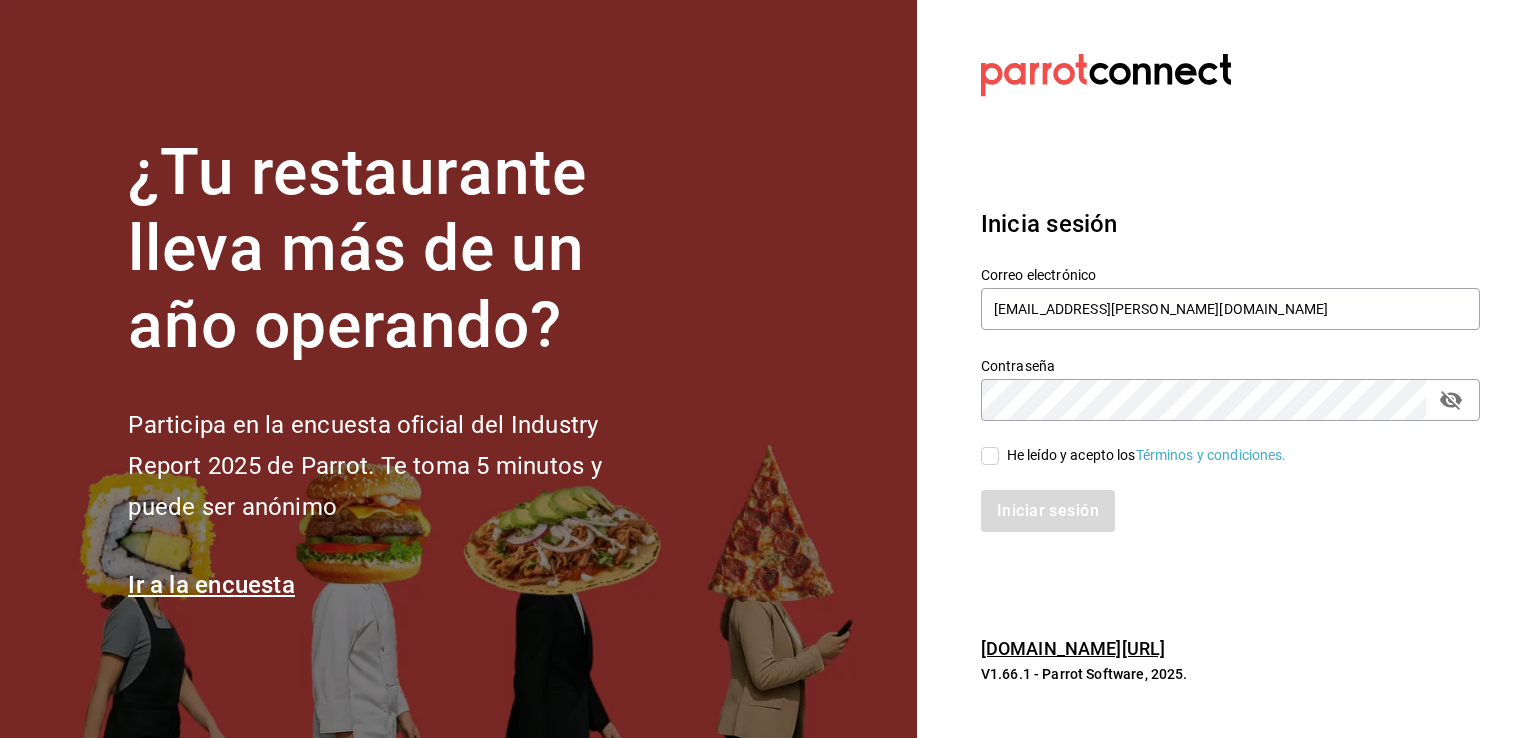 click on "He leído y acepto los  Términos y condiciones." at bounding box center (990, 456) 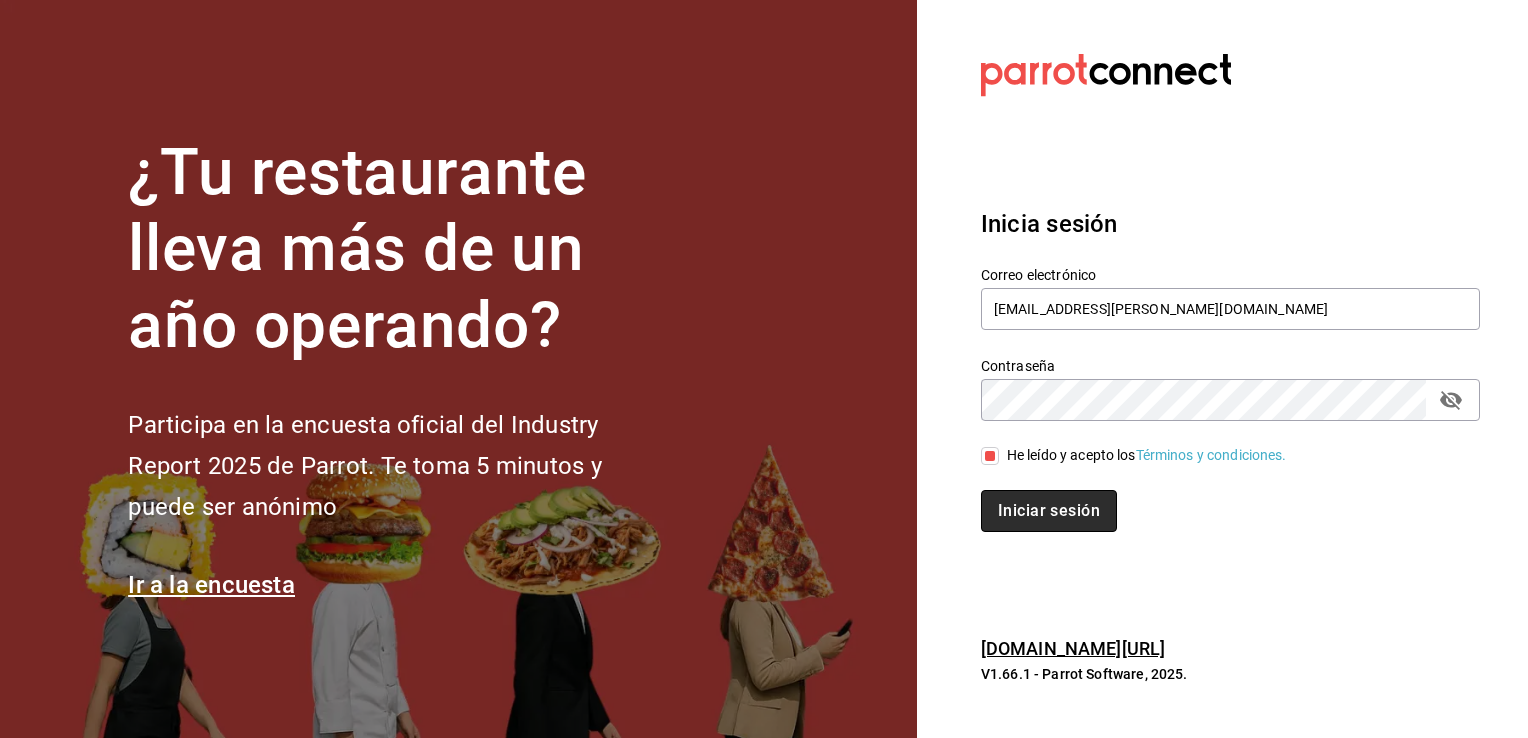 click on "Iniciar sesión" at bounding box center [1049, 511] 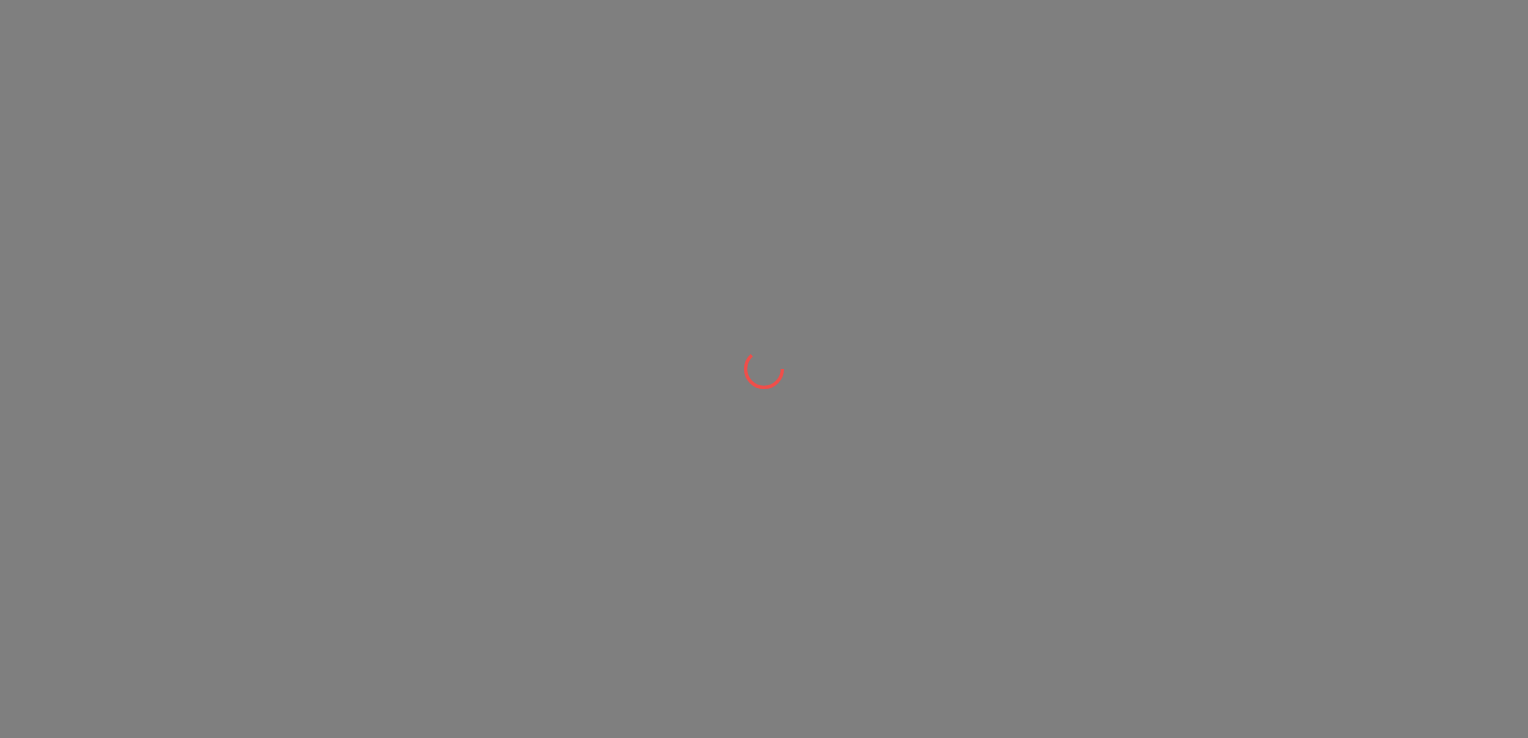 scroll, scrollTop: 0, scrollLeft: 0, axis: both 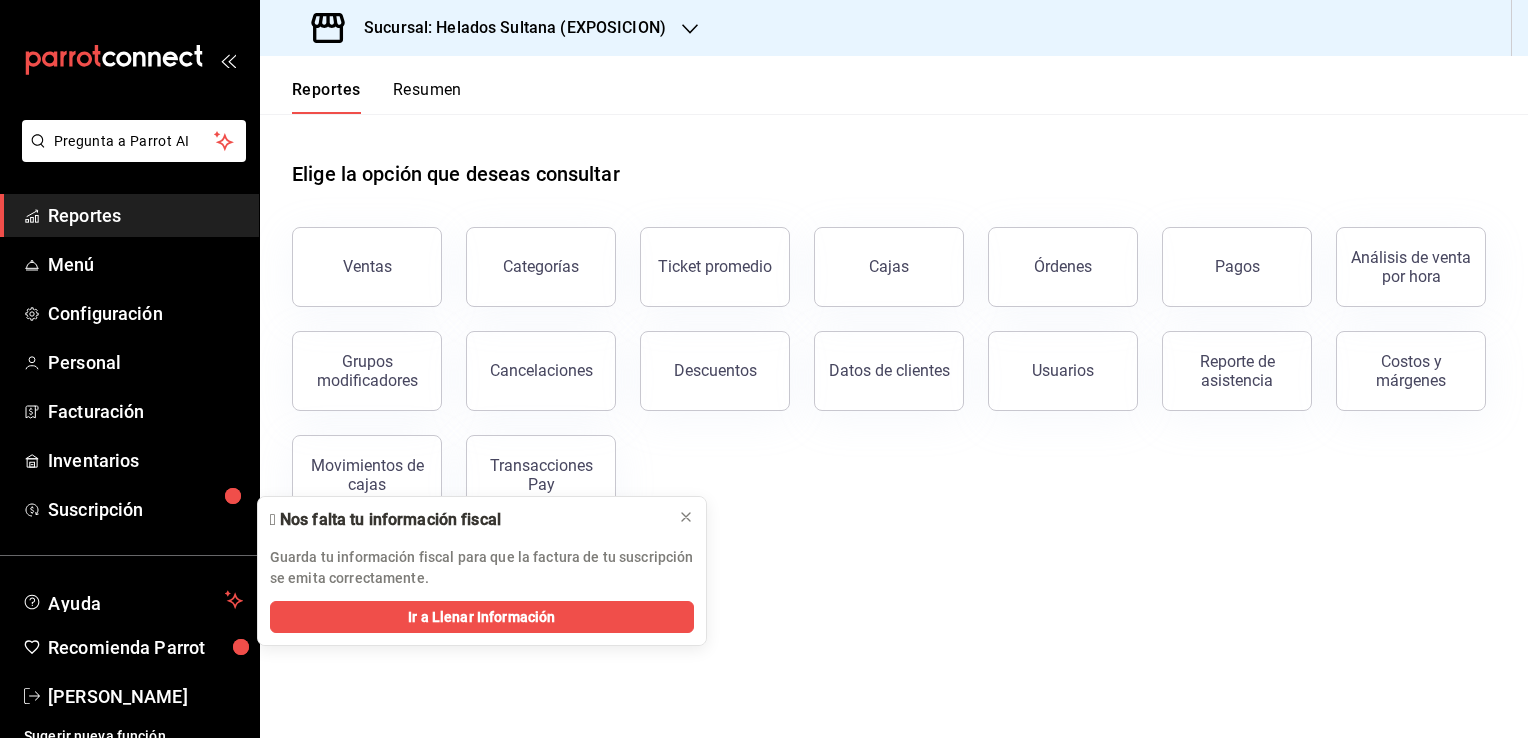 click 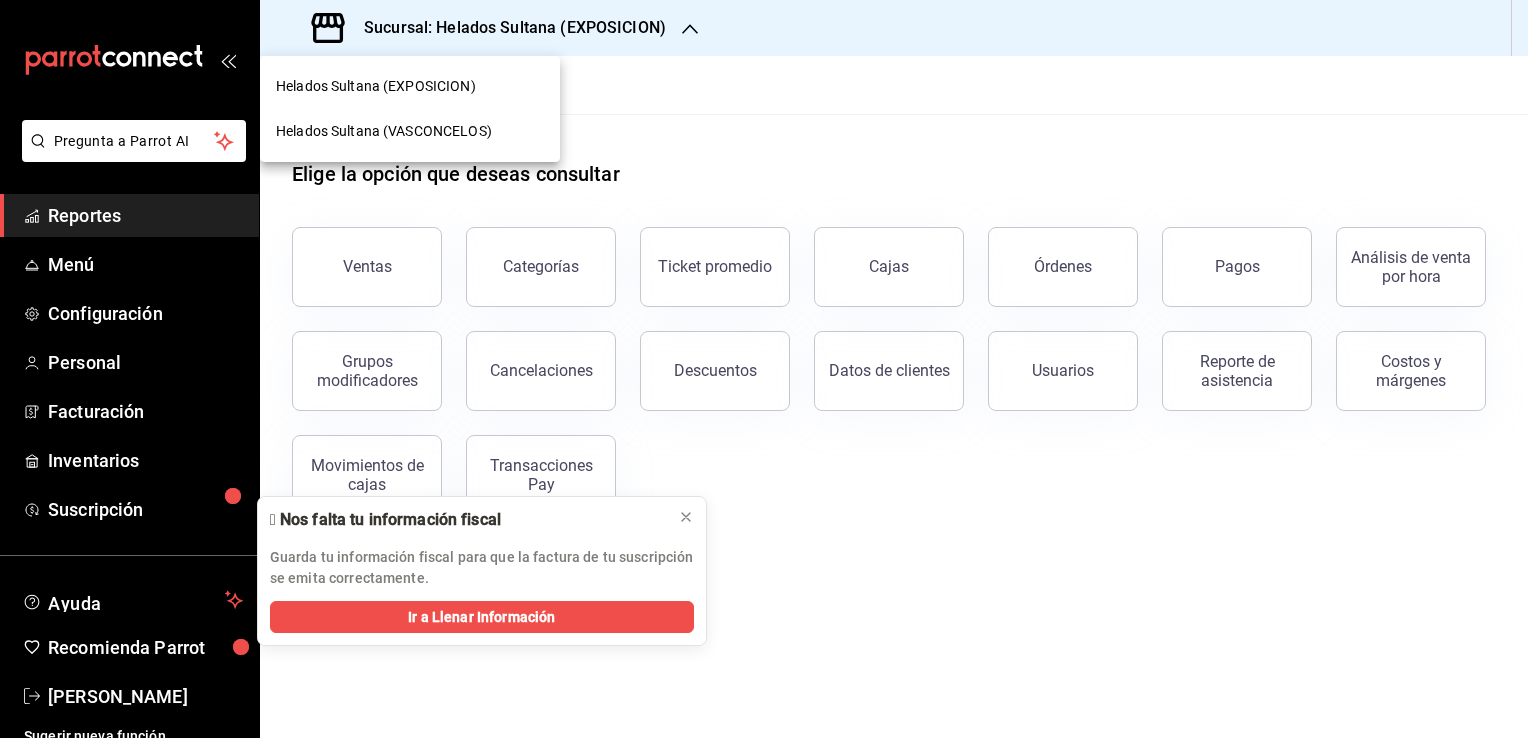 click on "Helados Sultana (VASCONCELOS)" at bounding box center [384, 131] 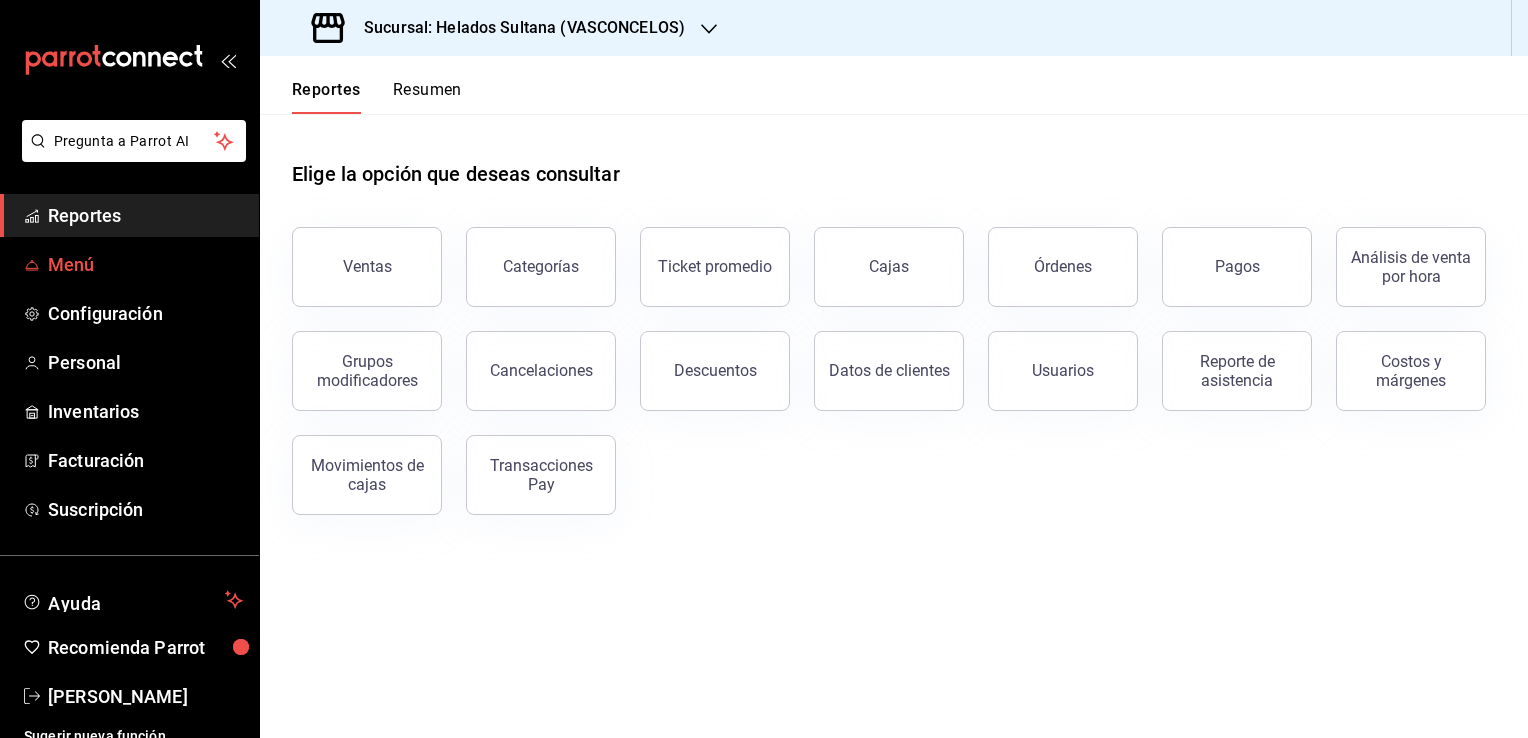 click on "Menú" at bounding box center (145, 264) 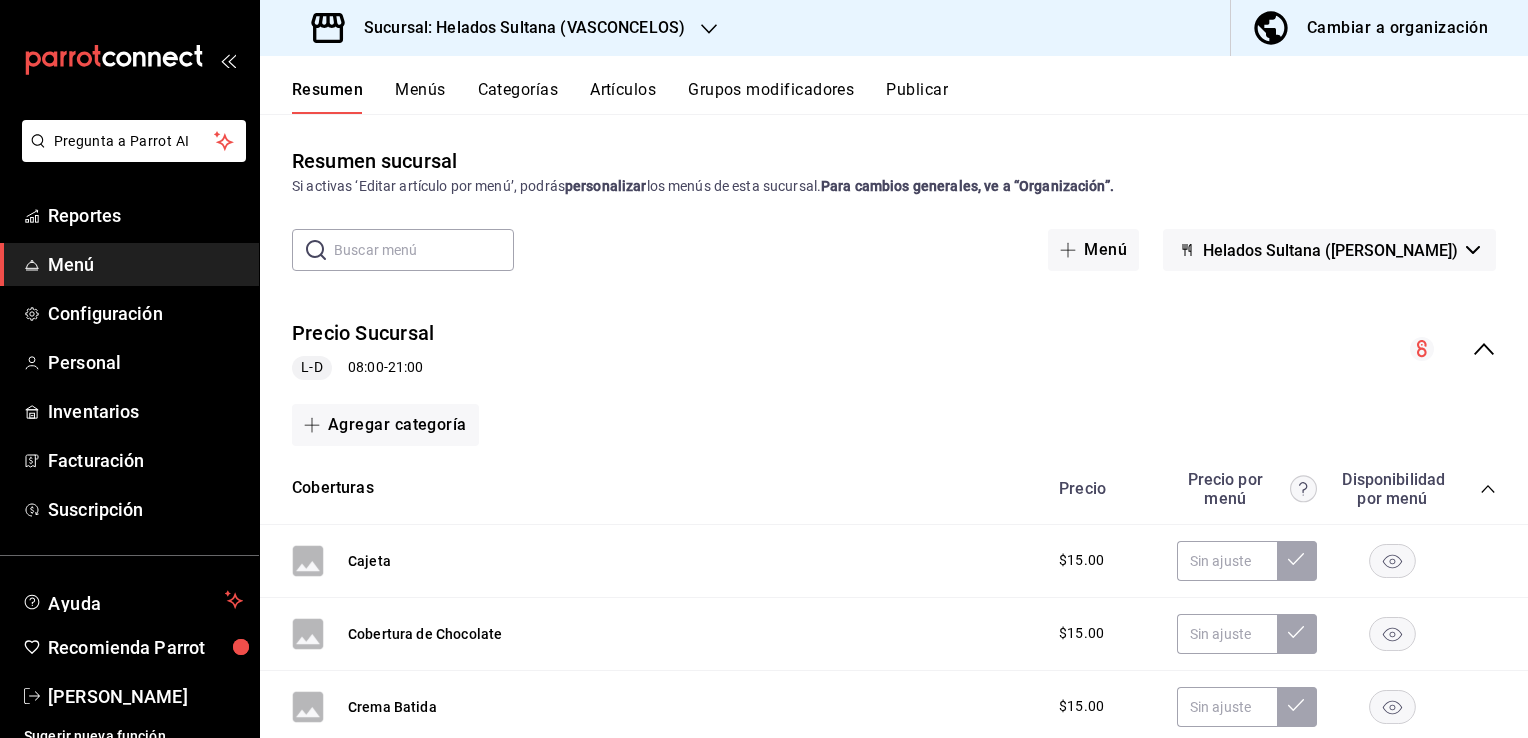 click 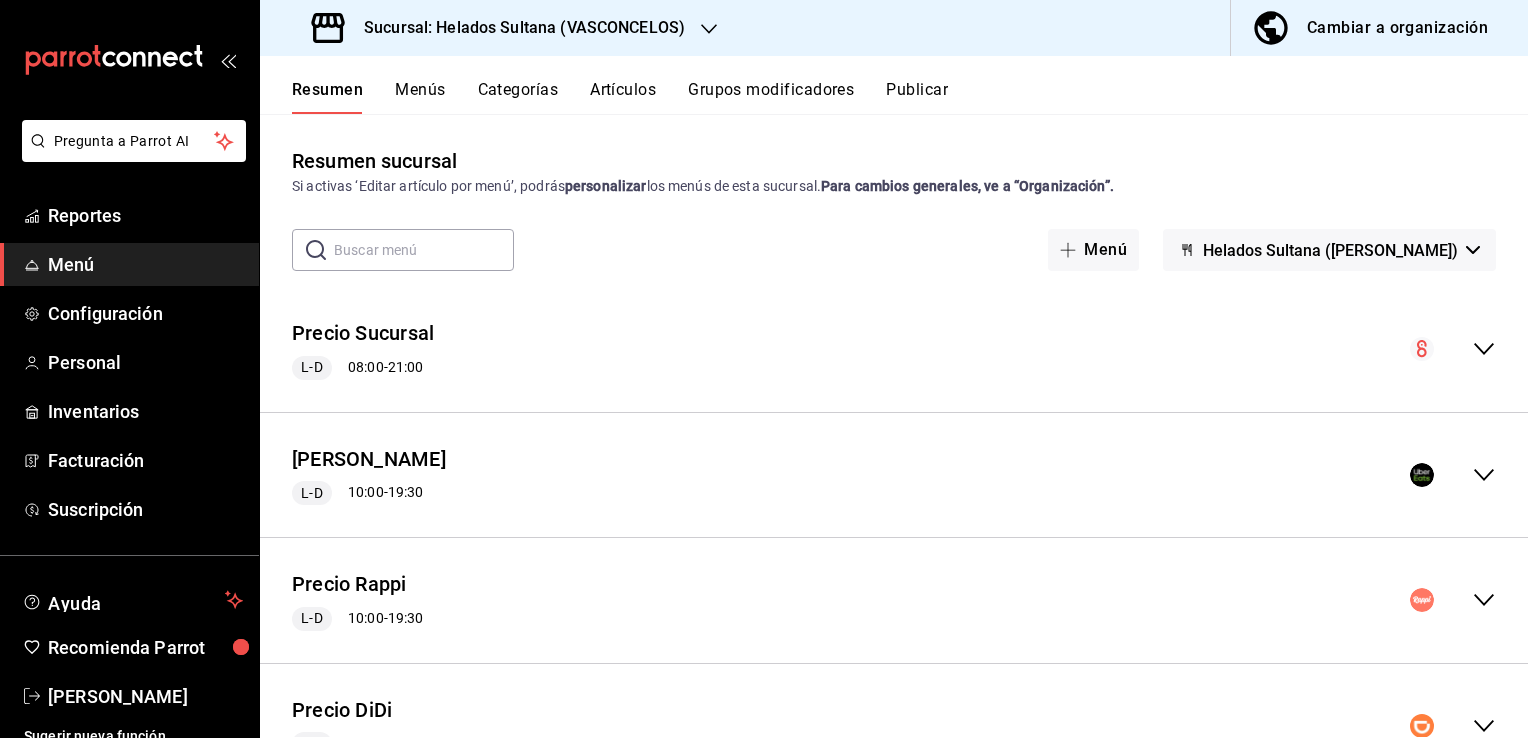 click 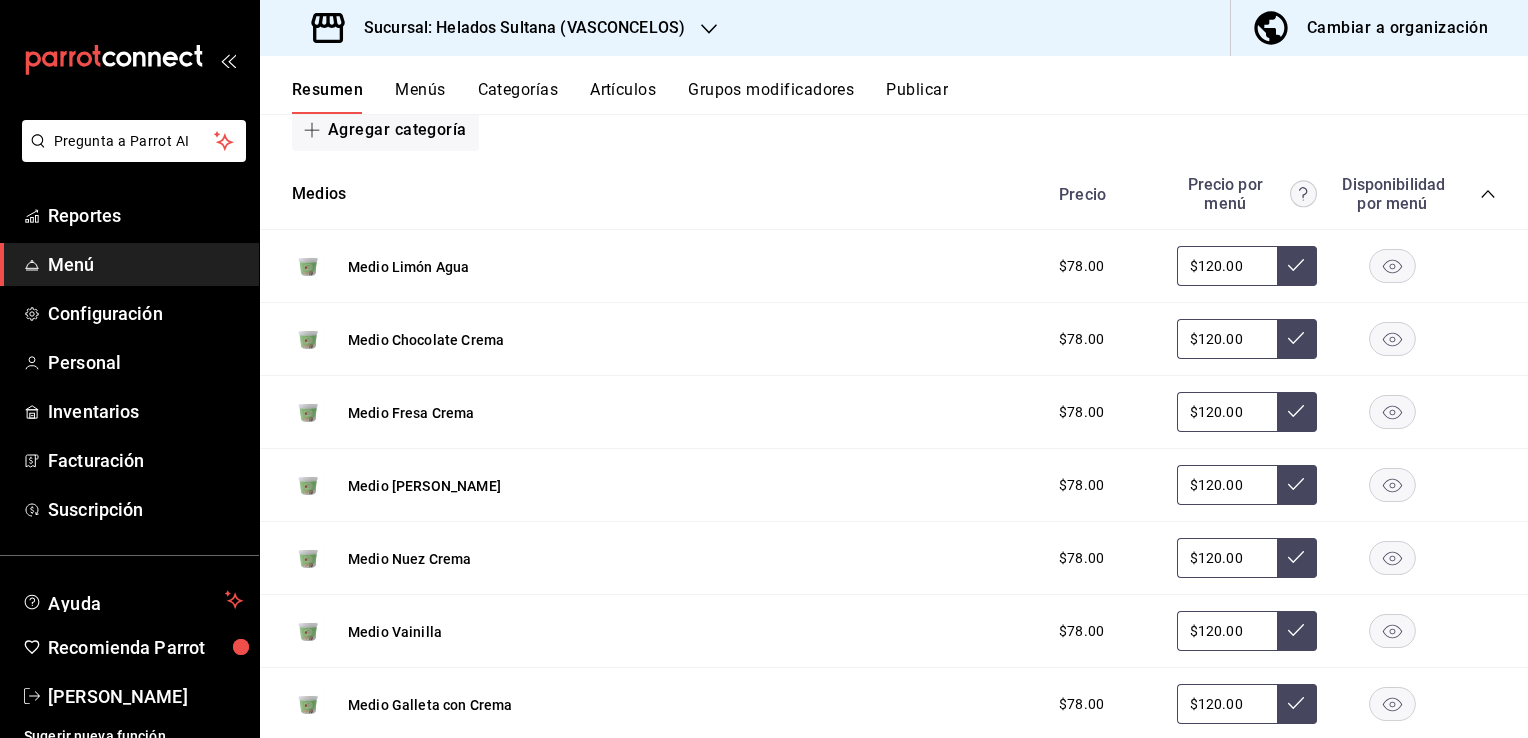 scroll, scrollTop: 480, scrollLeft: 0, axis: vertical 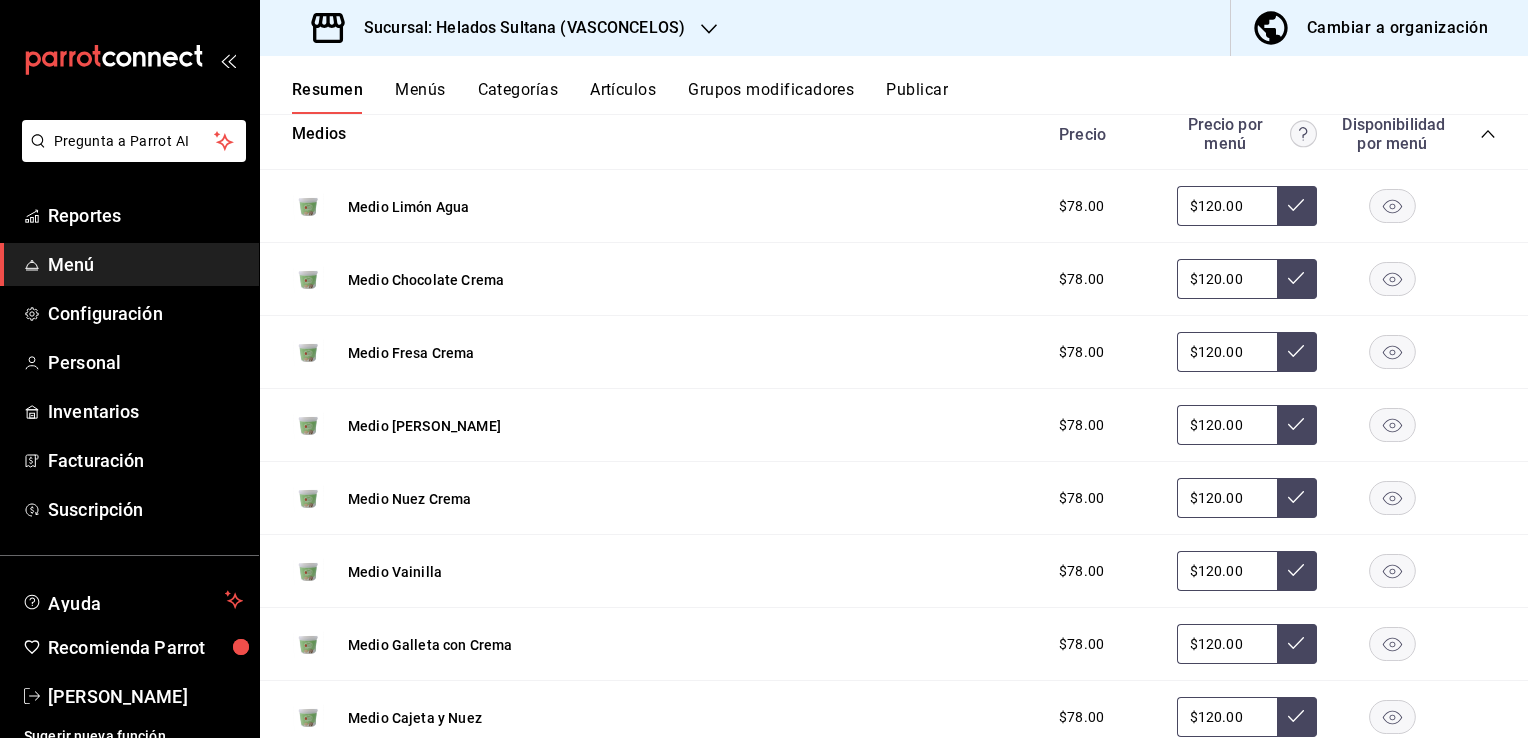 click 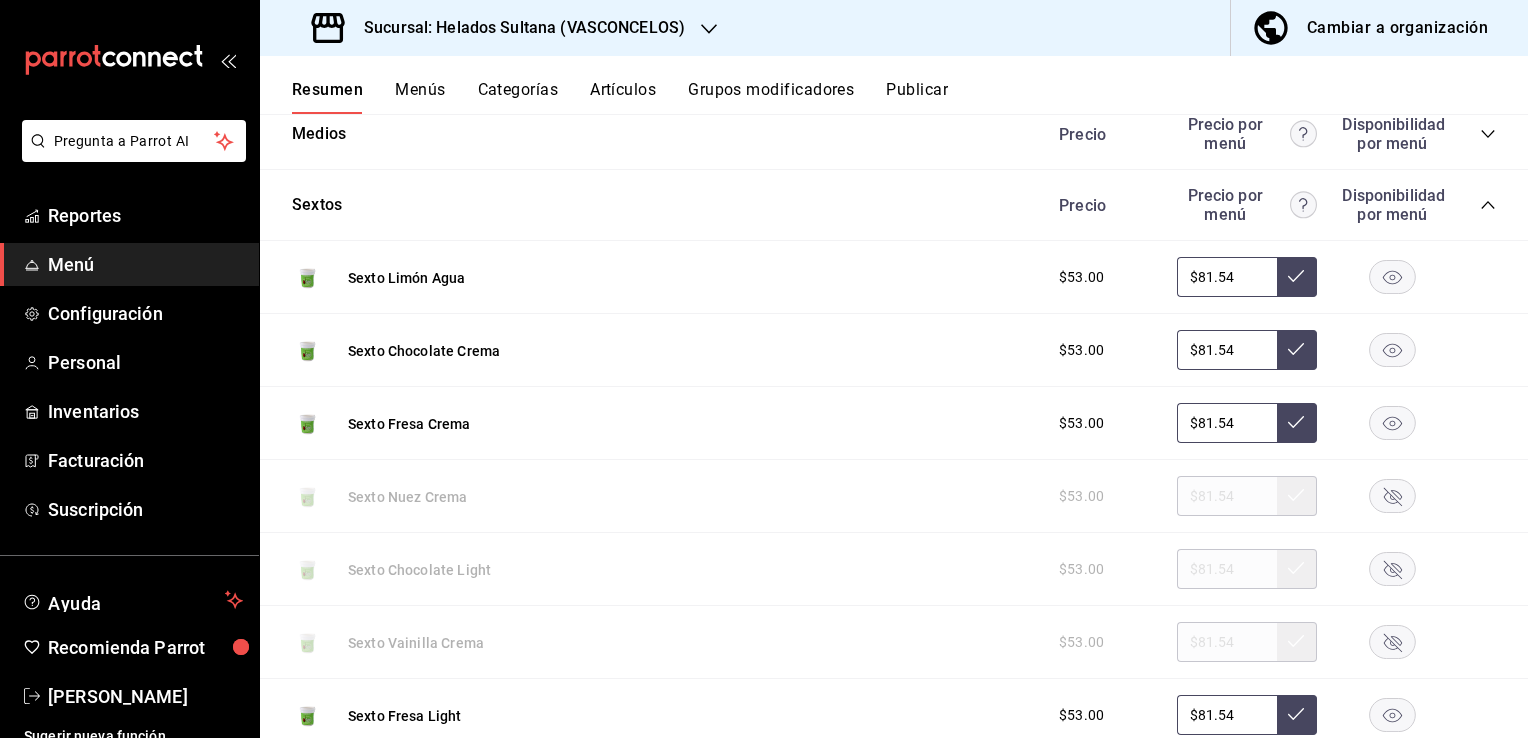 click 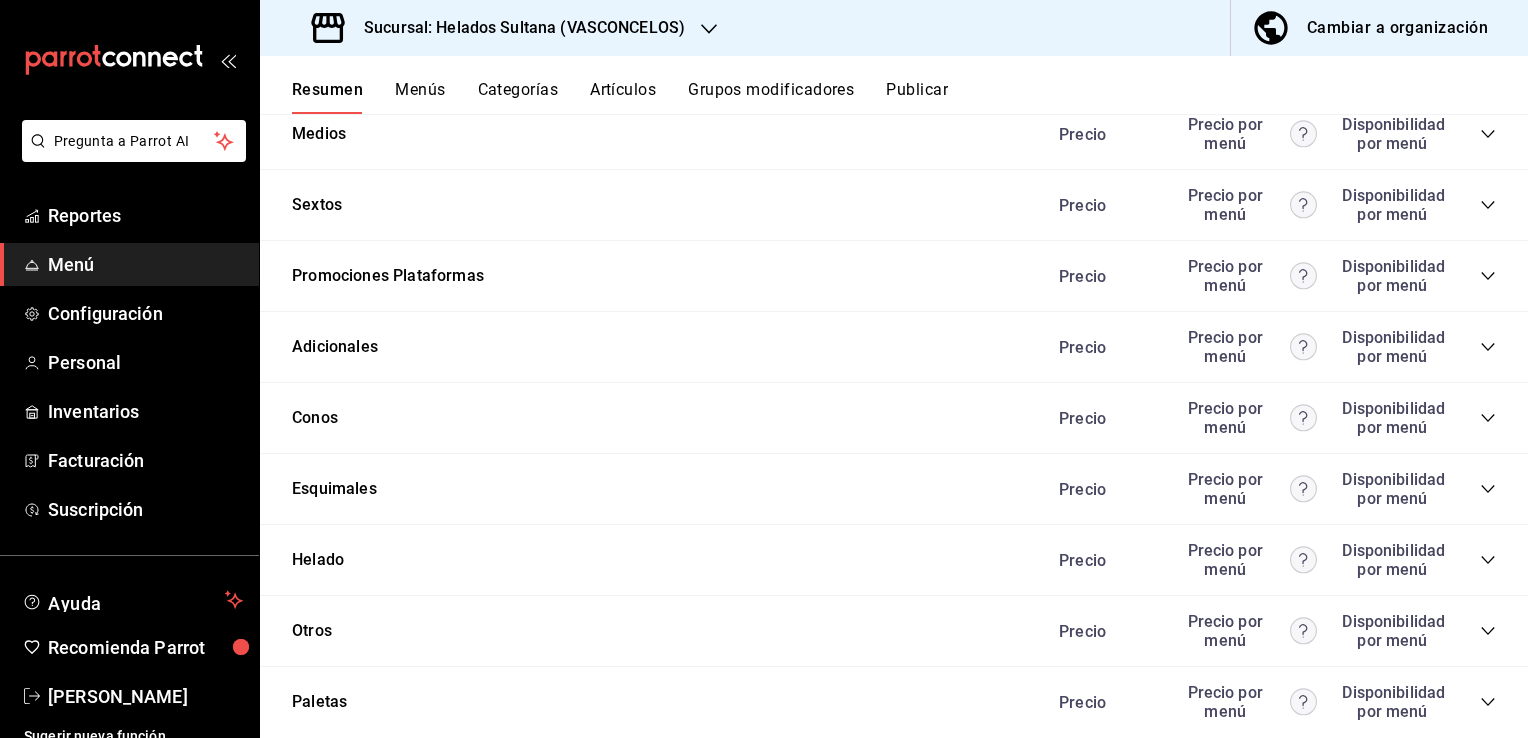 click 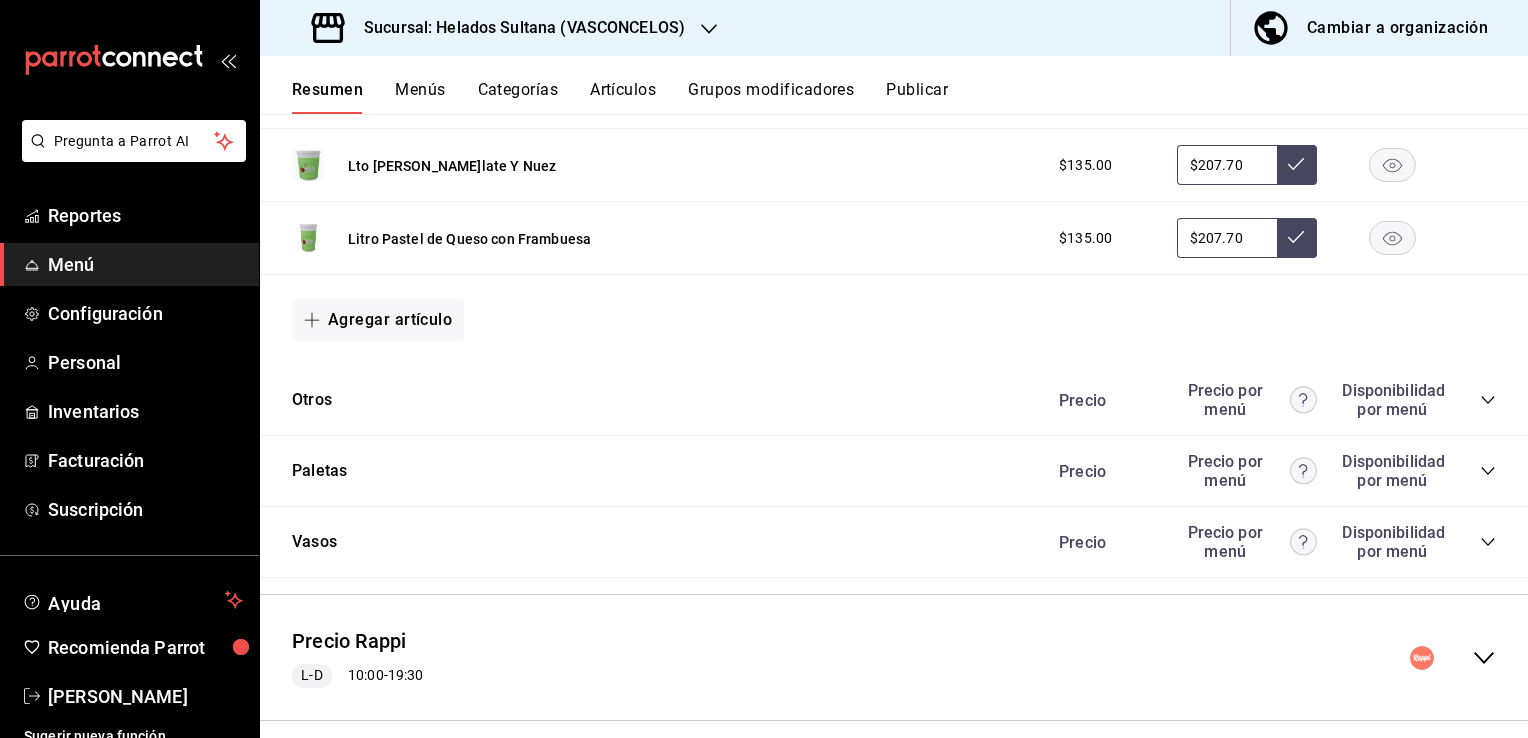 scroll, scrollTop: 3723, scrollLeft: 0, axis: vertical 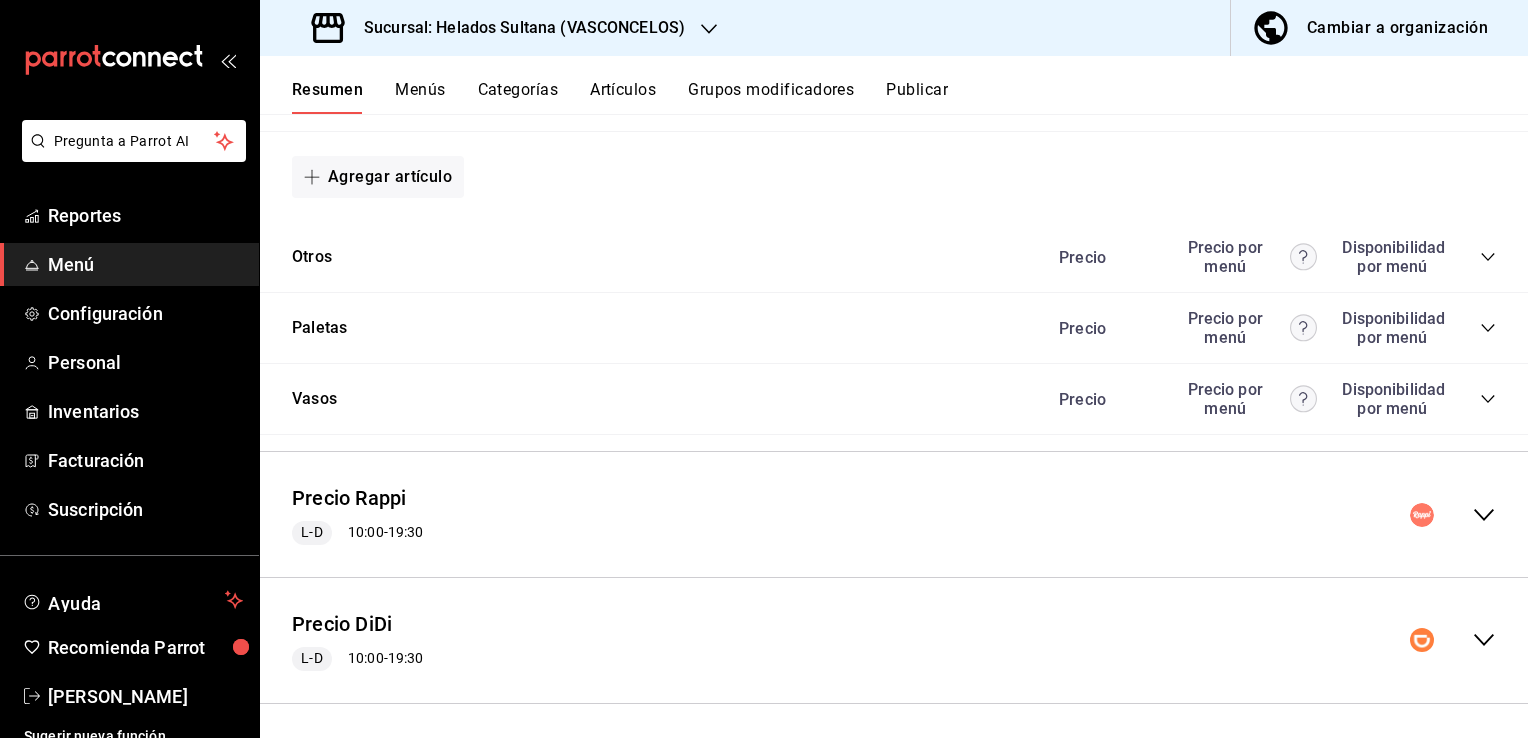 click 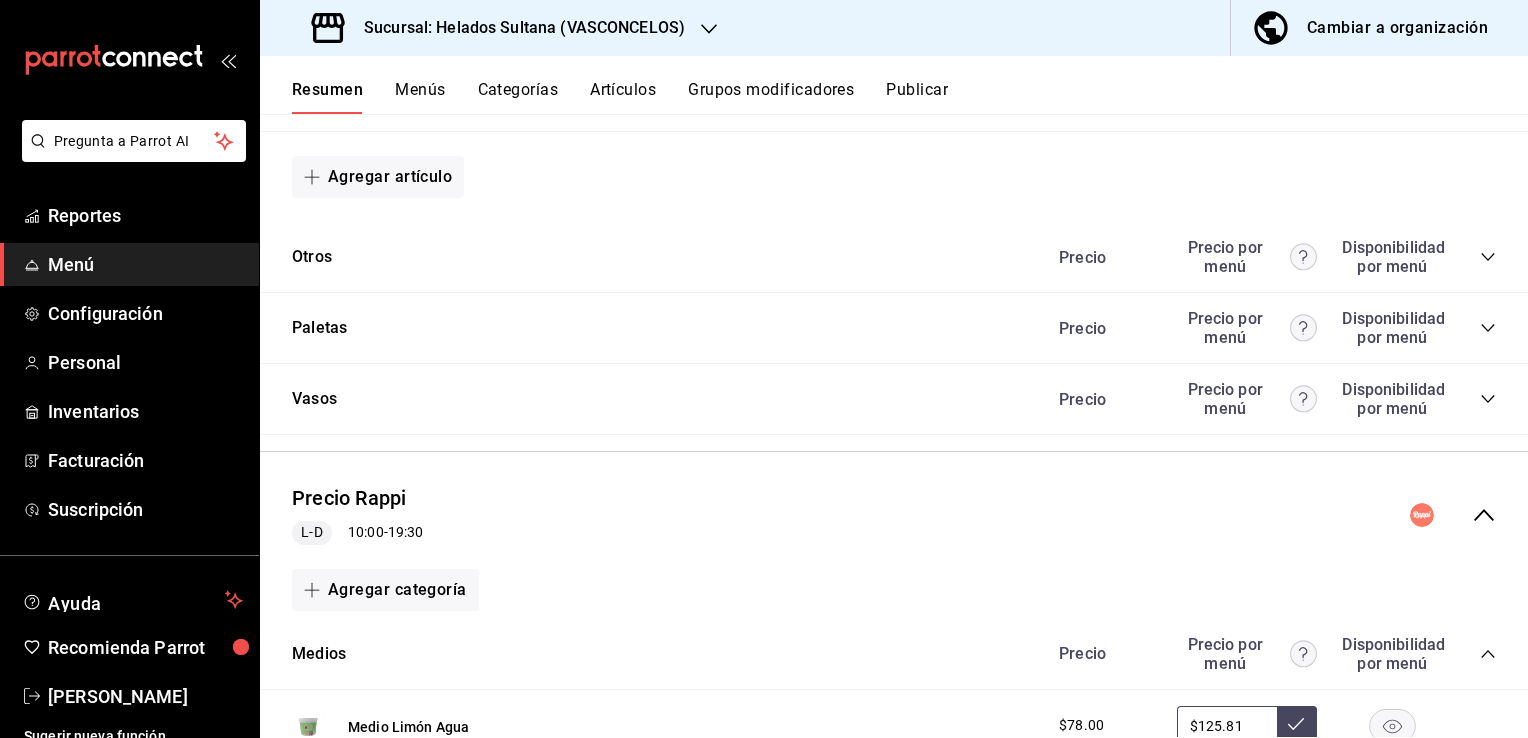 click 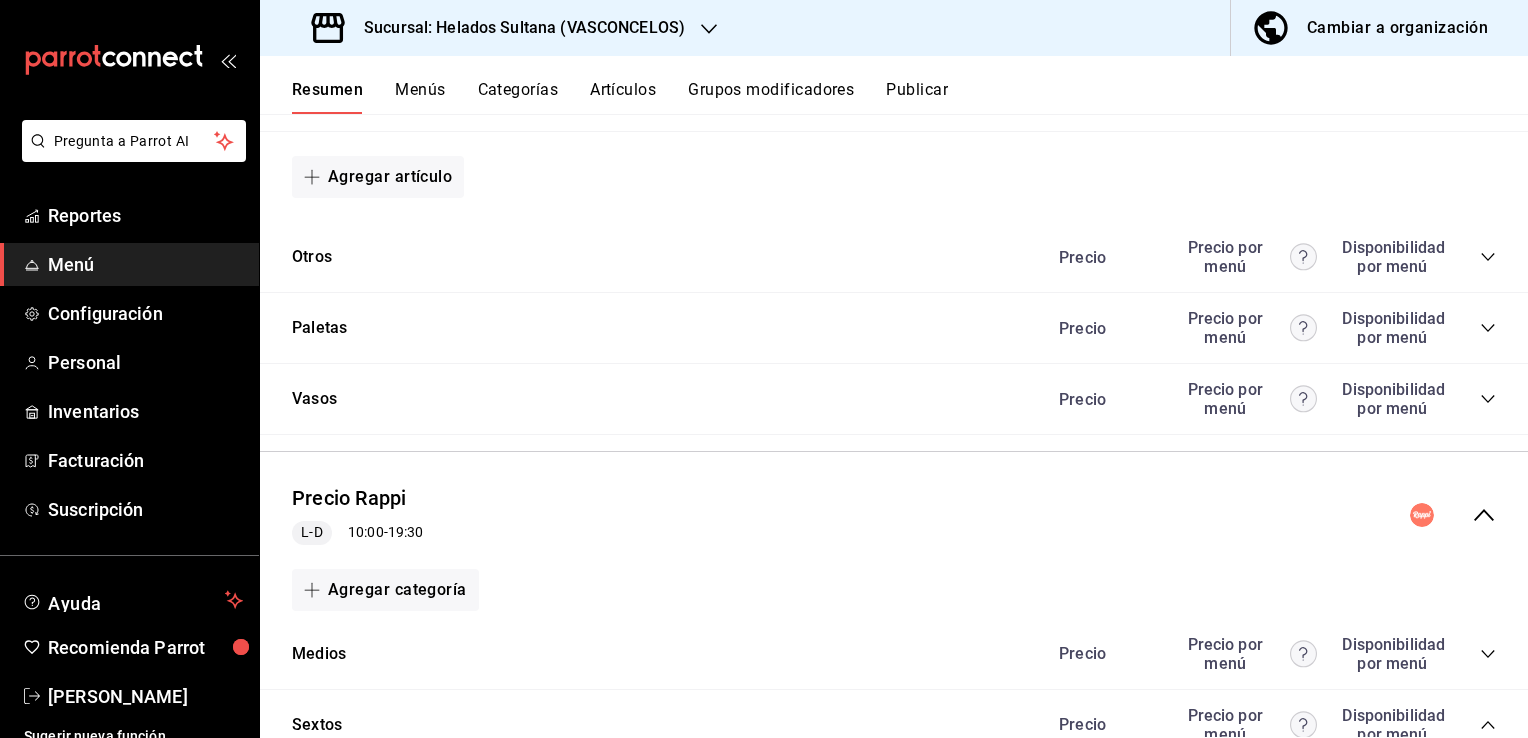 drag, startPoint x: 1468, startPoint y: 655, endPoint x: 1473, endPoint y: 724, distance: 69.18092 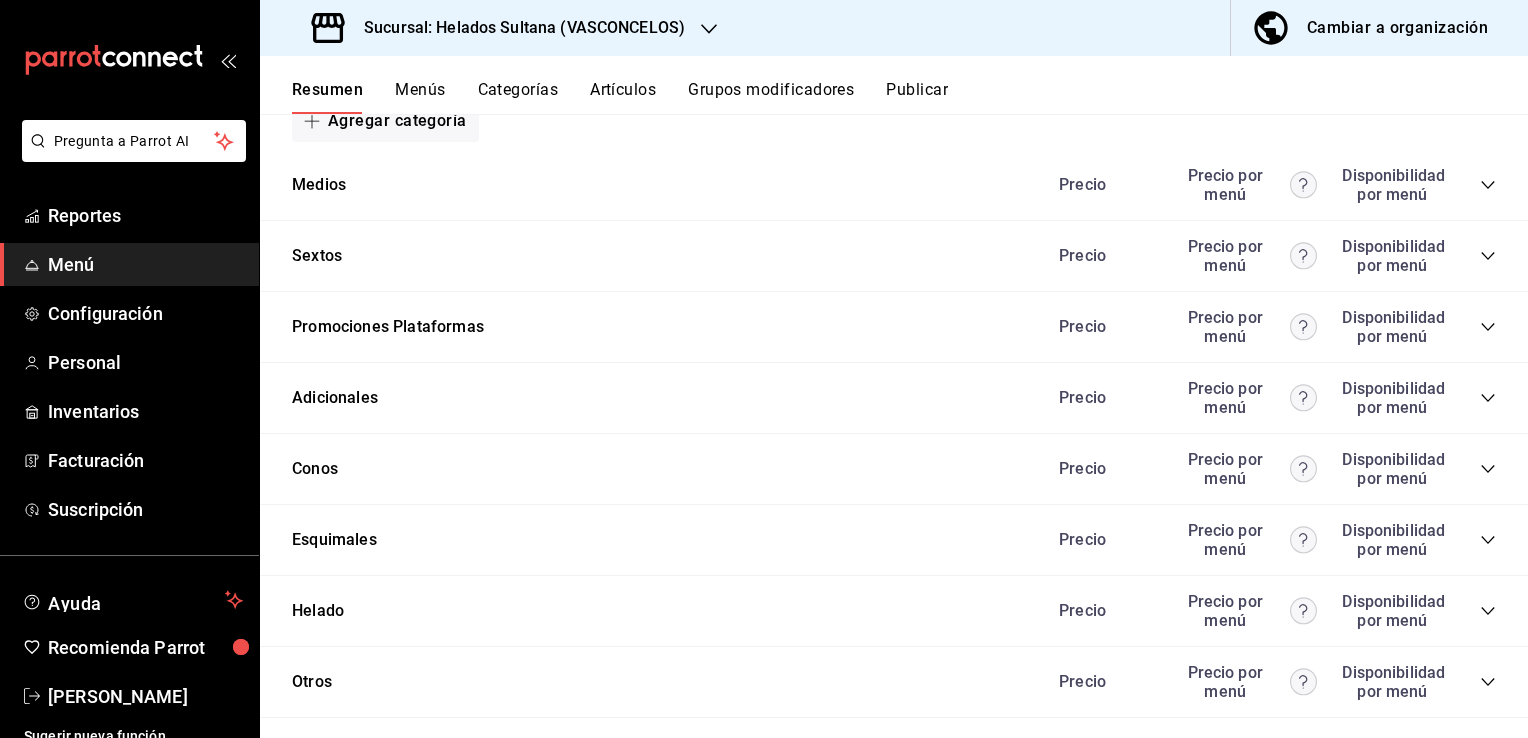 scroll, scrollTop: 4223, scrollLeft: 0, axis: vertical 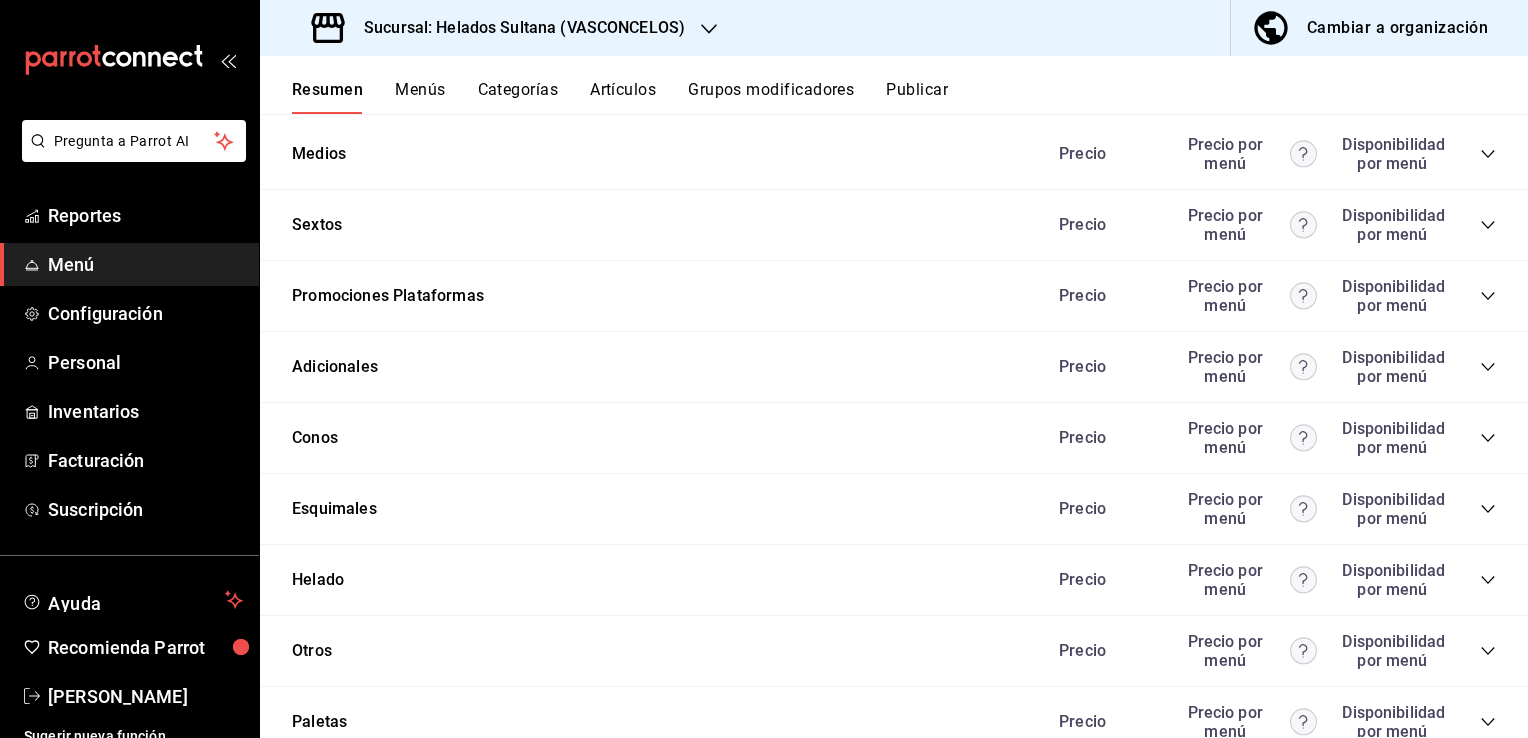 click 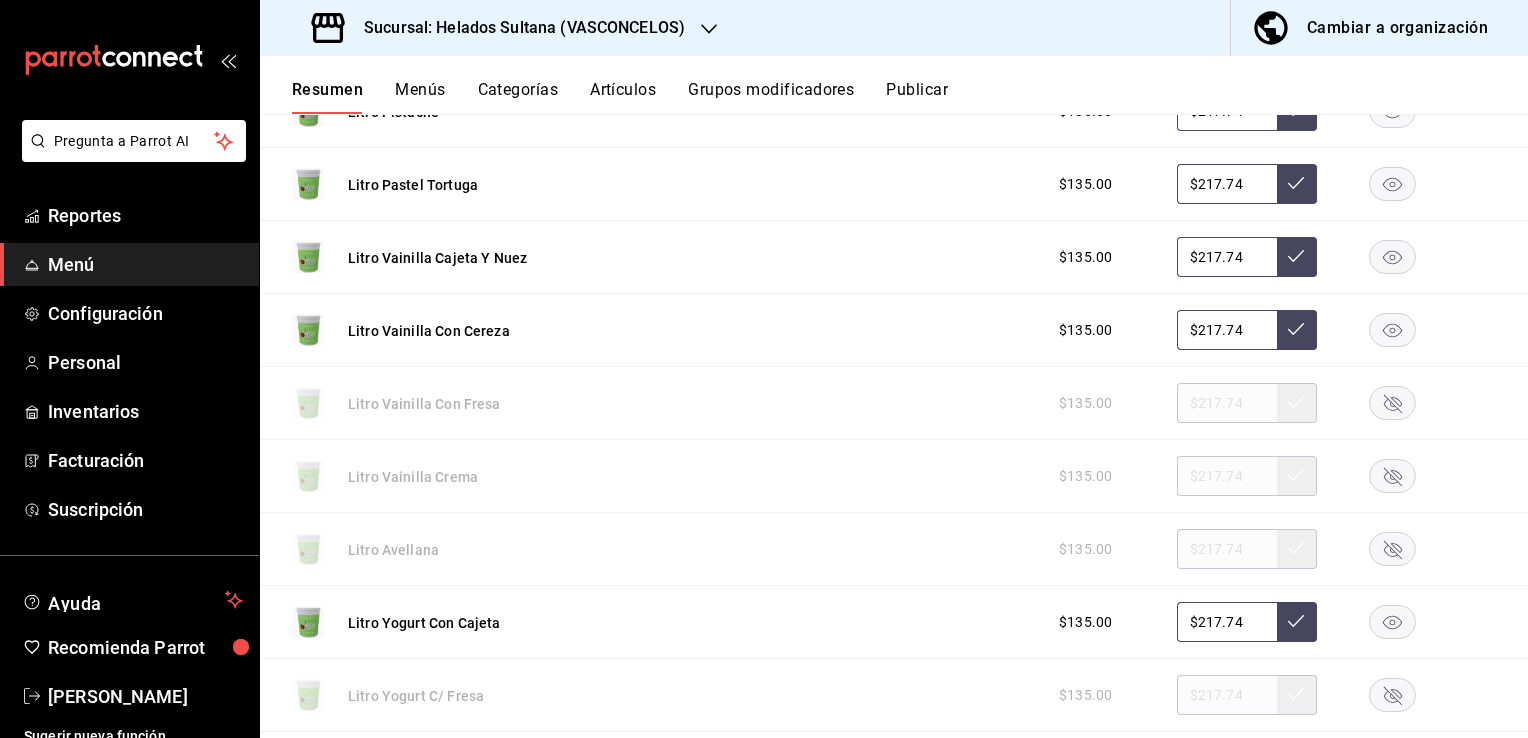 scroll, scrollTop: 6248, scrollLeft: 0, axis: vertical 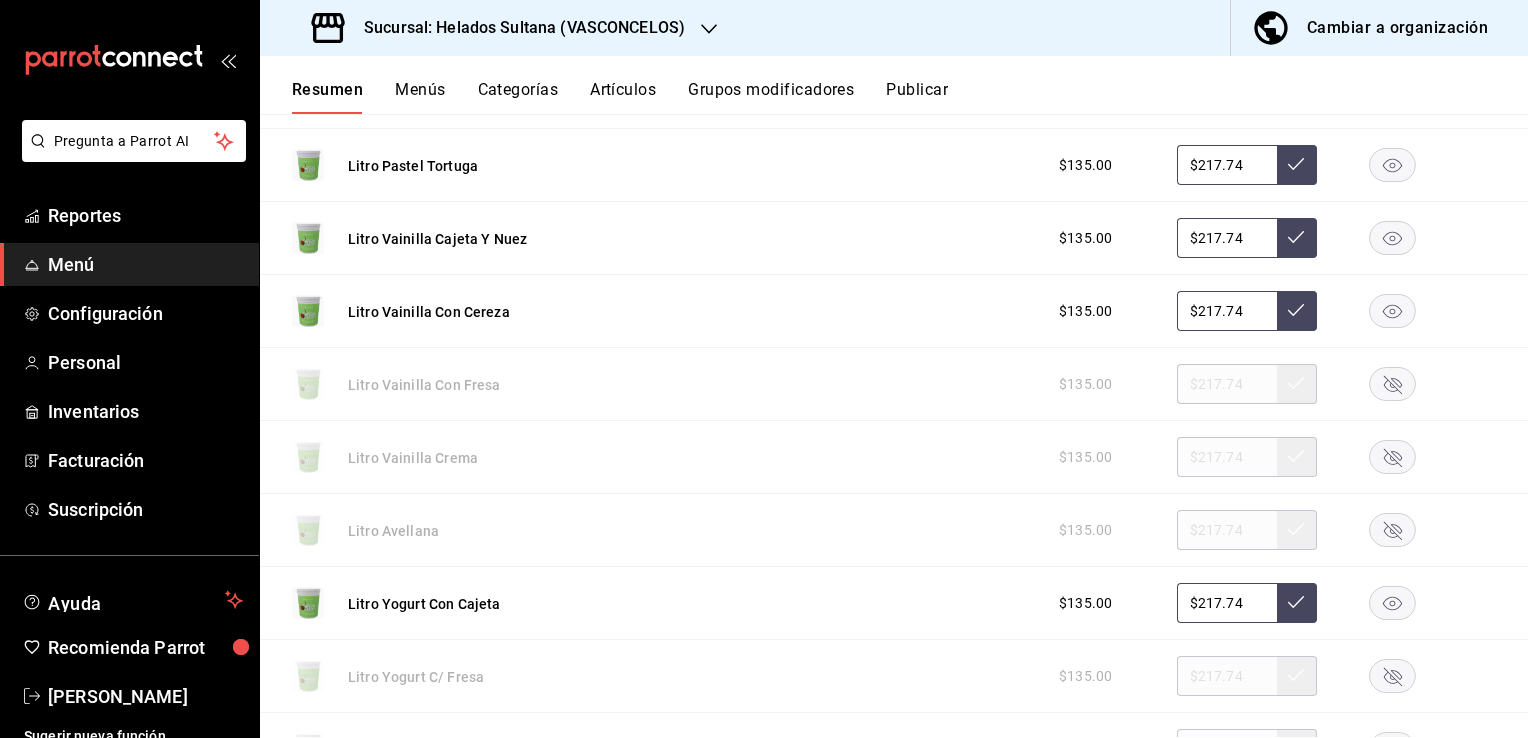 click 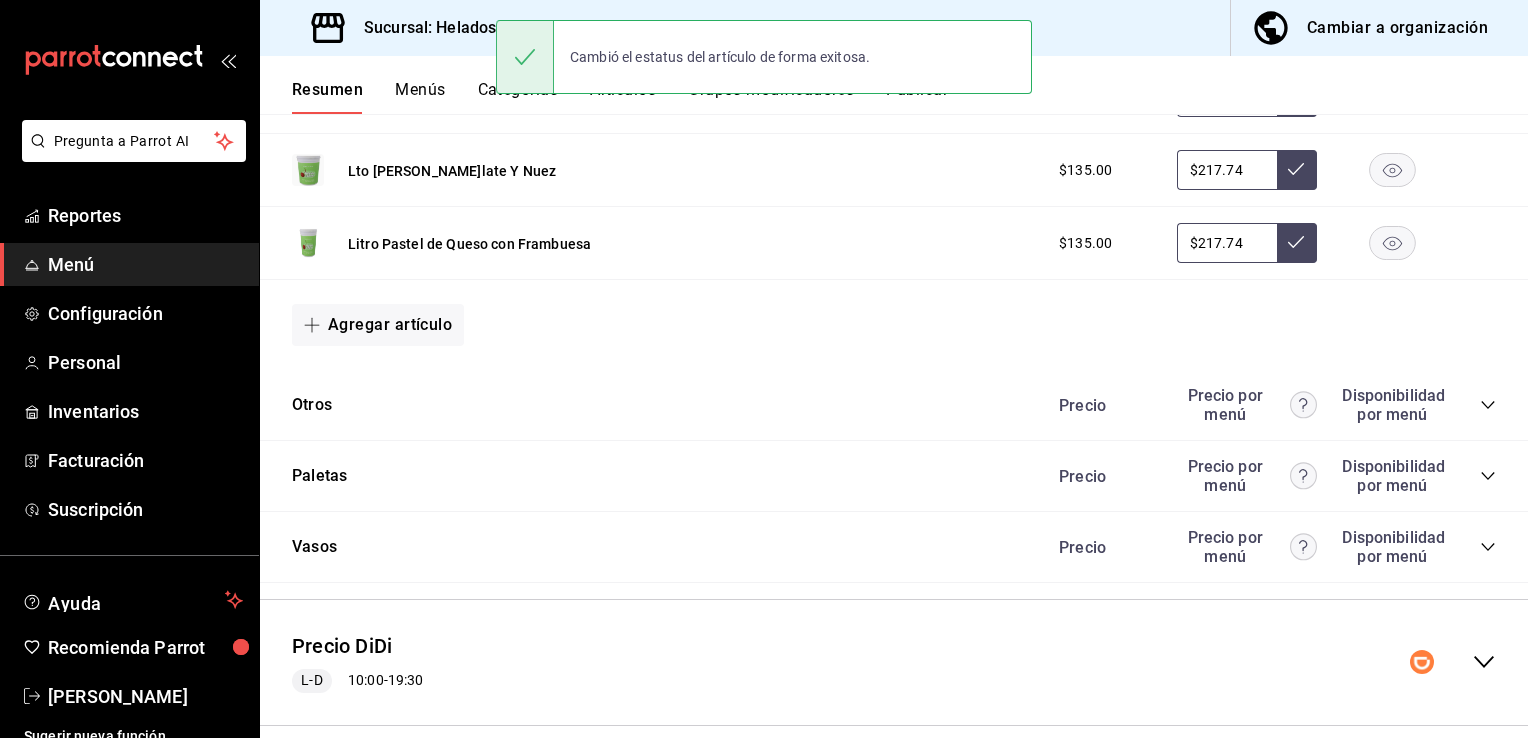 scroll, scrollTop: 7356, scrollLeft: 0, axis: vertical 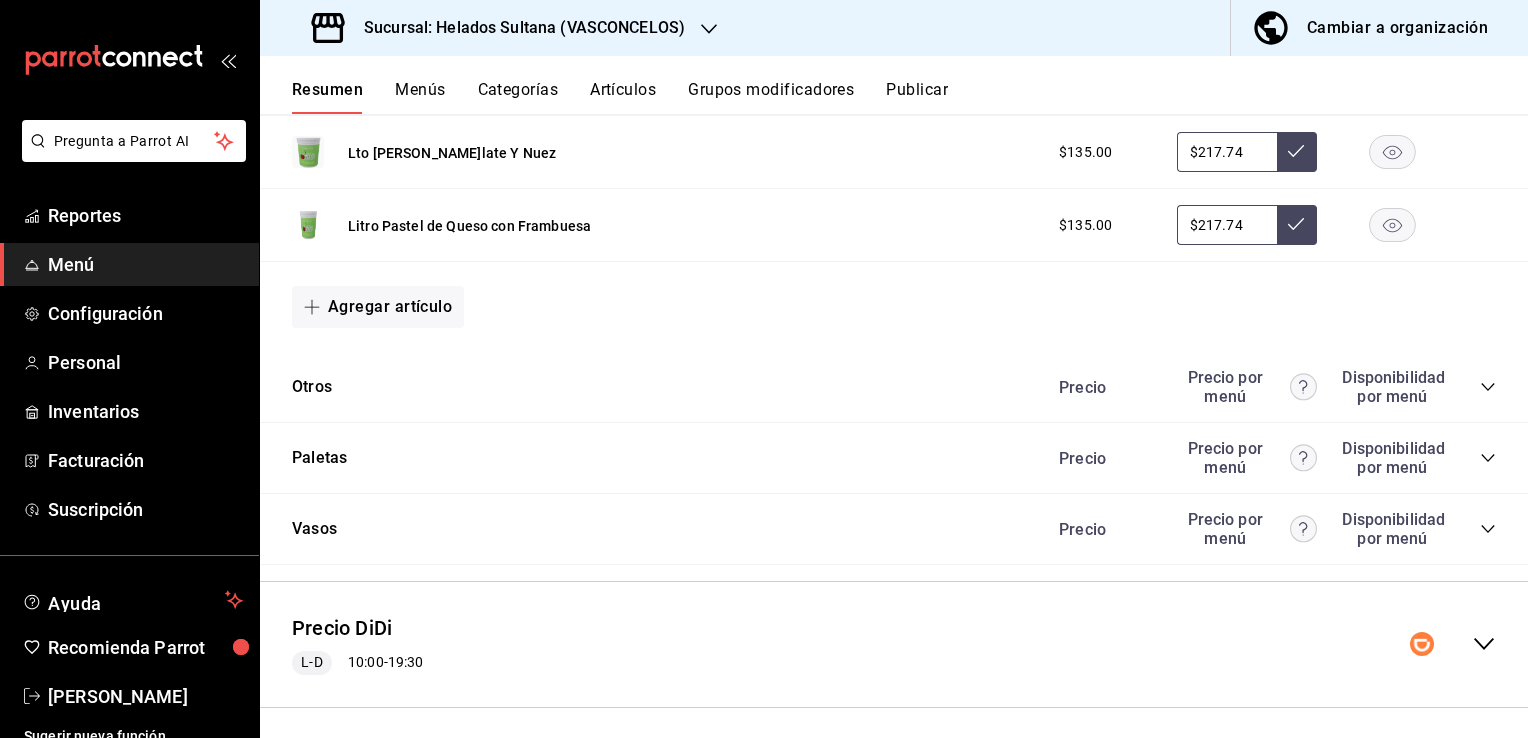 click 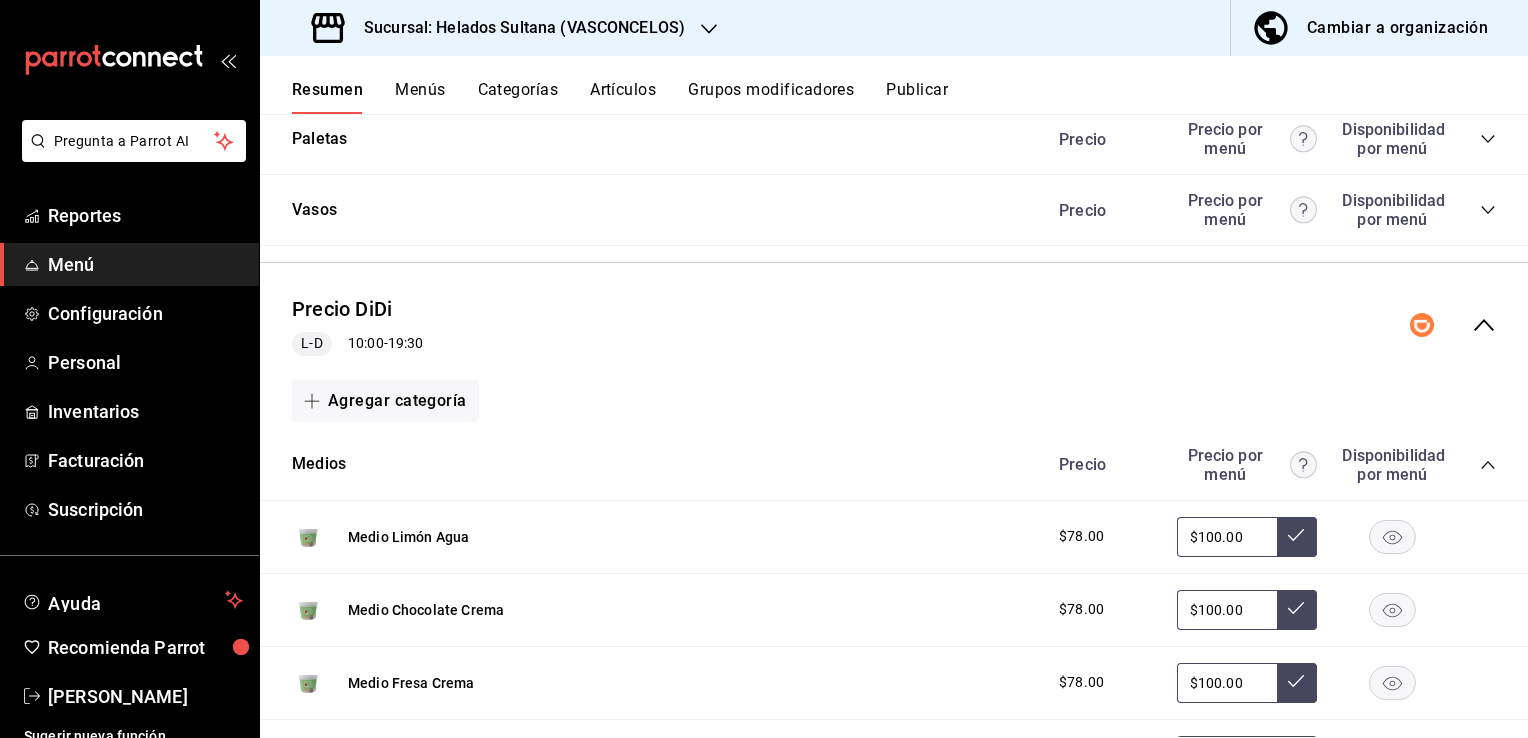 scroll, scrollTop: 7716, scrollLeft: 0, axis: vertical 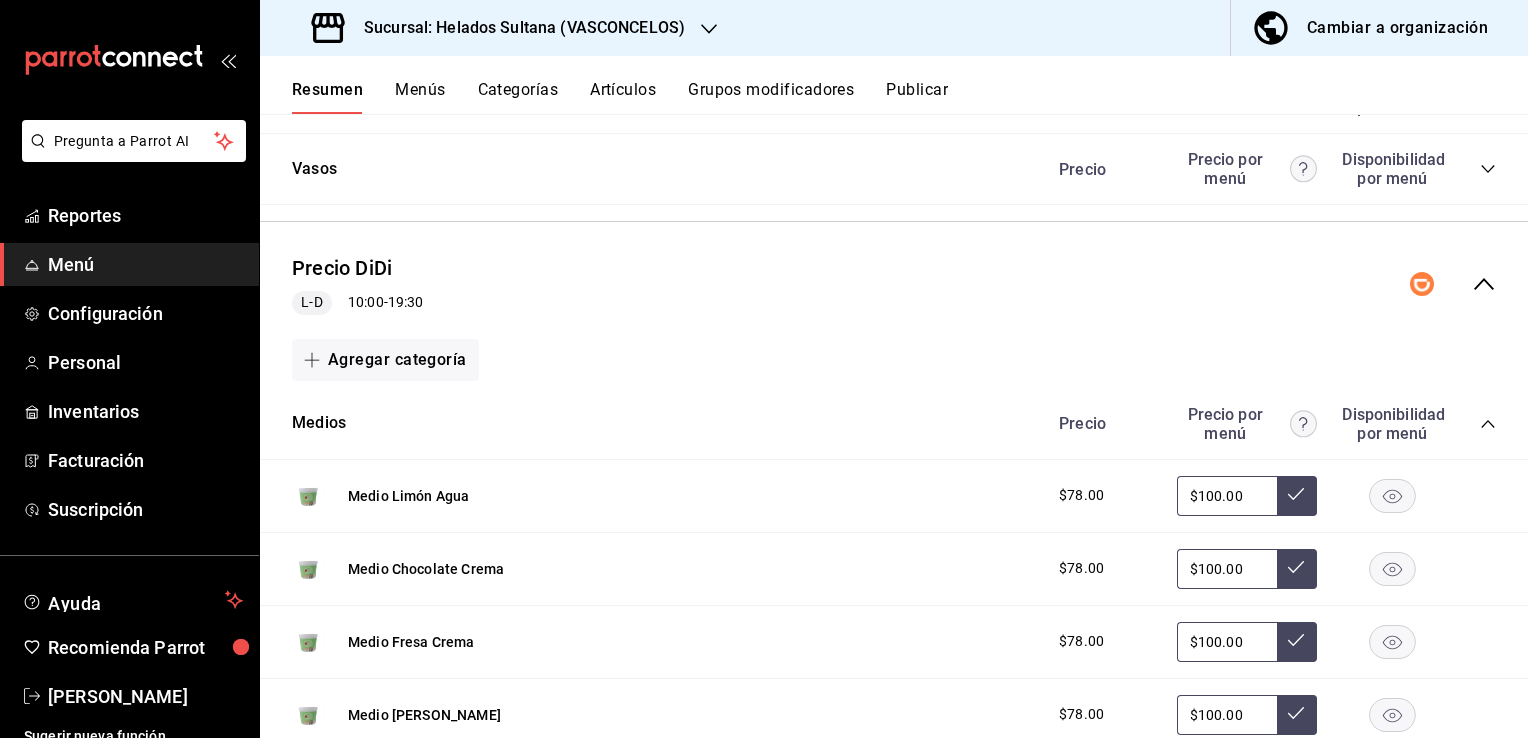 click 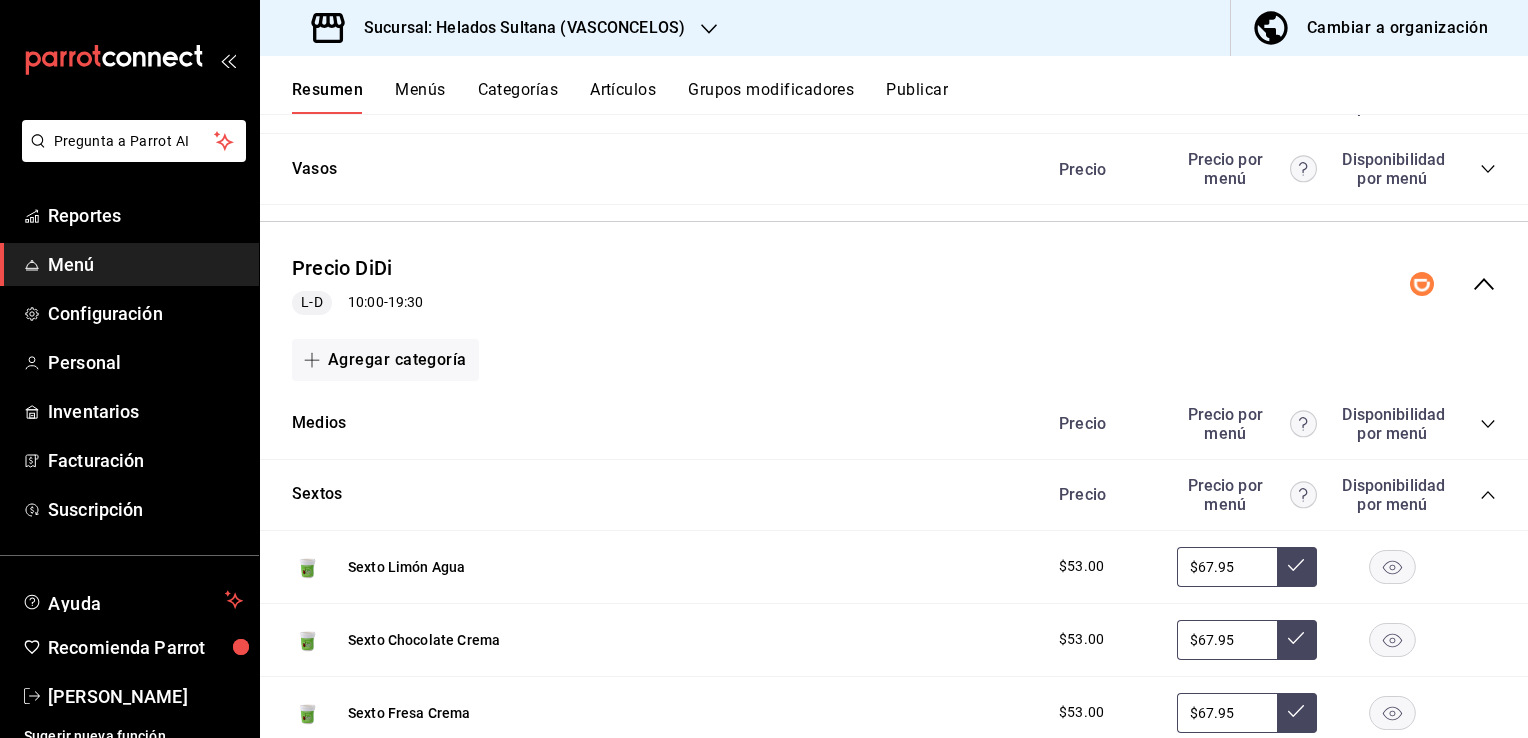 click 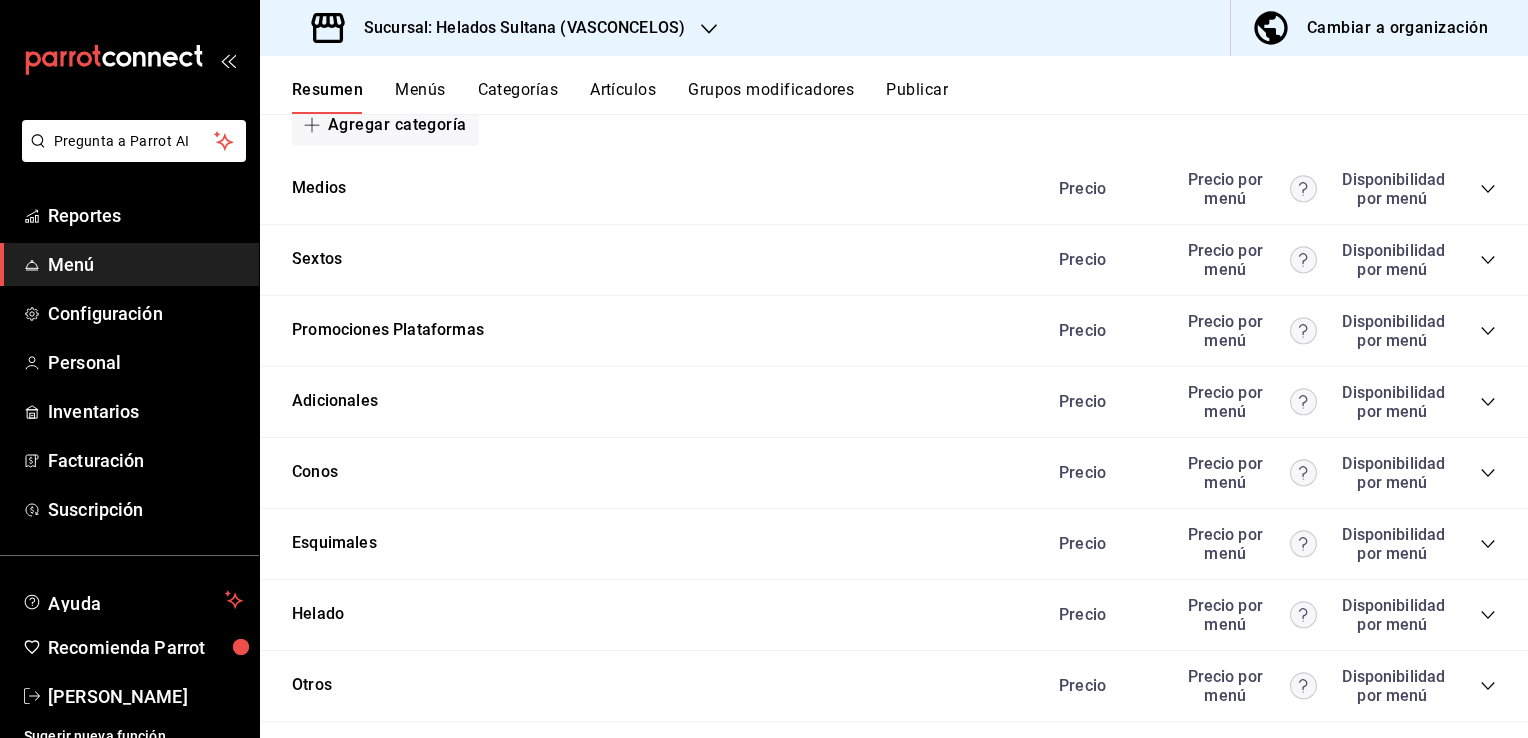 scroll, scrollTop: 7956, scrollLeft: 0, axis: vertical 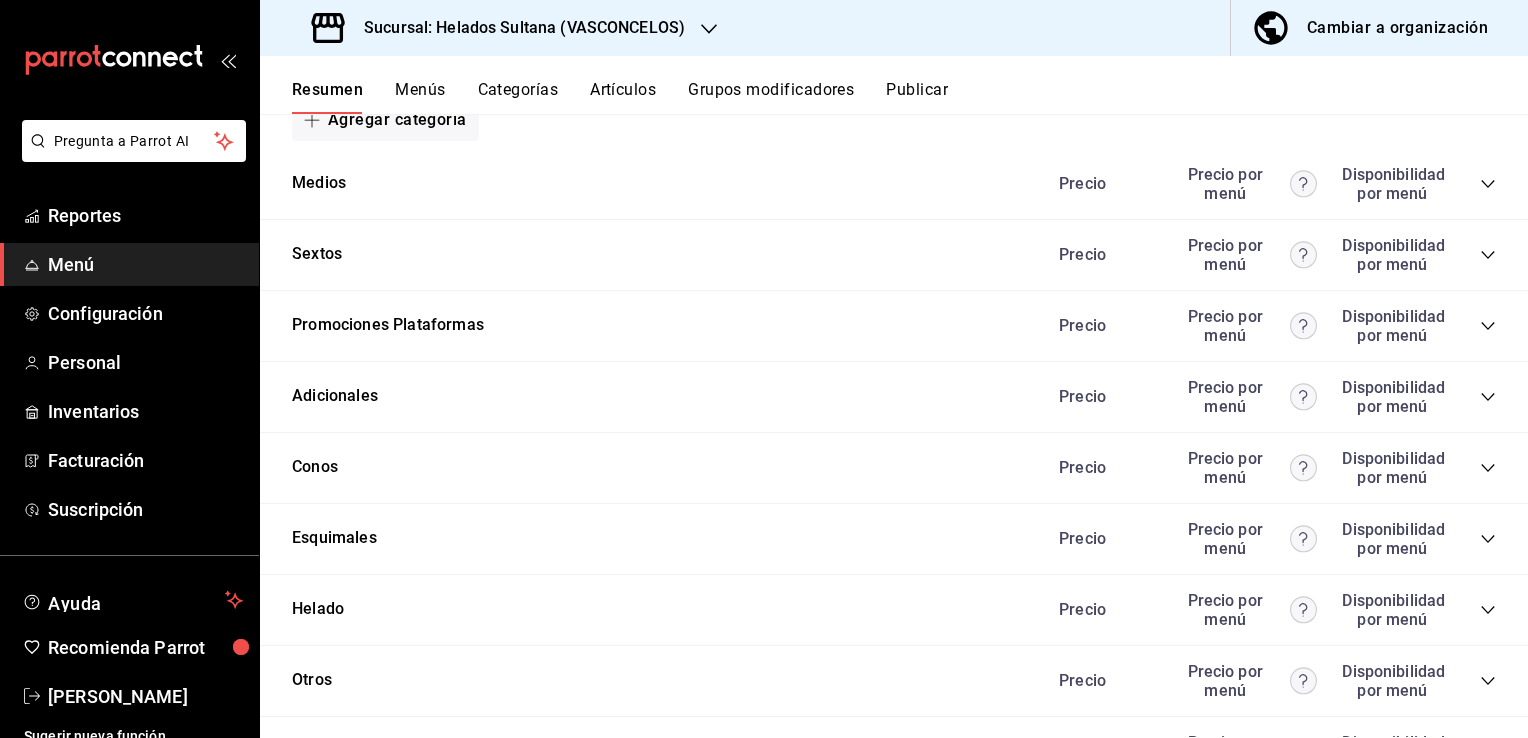 click 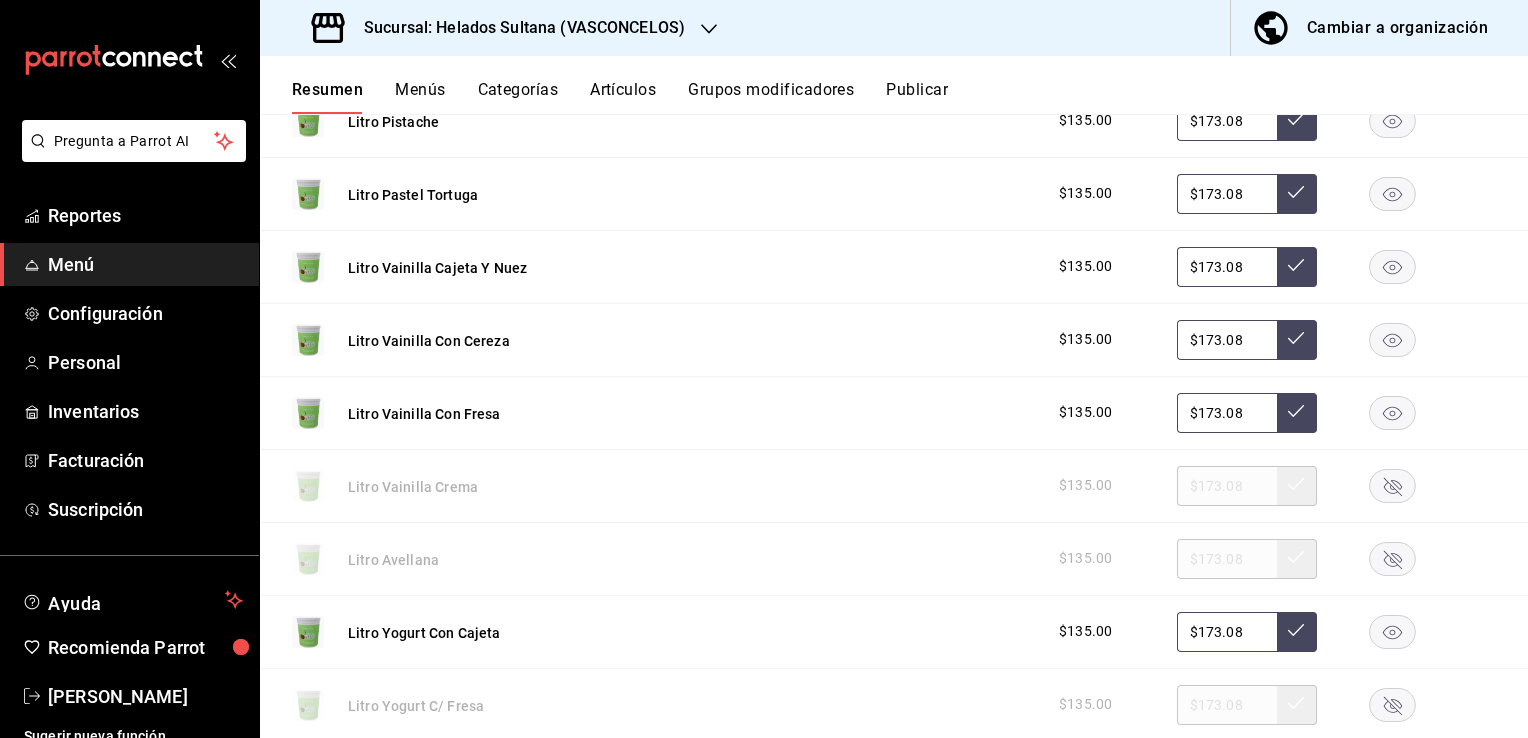 scroll, scrollTop: 10008, scrollLeft: 0, axis: vertical 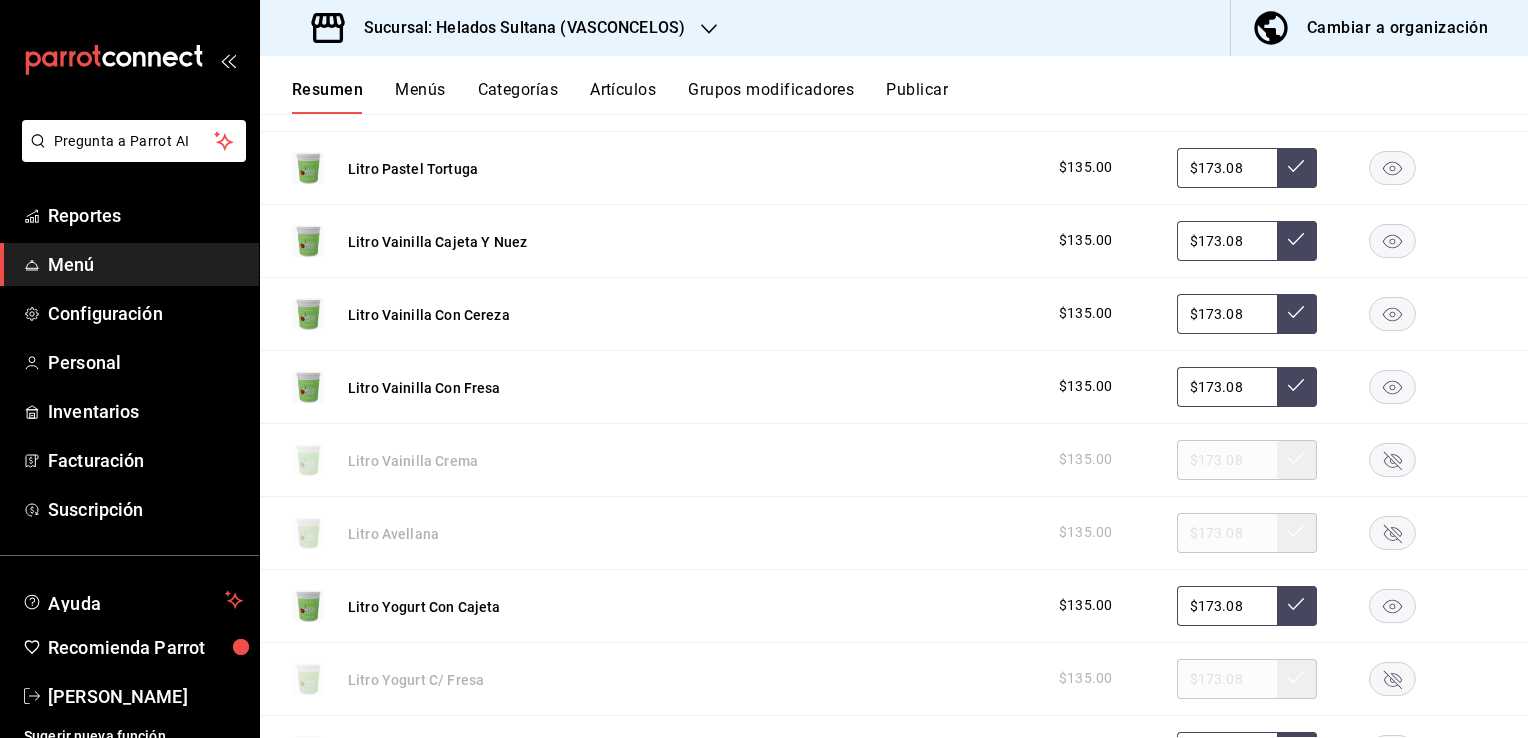 click 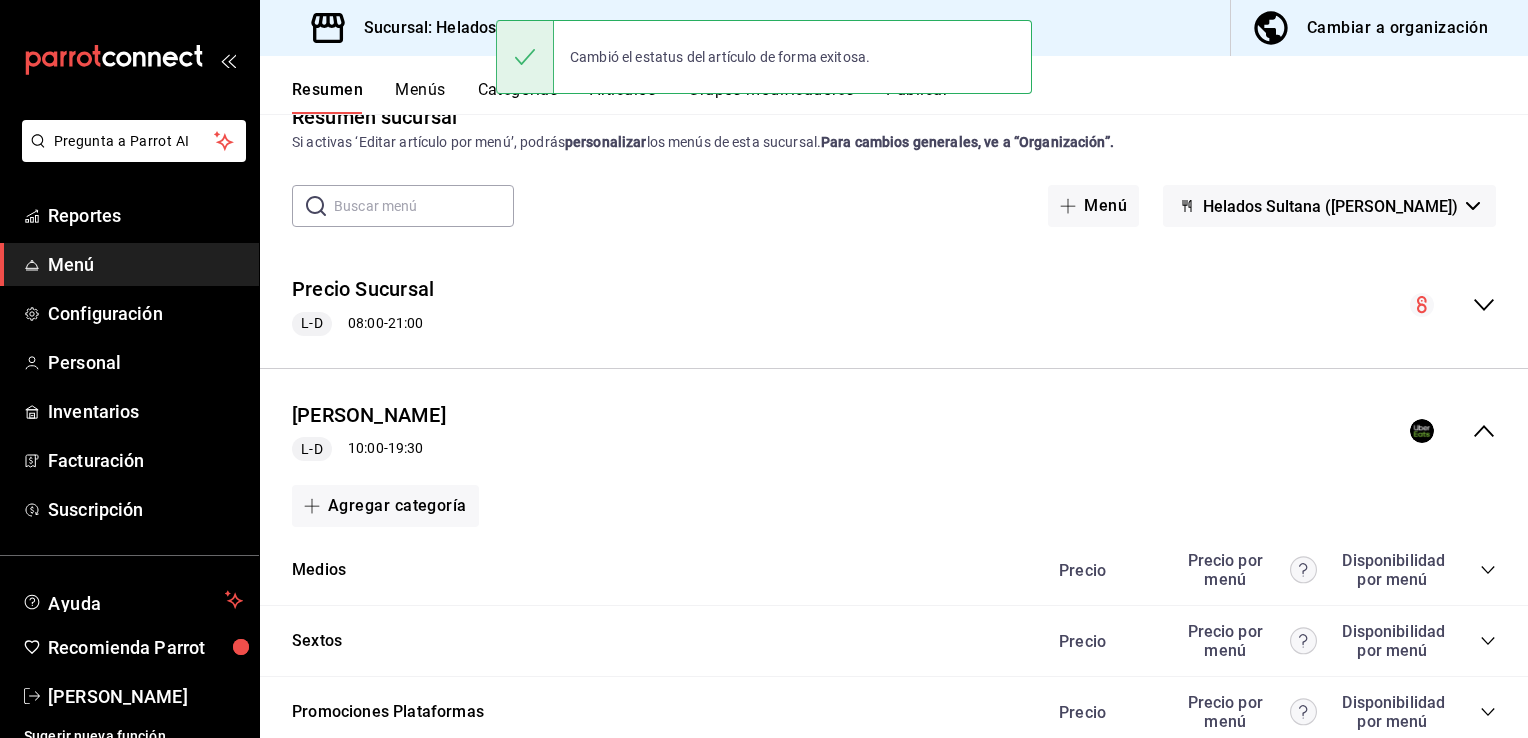 scroll, scrollTop: 0, scrollLeft: 0, axis: both 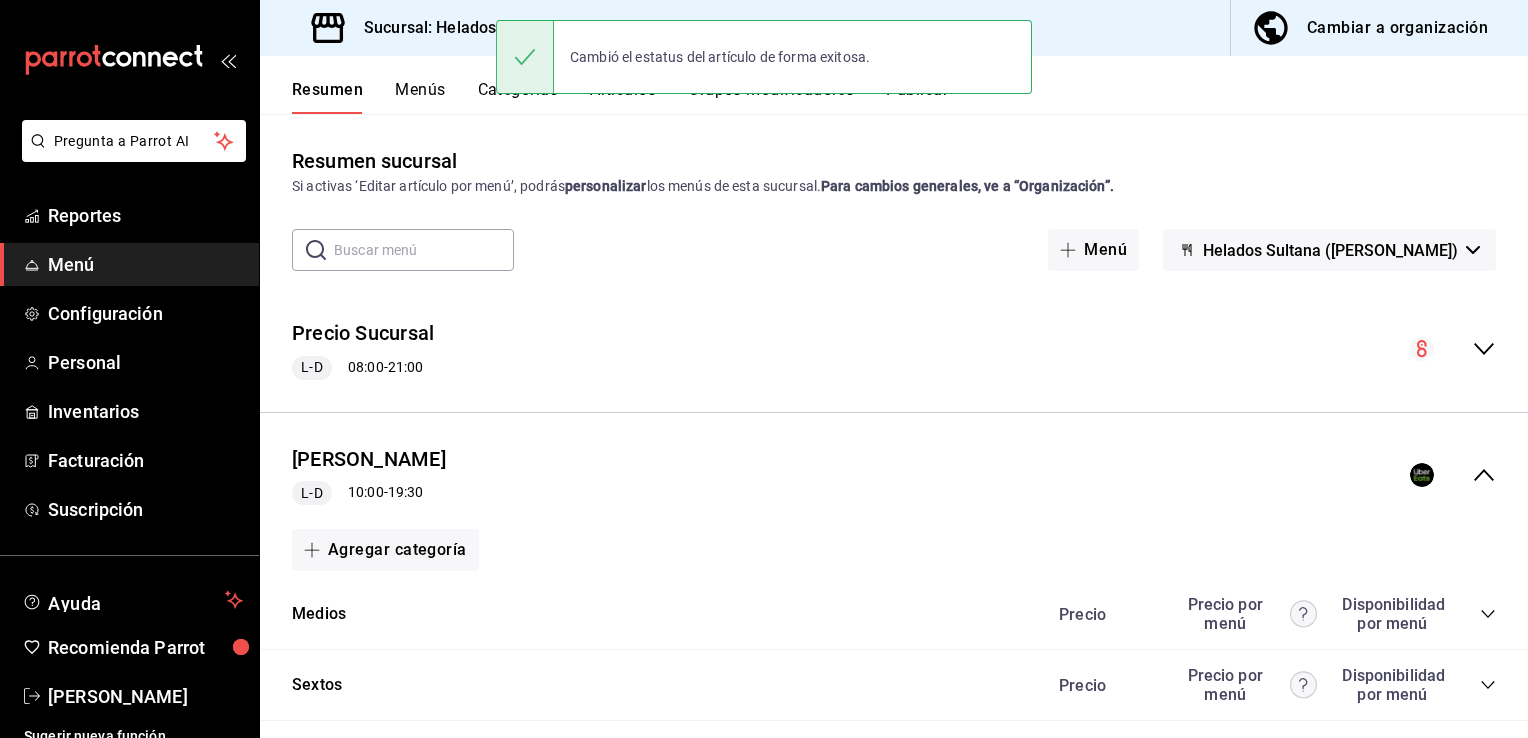 click on "Cambió el estatus del artículo de forma exitosa." at bounding box center (764, 57) 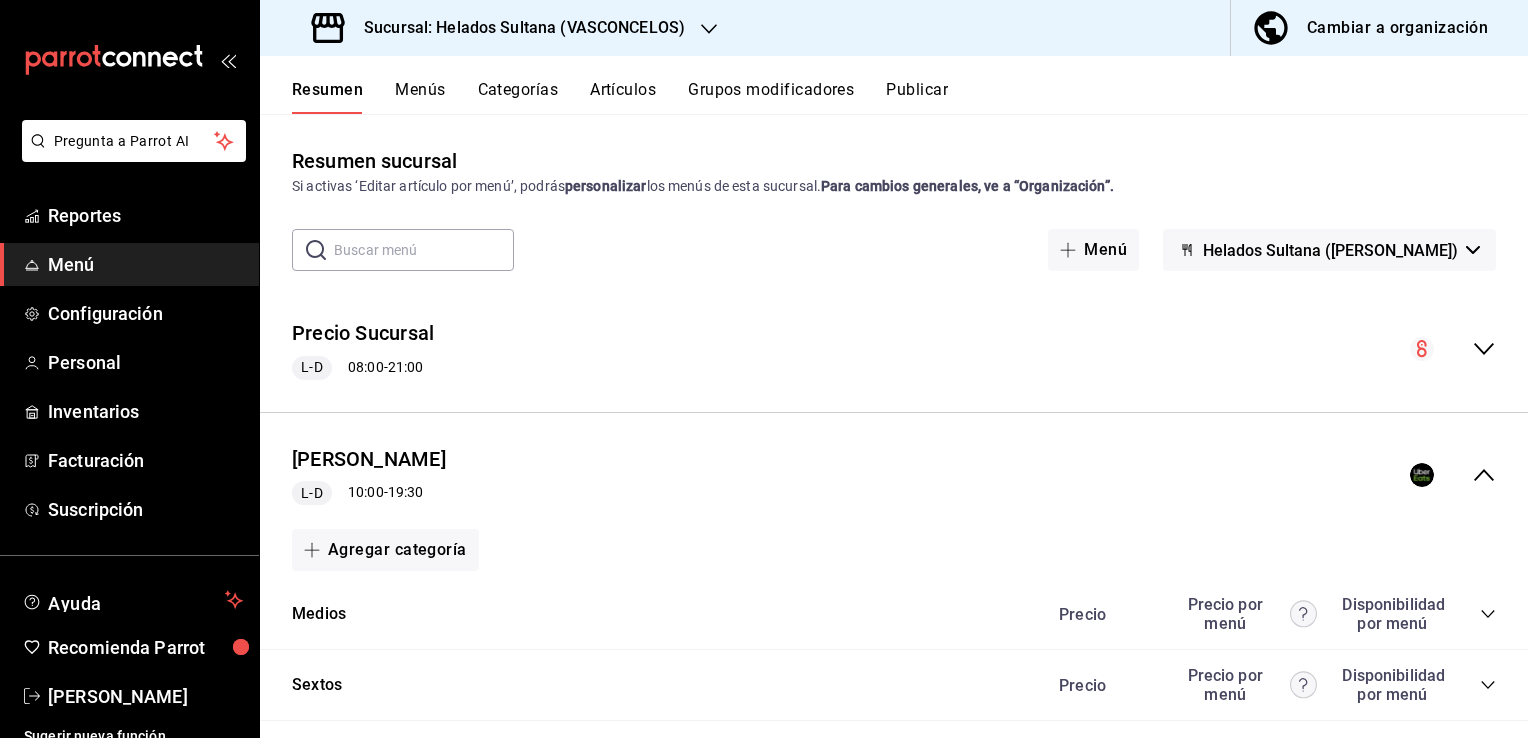 click on "Publicar" at bounding box center [917, 97] 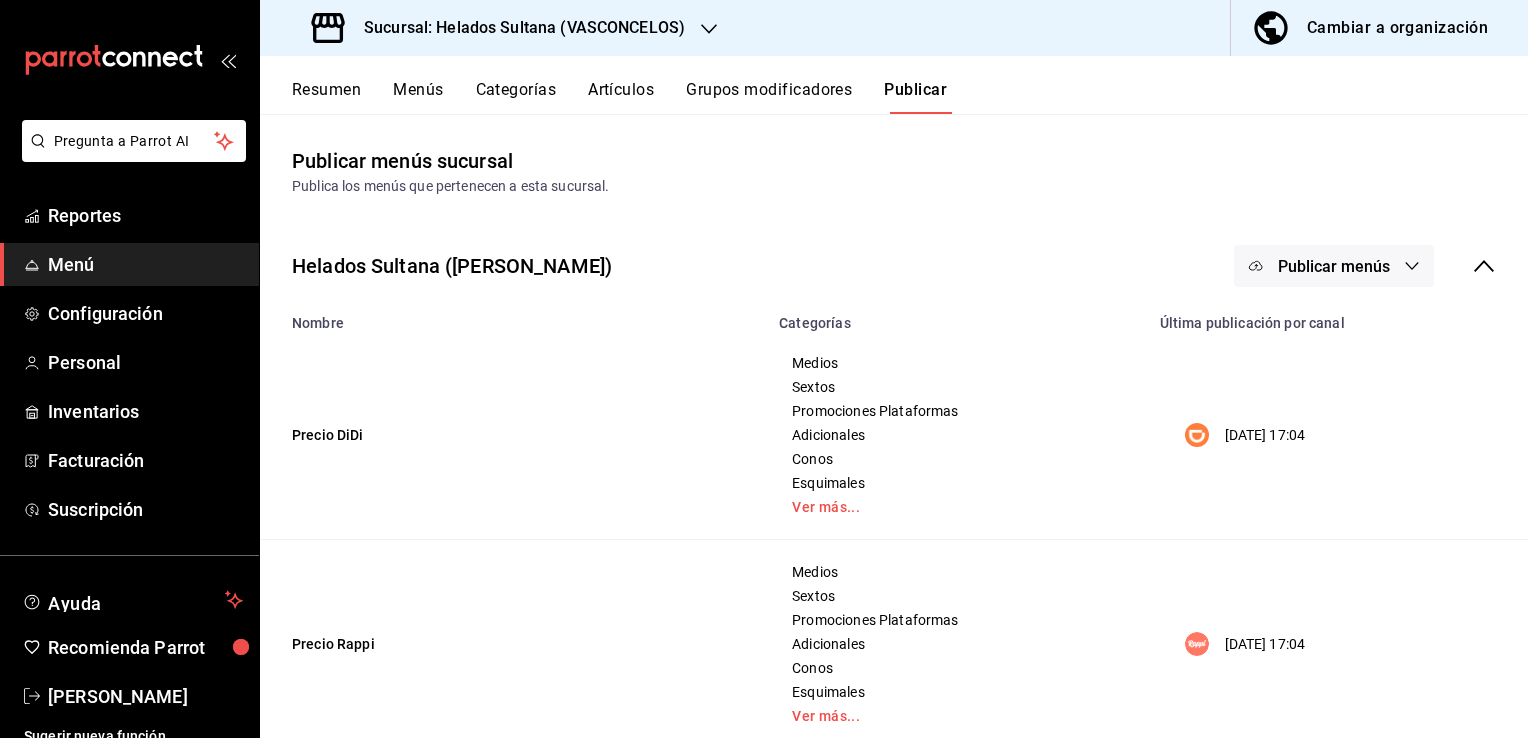 click on "Publicar menús" at bounding box center (1334, 266) 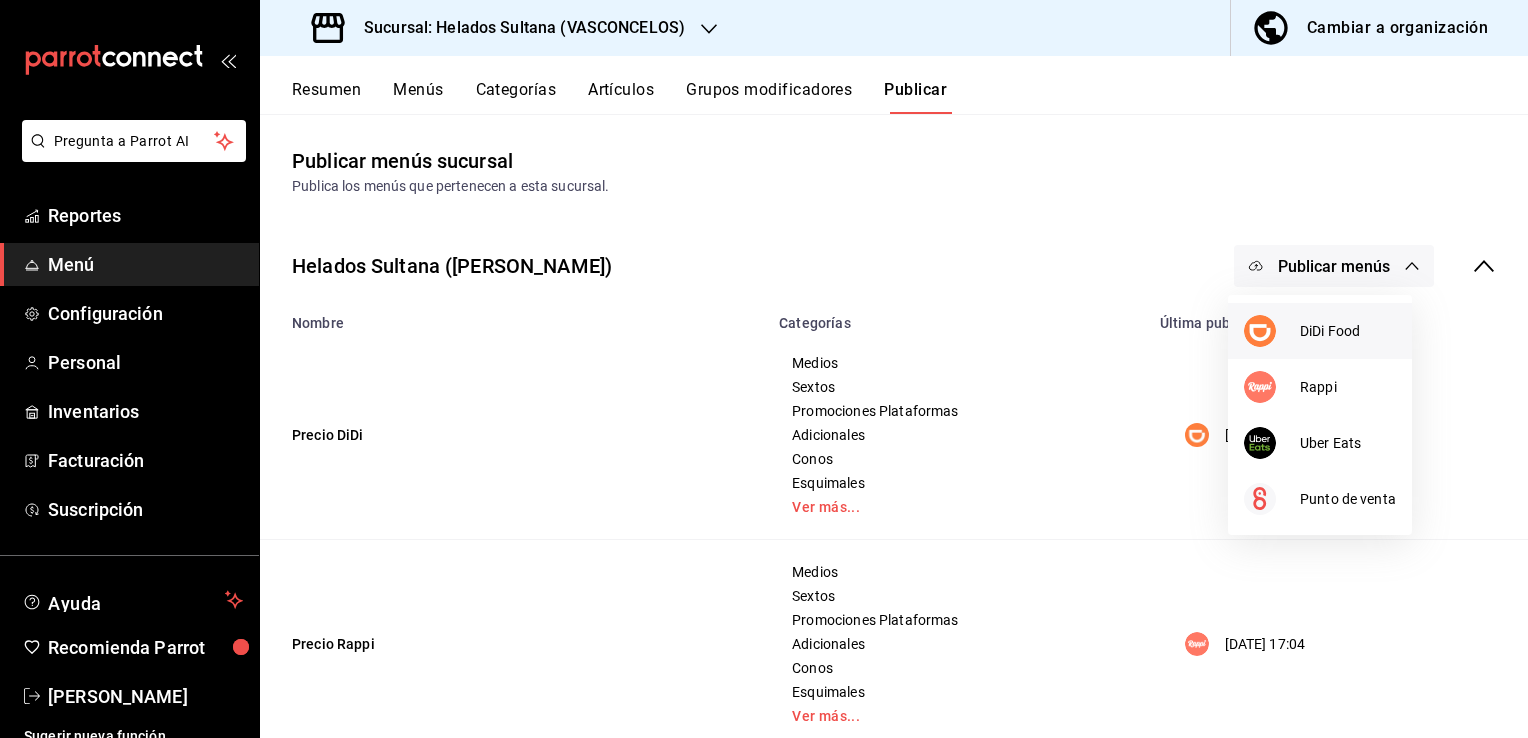 click at bounding box center [1272, 331] 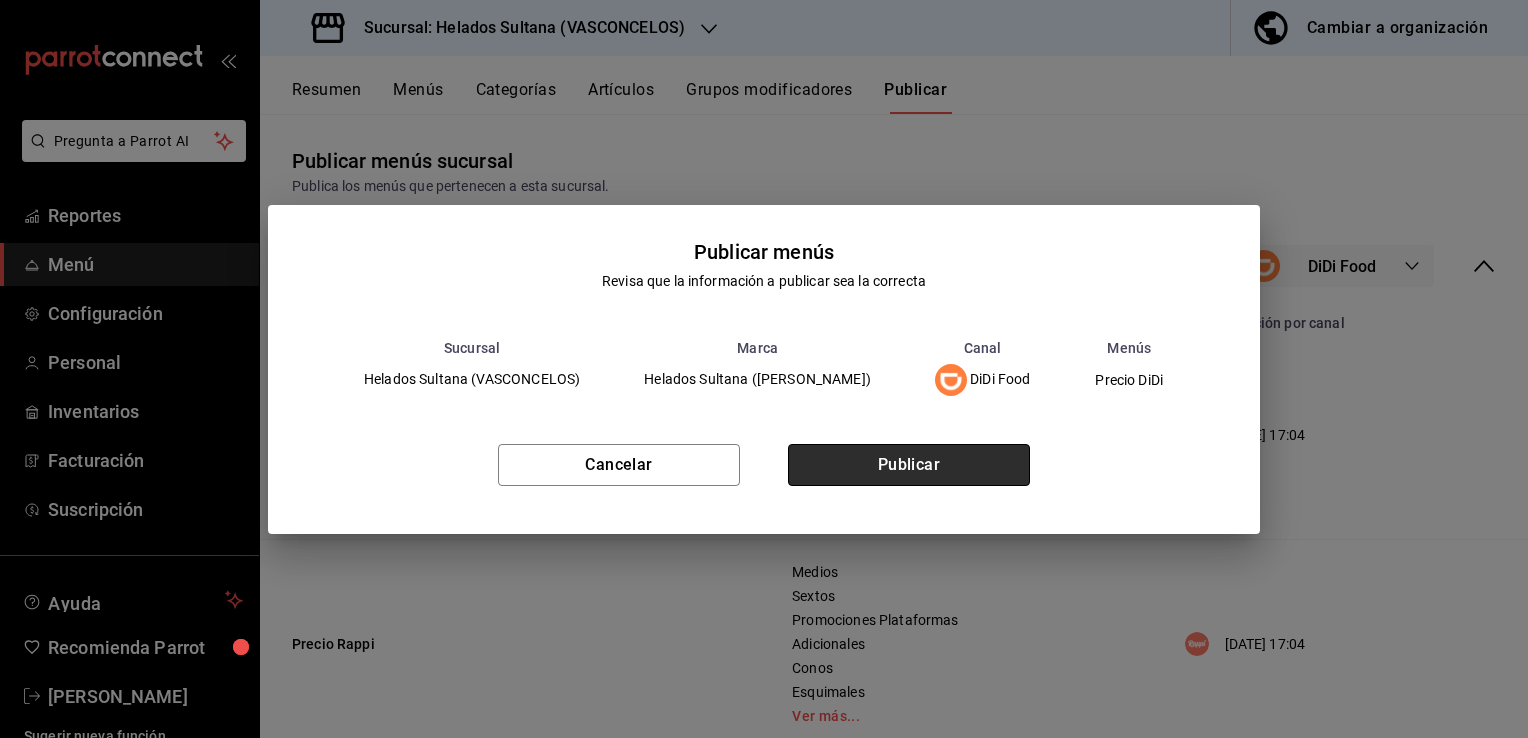 click on "Publicar" at bounding box center (909, 465) 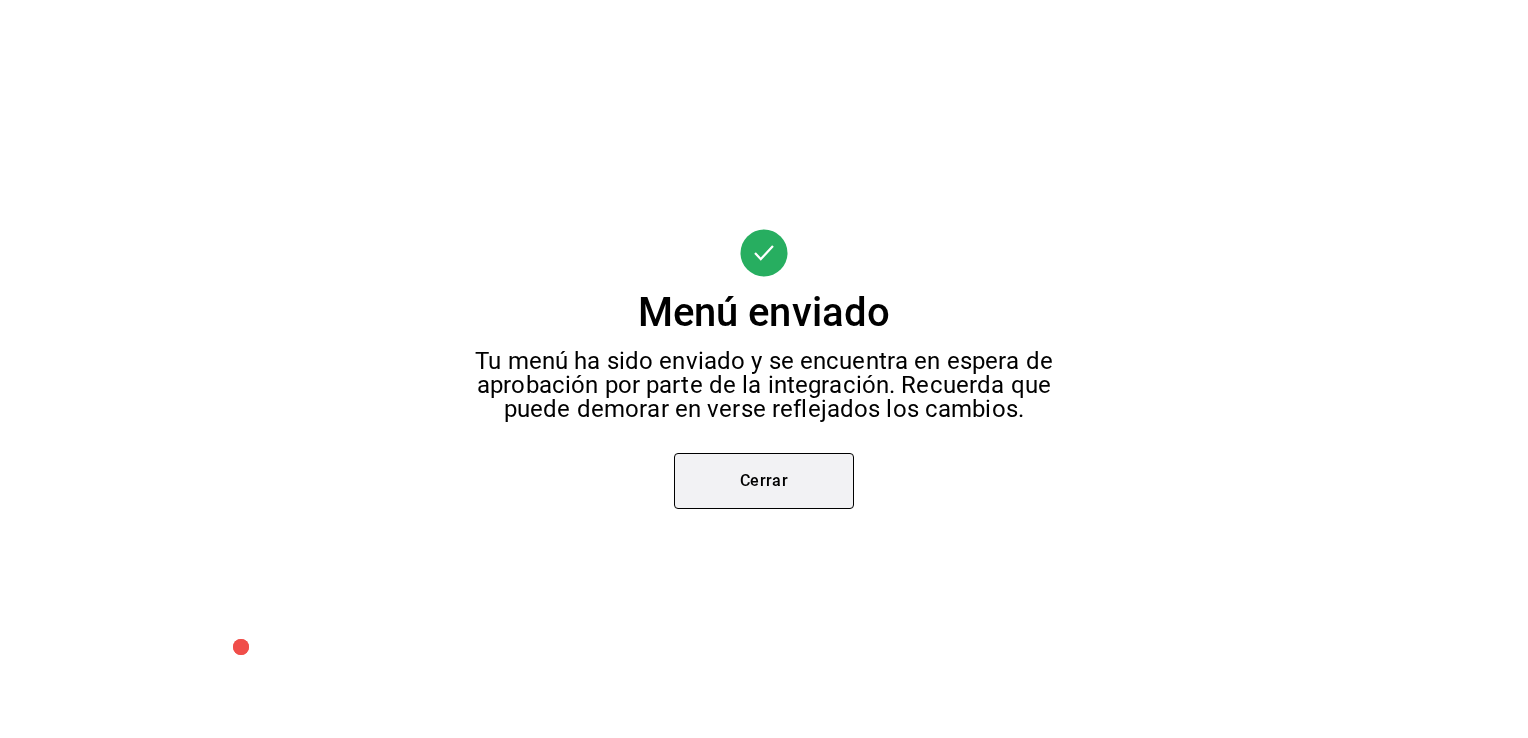 click on "Cerrar" at bounding box center [764, 481] 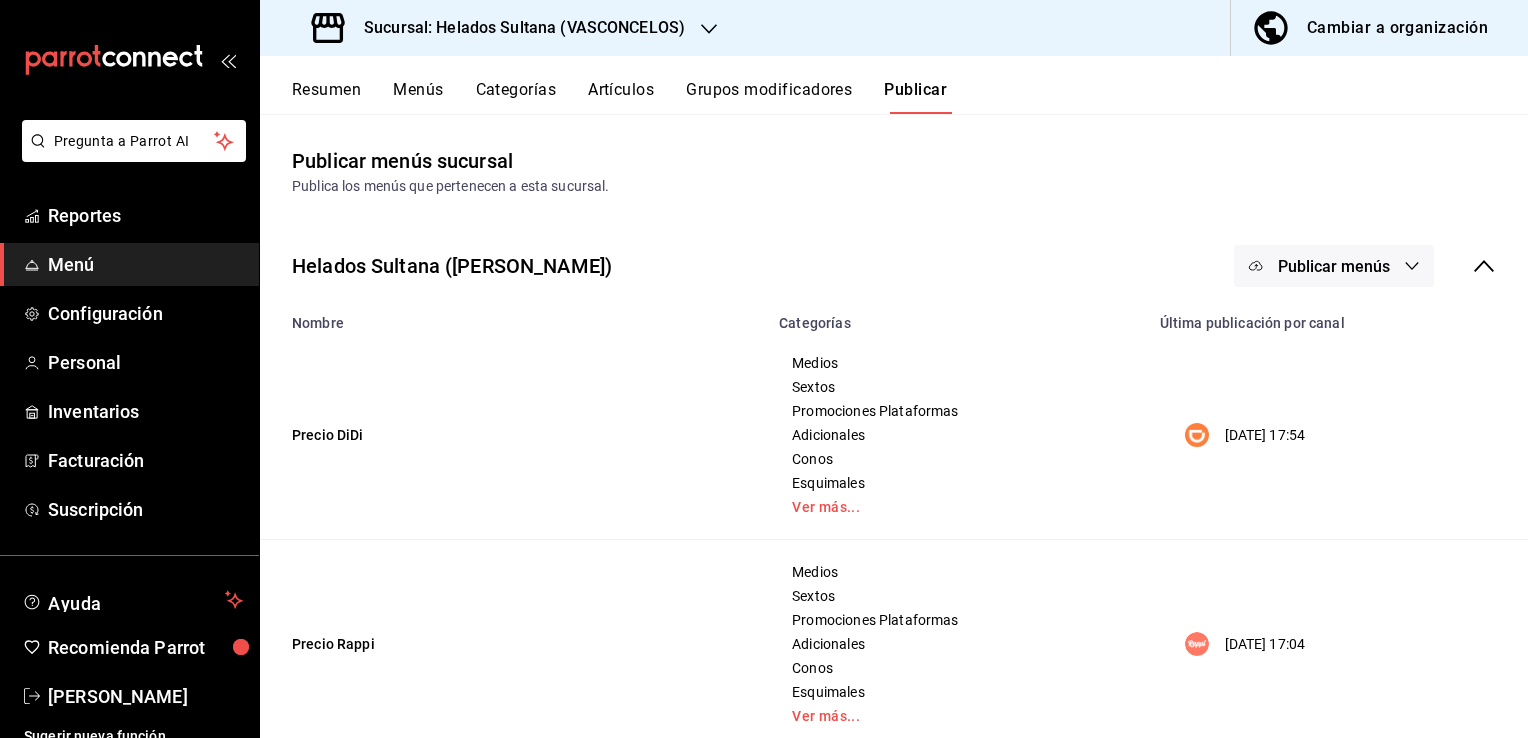 click 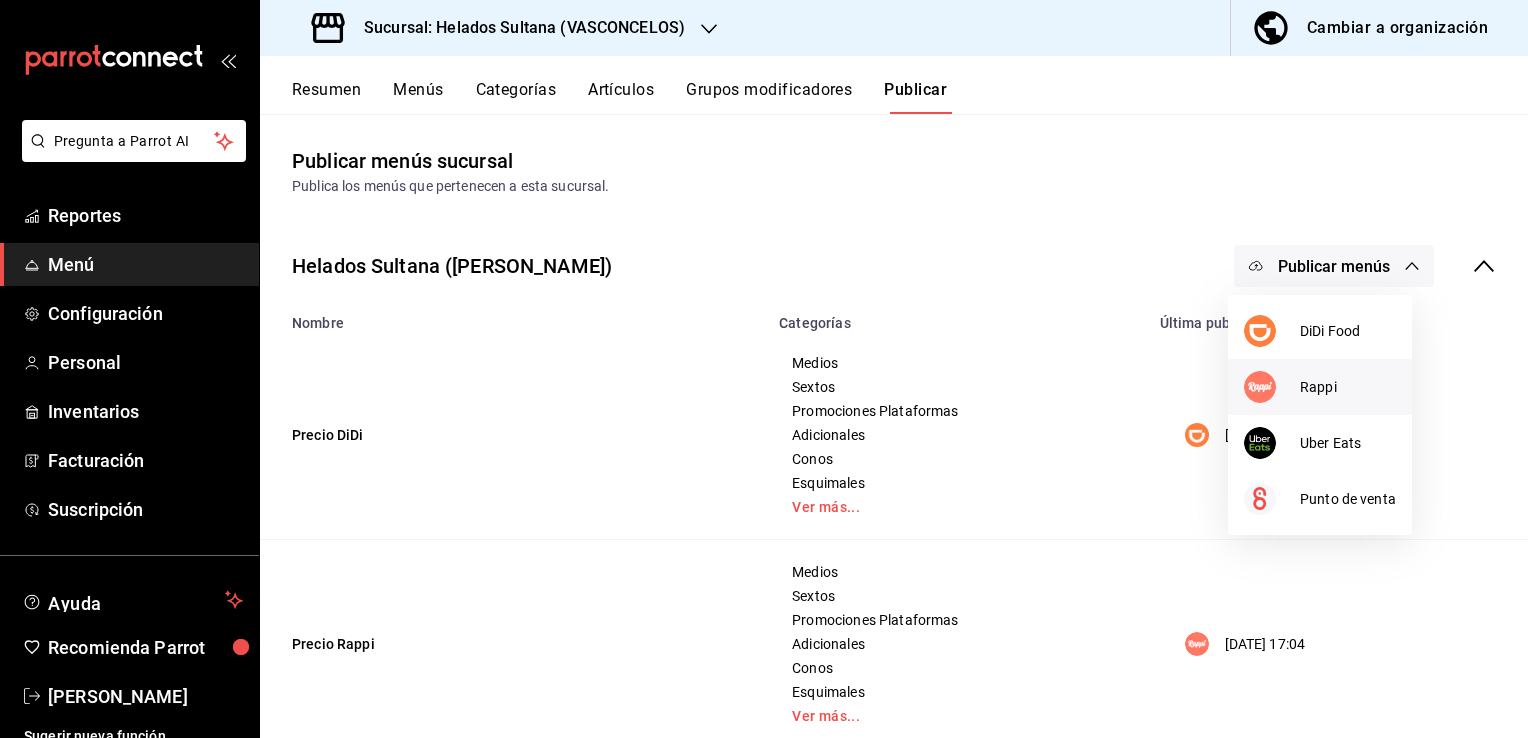 click on "Rappi" at bounding box center [1320, 387] 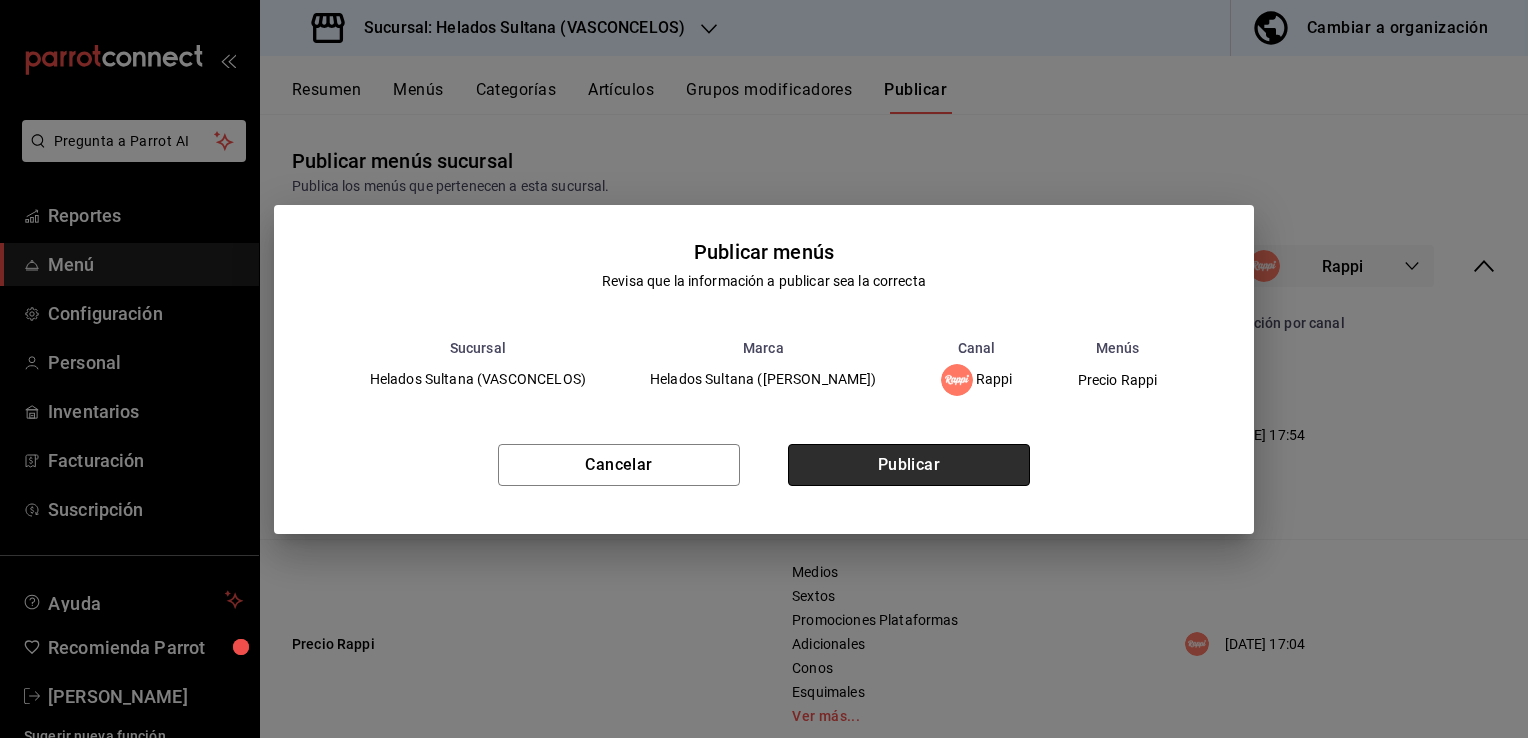click on "Publicar" at bounding box center (909, 465) 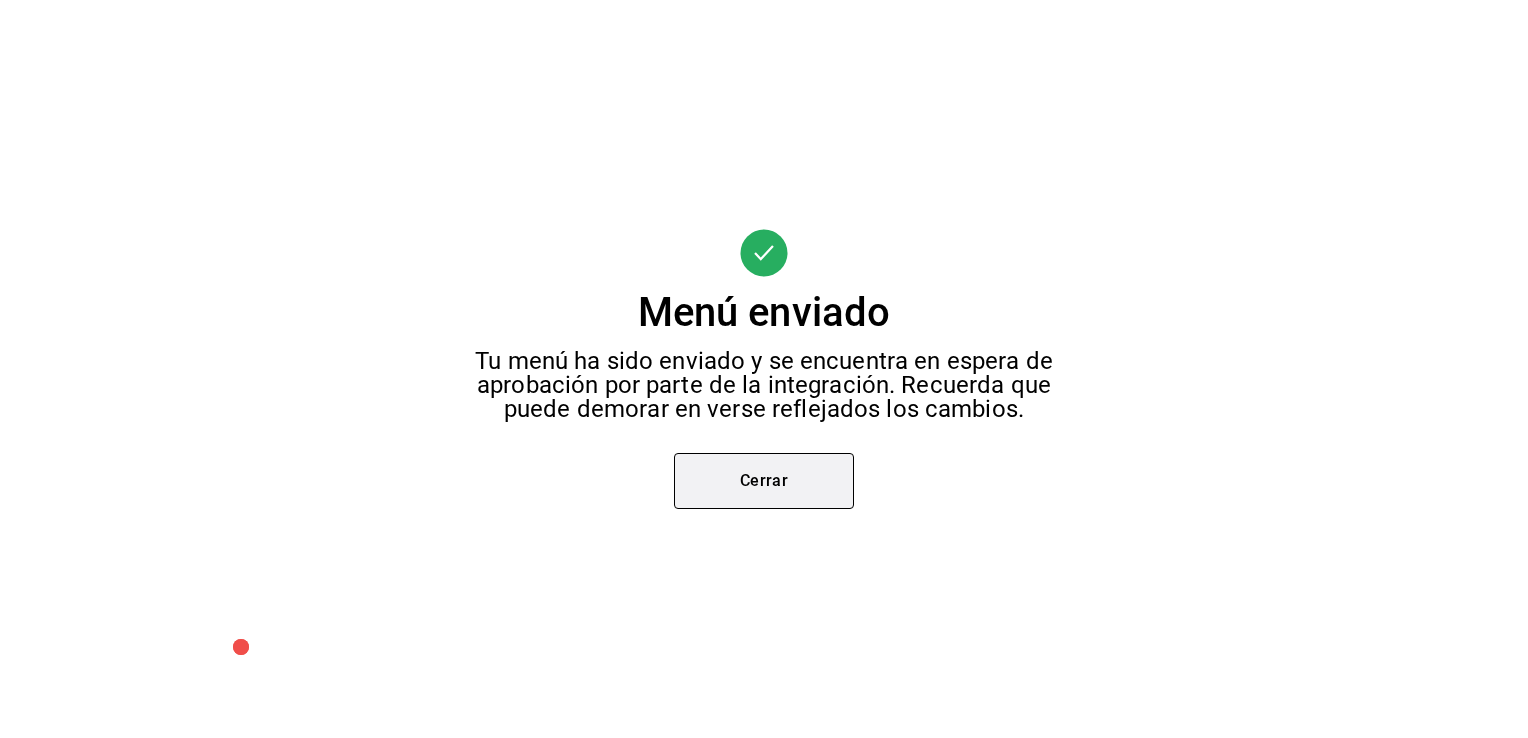 click on "Cerrar" at bounding box center [764, 481] 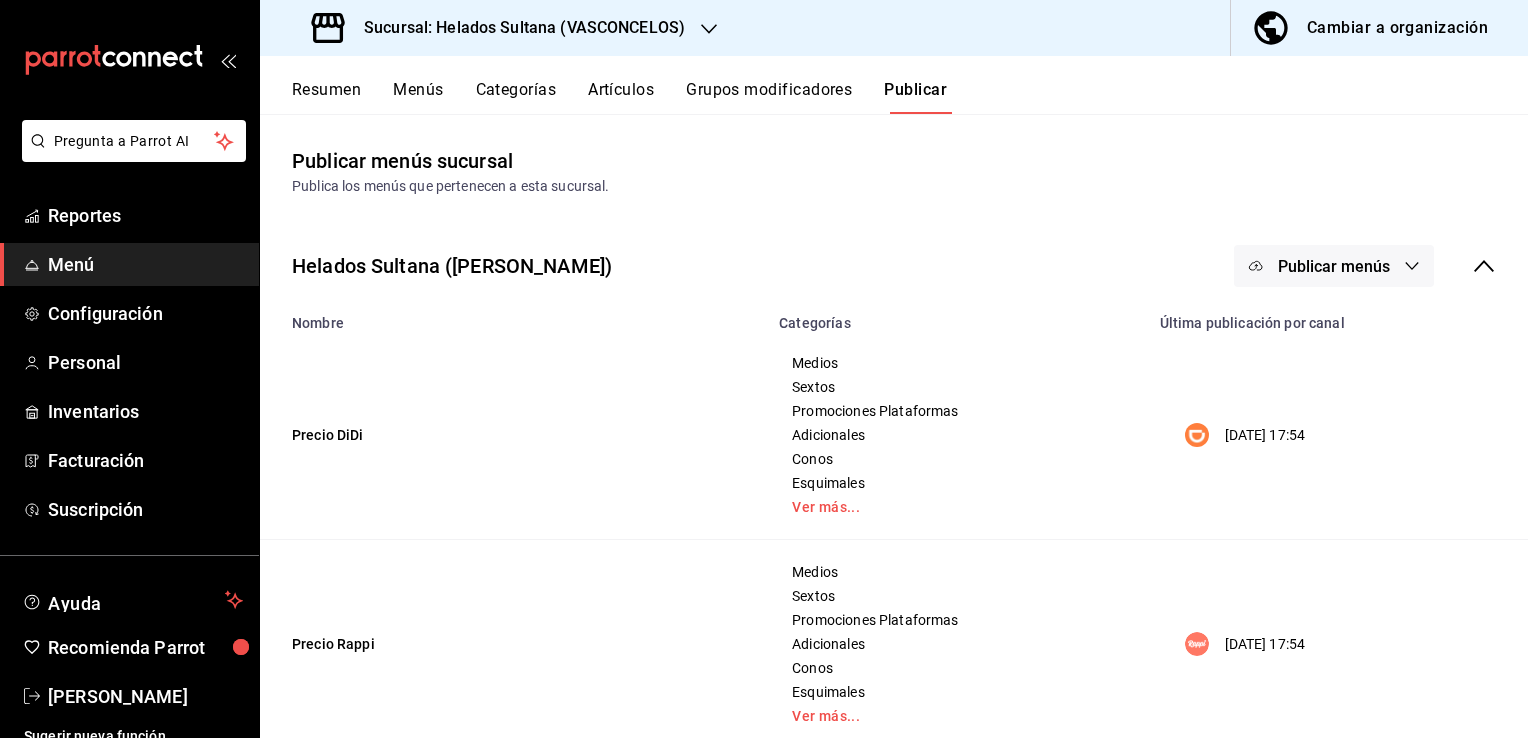 click on "Publicar menús" at bounding box center (1334, 266) 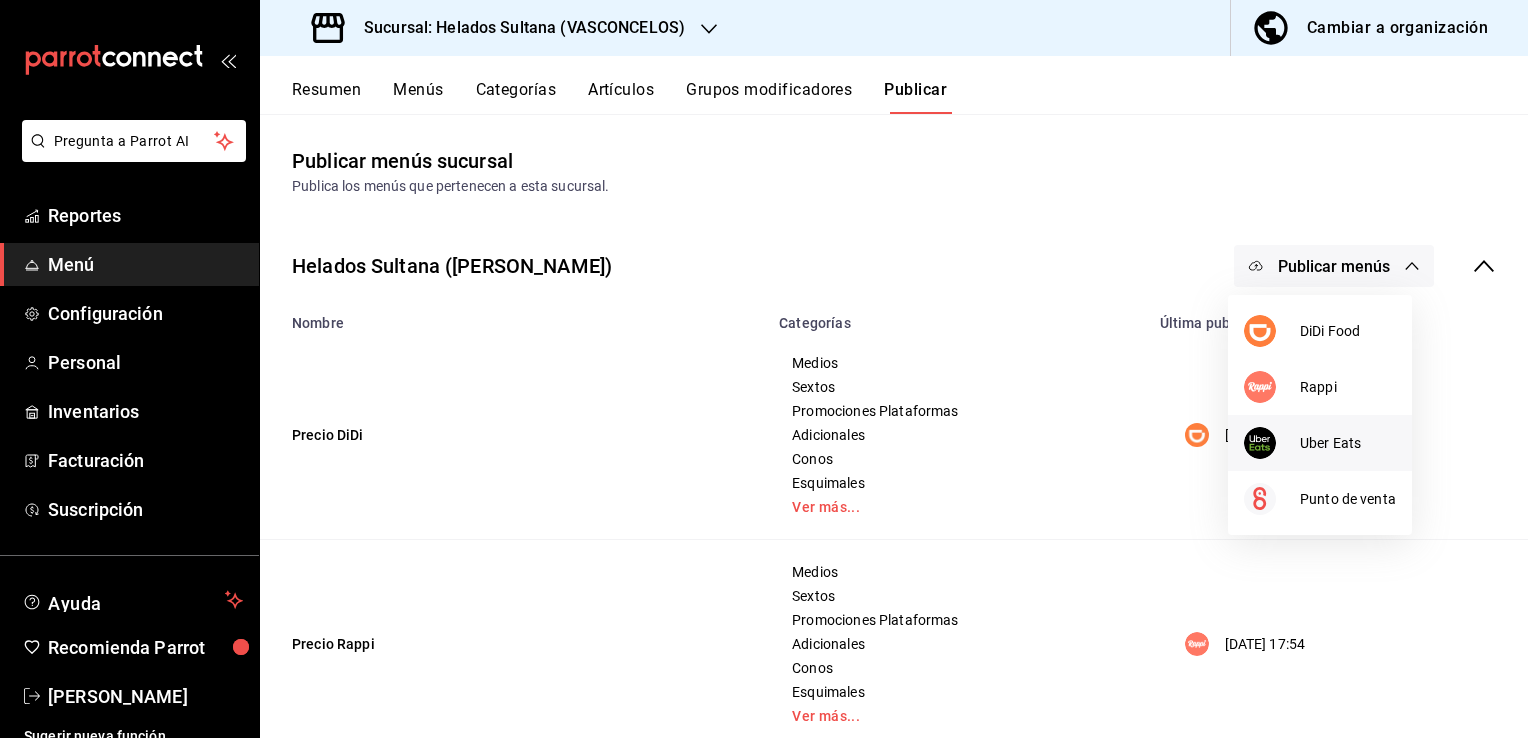 click at bounding box center [1260, 443] 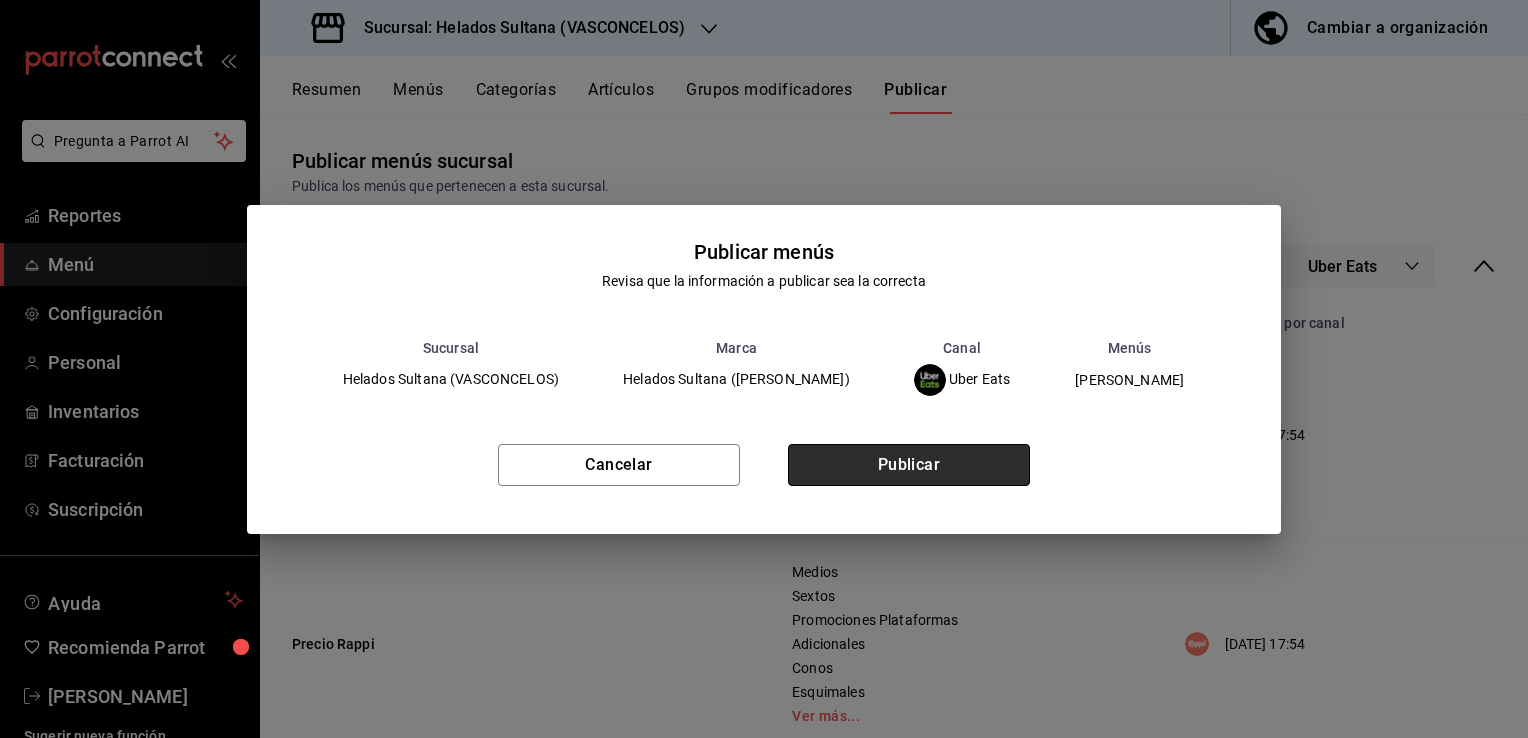 click on "Publicar" at bounding box center [909, 465] 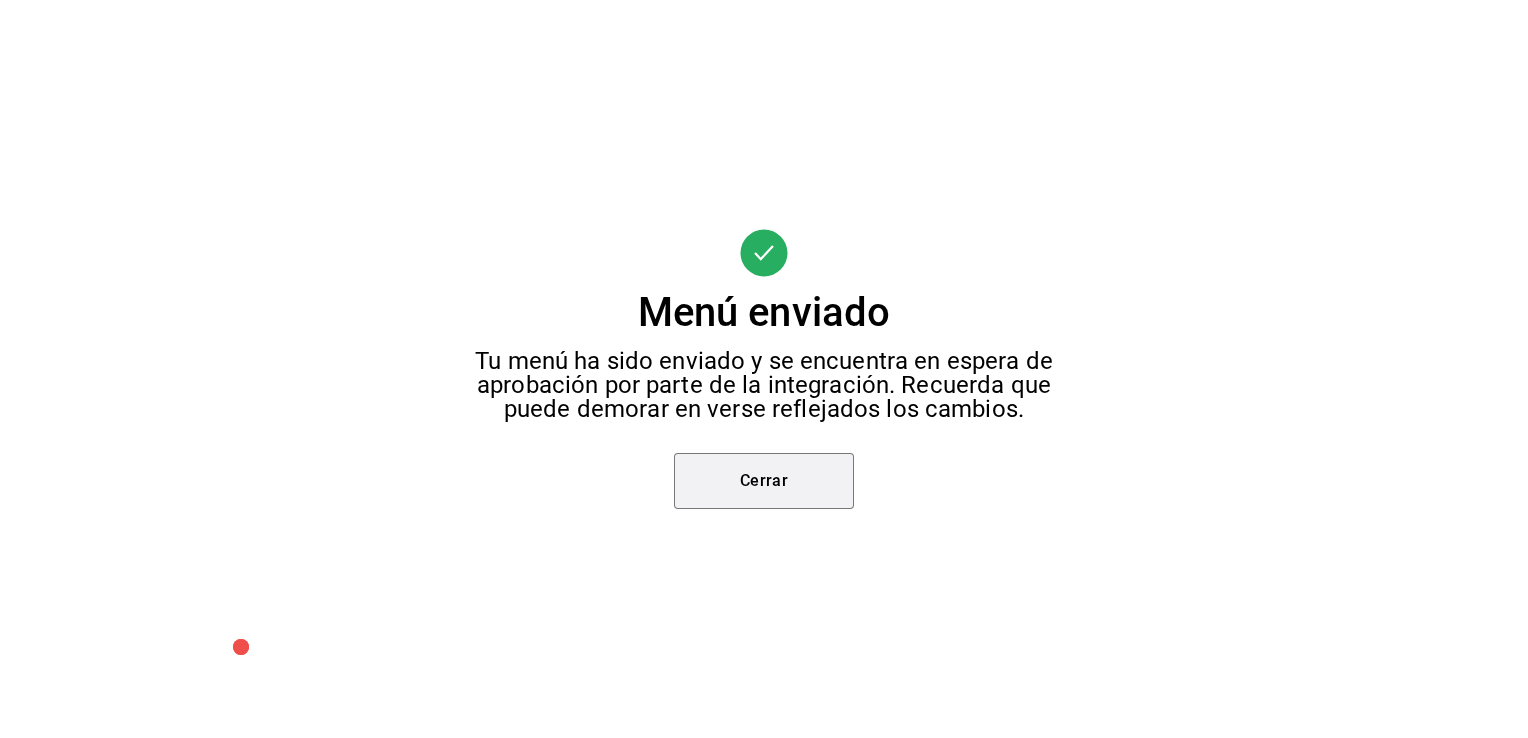 click on "Cerrar" at bounding box center [764, 481] 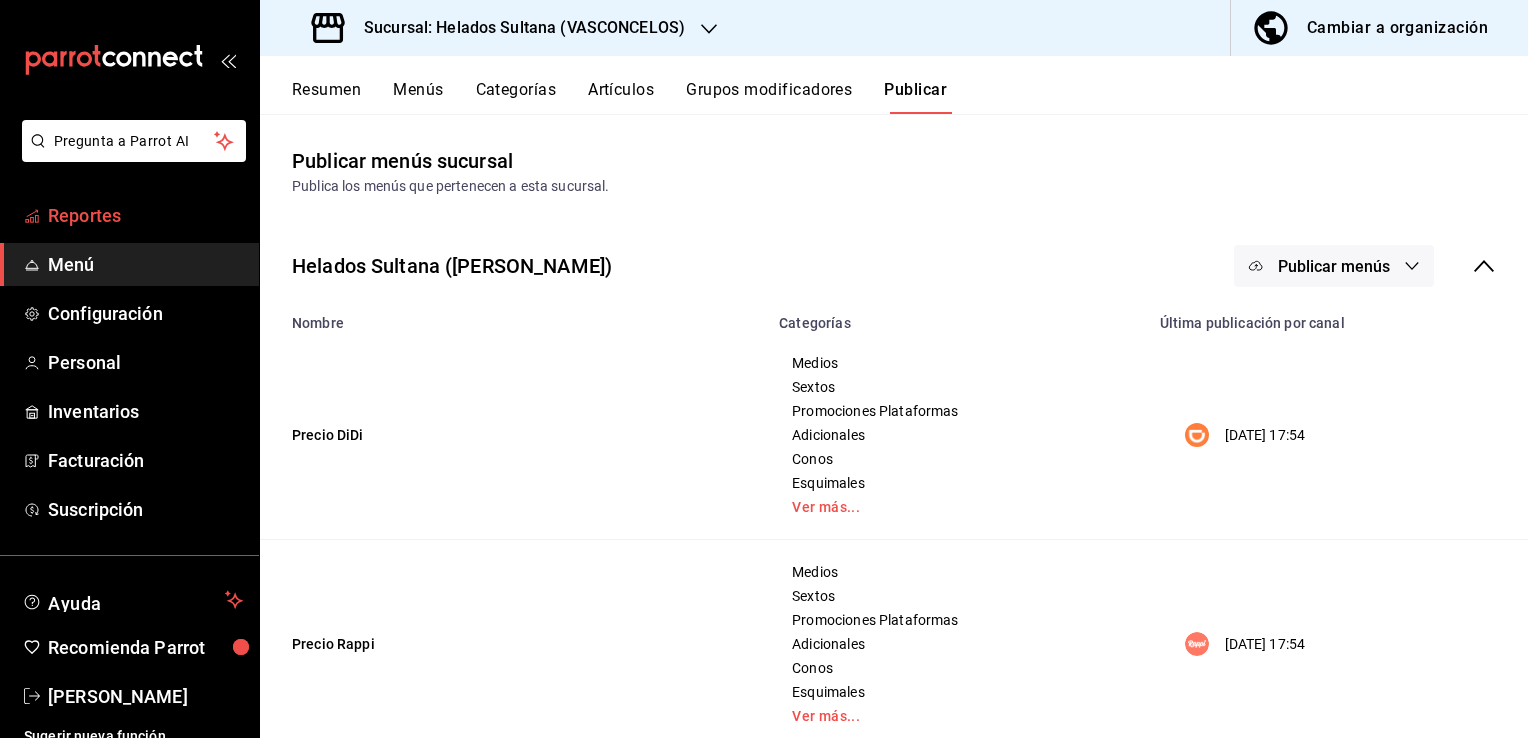 click on "Reportes" at bounding box center [145, 215] 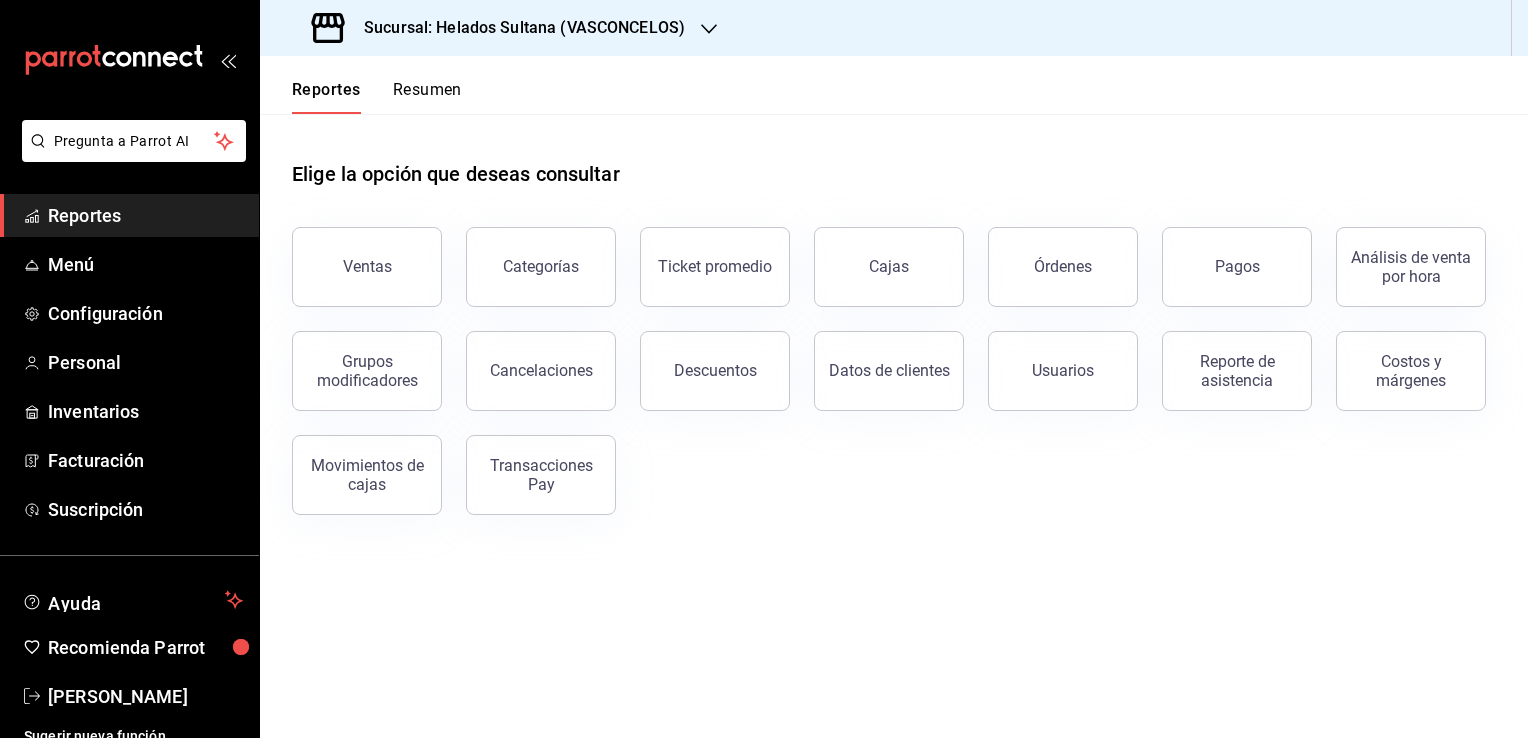 click on "Resumen" at bounding box center (427, 97) 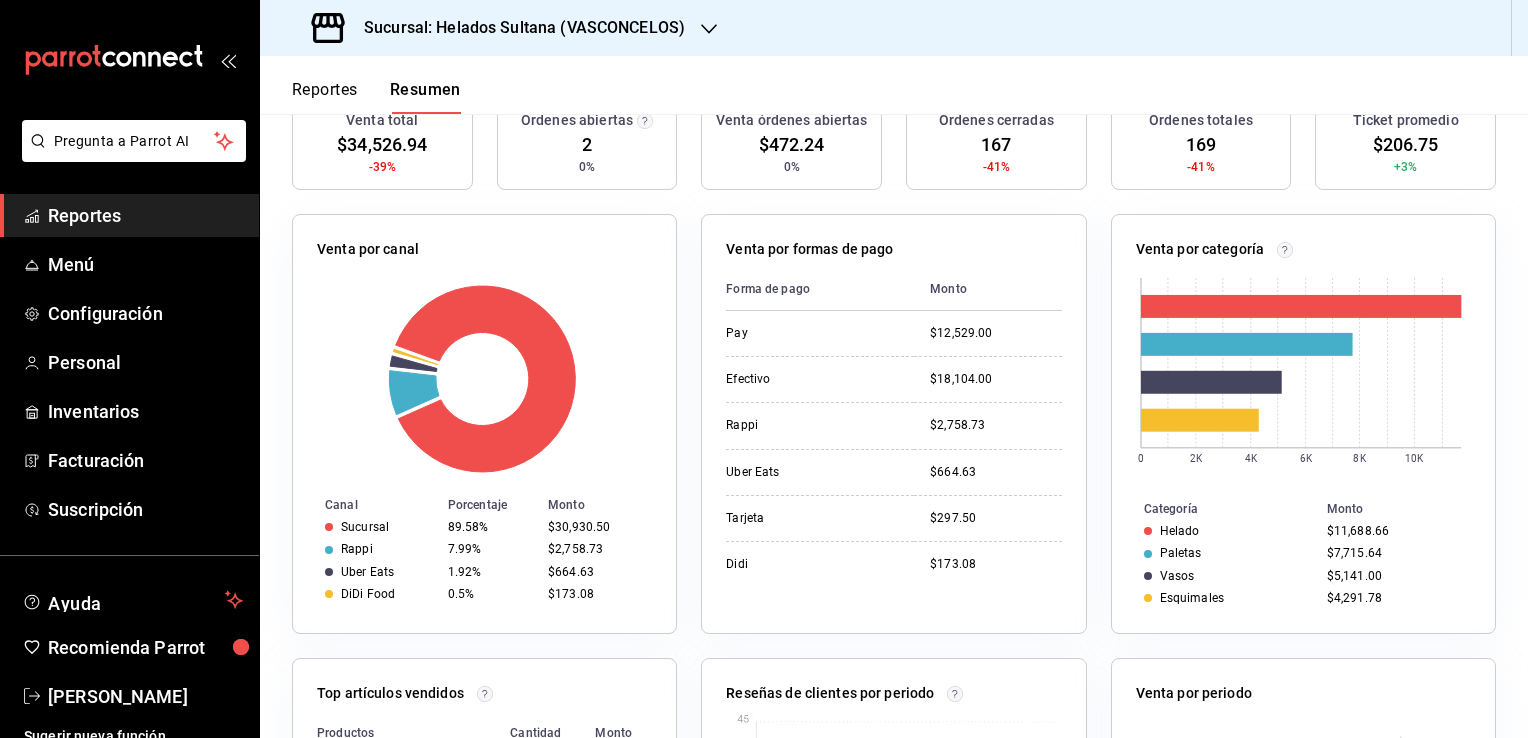 scroll, scrollTop: 0, scrollLeft: 0, axis: both 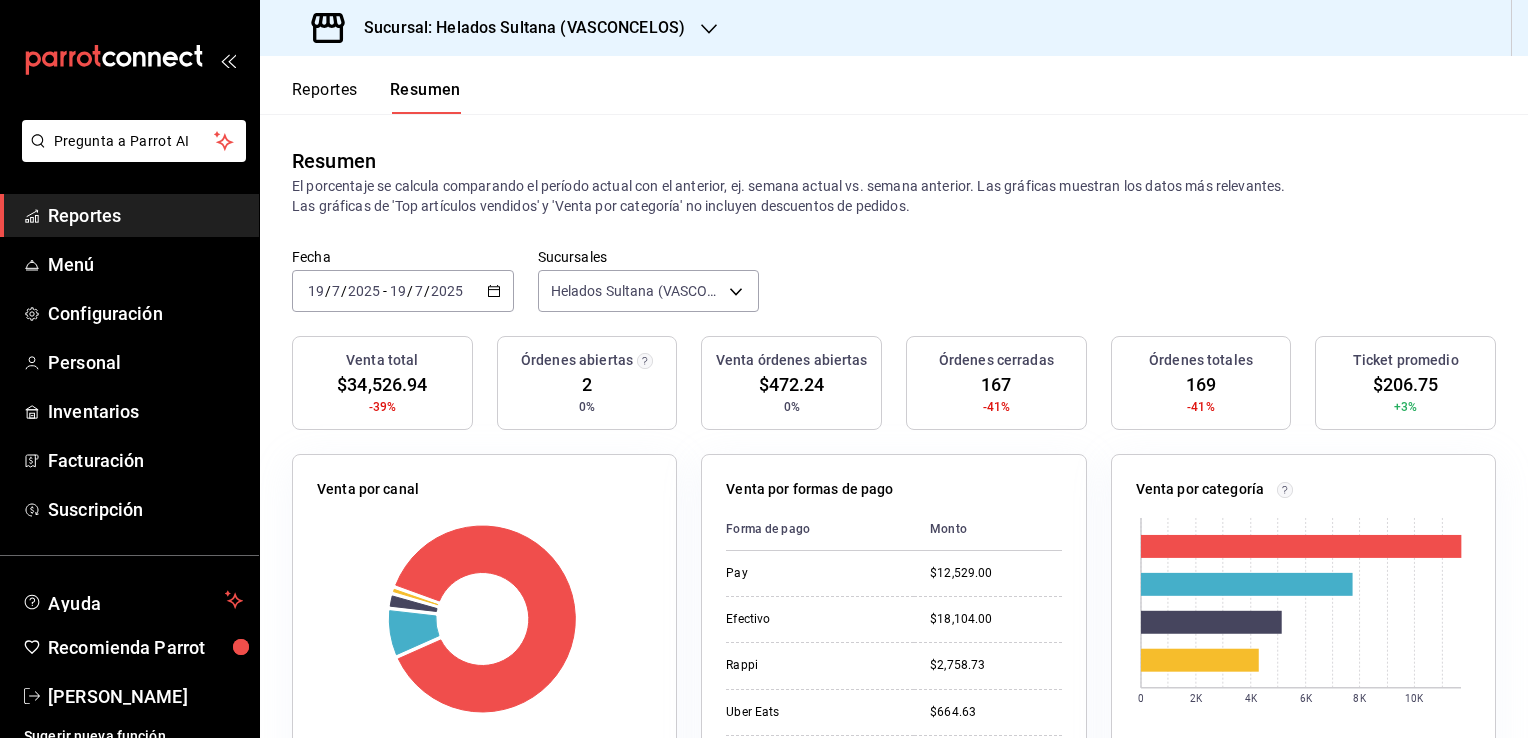 click on "Reportes" at bounding box center (325, 97) 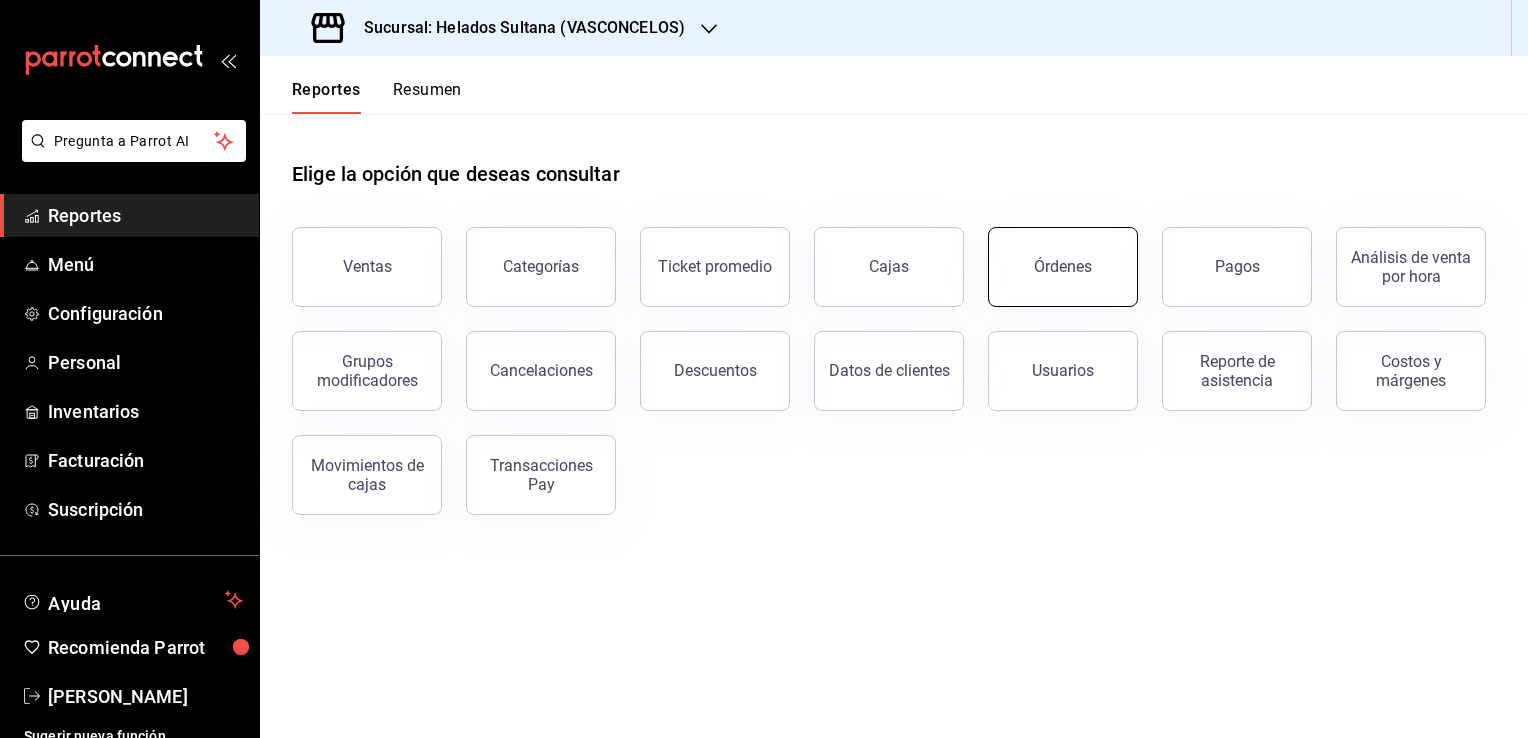 click on "Órdenes" at bounding box center (1063, 267) 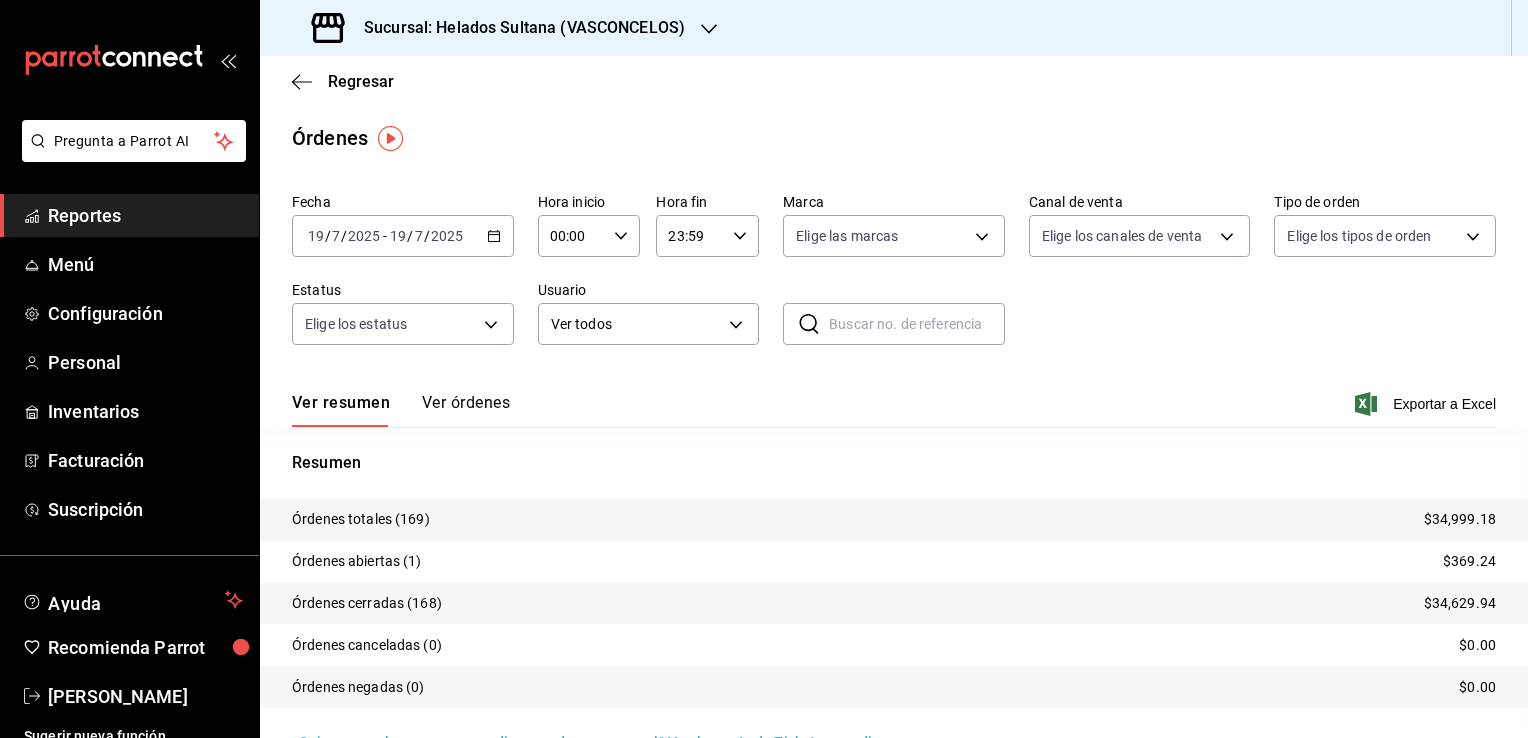 click on "Ver órdenes" at bounding box center [466, 410] 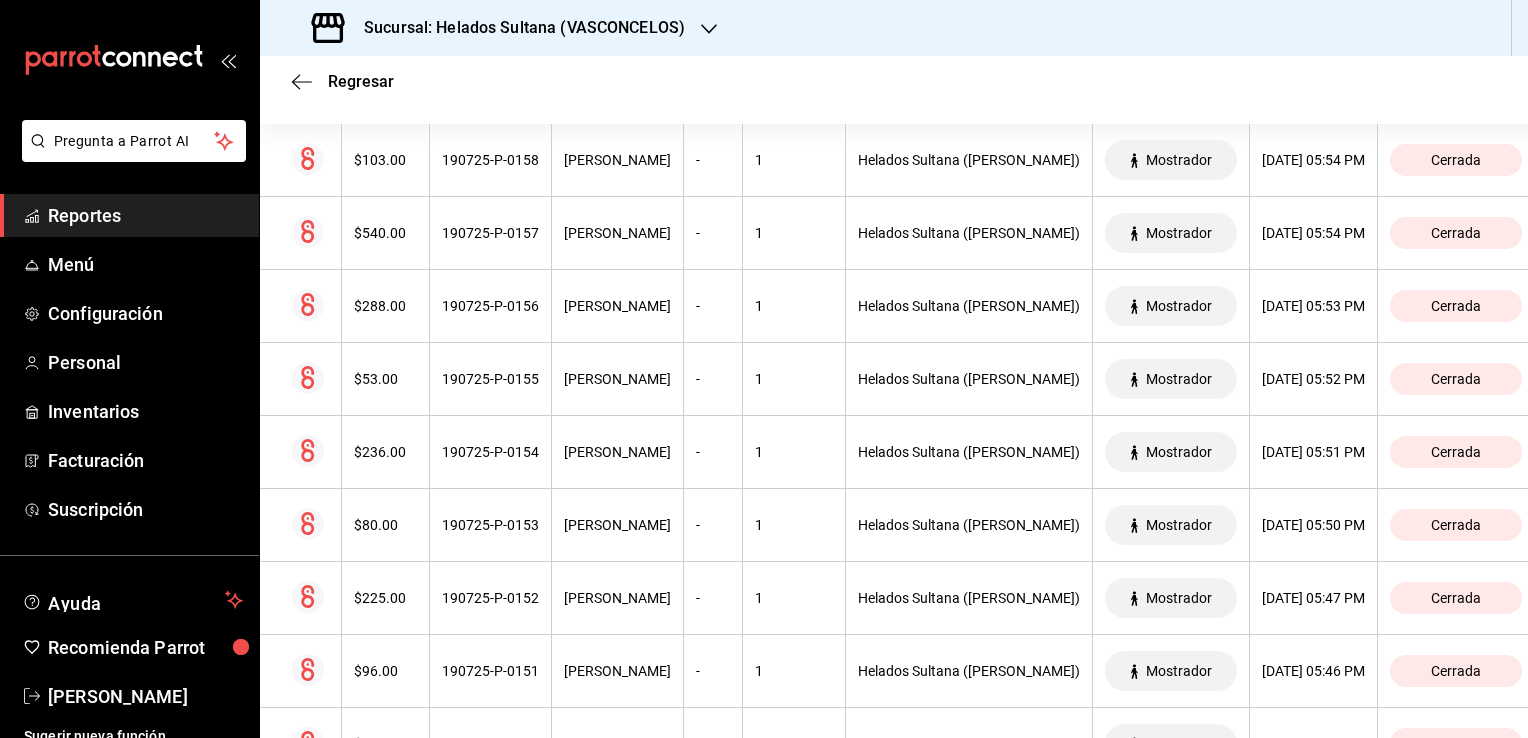 scroll, scrollTop: 400, scrollLeft: 0, axis: vertical 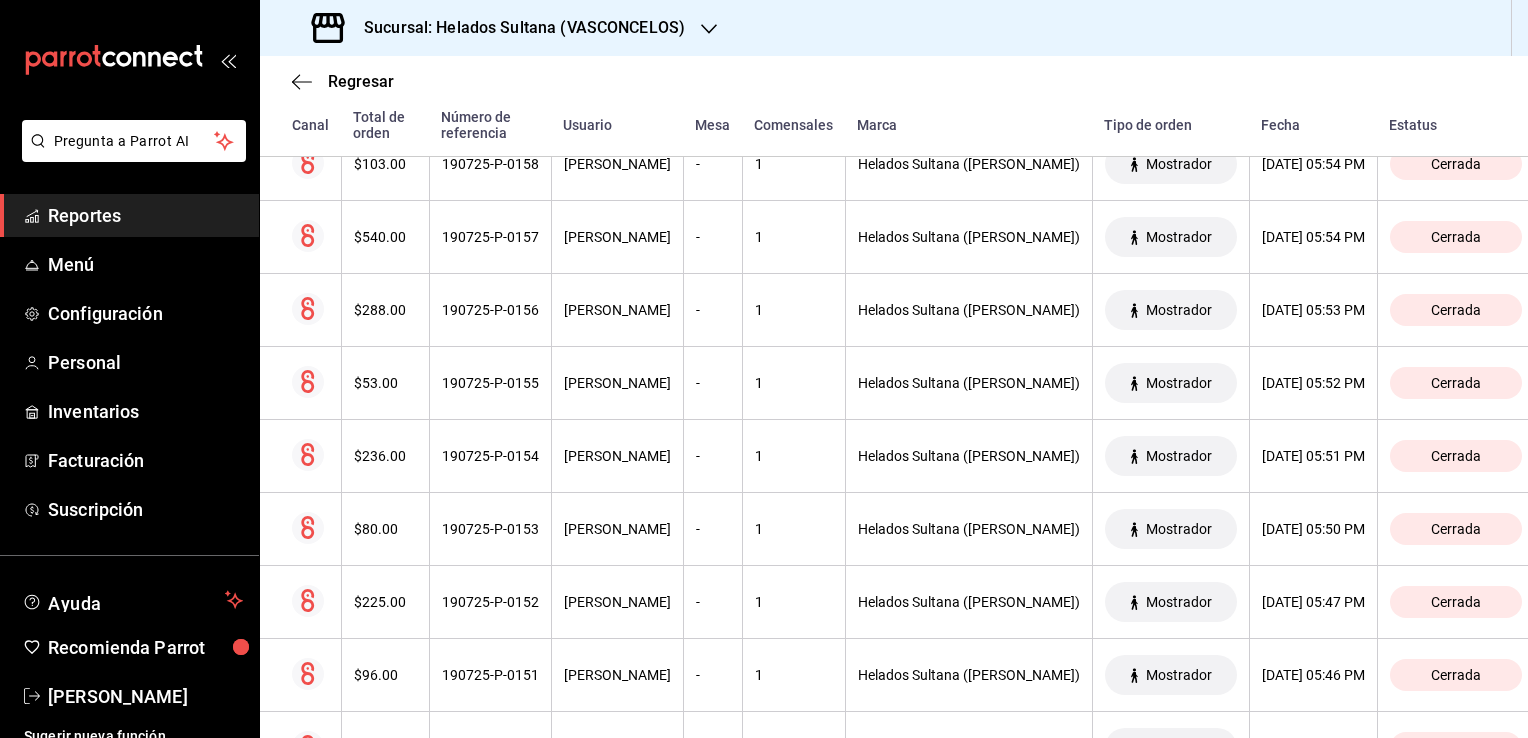 click on "Regresar Órdenes Fecha [DATE] [DATE] - [DATE] [DATE] Hora inicio 00:00 Hora inicio Hora fin 23:59 Hora fin Marca Elige las marcas Canal de venta Elige los canales de venta Tipo de orden Elige los tipos de orden Estatus Elige los estatus Usuario Ver todos ALL ​ ​ Ver resumen Ver órdenes Exportar a Excel Canal Total de orden Número de referencia Usuario Mesa Comensales Marca Tipo de orden Fecha Estatus $103.00 190725-P-0158 [PERSON_NAME] - 1 Helados Sultana ([PERSON_NAME]) Mostrador [DATE] 05:54 PM Cerrada $540.00 190725-P-0157 [PERSON_NAME] - 1 Helados Sultana ([PERSON_NAME]) Mostrador [DATE] 05:54 PM Cerrada $288.00 190725-P-0156 [PERSON_NAME] - 1 Helados Sultana ([PERSON_NAME]) Mostrador [DATE] 05:53 PM Cerrada $53.00 190725-P-0155 [PERSON_NAME] - 1 Helados Sultana ([PERSON_NAME]) Mostrador [DATE] 05:52 PM Cerrada $236.00 190725-P-0154 [PERSON_NAME] - 1 Helados Sultana ([PERSON_NAME]) Mostrador [DATE] 05:51 PM Cerrada $80.00 190725-P-0153 [PERSON_NAME] - 1 -" at bounding box center [894, 397] 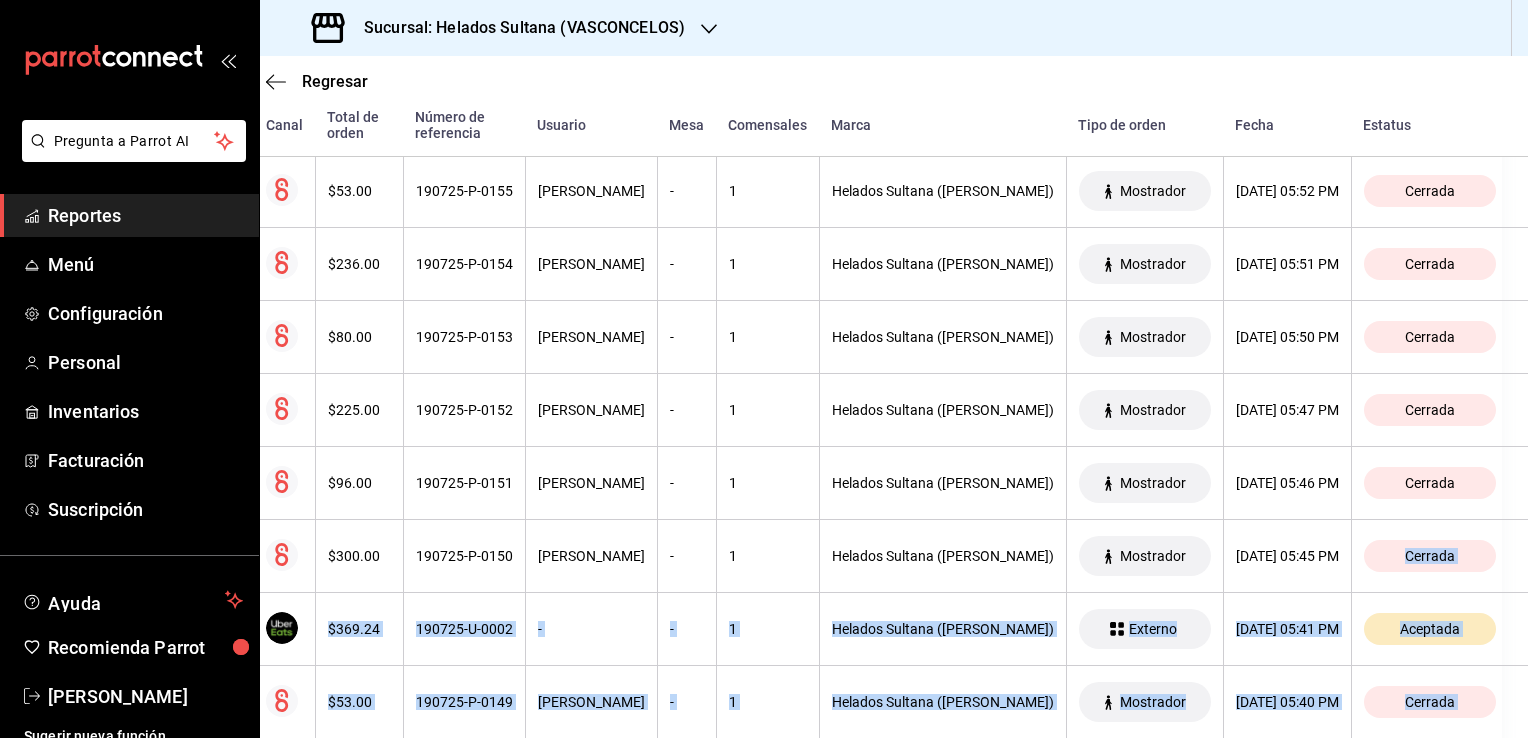 click on "Regresar Órdenes Fecha [DATE] [DATE] - [DATE] [DATE] Hora inicio 00:00 Hora inicio Hora fin 23:59 Hora fin Marca Elige las marcas Canal de venta Elige los canales de venta Tipo de orden Elige los tipos de orden Estatus Elige los estatus Usuario Ver todos ALL ​ ​ Ver resumen Ver órdenes Exportar a Excel Canal Total de orden Número de referencia Usuario Mesa Comensales Marca Tipo de orden Fecha Estatus $103.00 190725-P-0158 [PERSON_NAME] - 1 Helados Sultana ([PERSON_NAME]) Mostrador [DATE] 05:54 PM Cerrada $540.00 190725-P-0157 [PERSON_NAME] - 1 Helados Sultana ([PERSON_NAME]) Mostrador [DATE] 05:54 PM Cerrada $288.00 190725-P-0156 [PERSON_NAME] - 1 Helados Sultana ([PERSON_NAME]) Mostrador [DATE] 05:53 PM Cerrada $53.00 190725-P-0155 [PERSON_NAME] - 1 Helados Sultana ([PERSON_NAME]) Mostrador [DATE] 05:52 PM Cerrada $236.00 190725-P-0154 [PERSON_NAME] - 1 Helados Sultana ([PERSON_NAME]) Mostrador [DATE] 05:51 PM Cerrada $80.00 190725-P-0153 [PERSON_NAME] - 1 -" at bounding box center [894, 397] 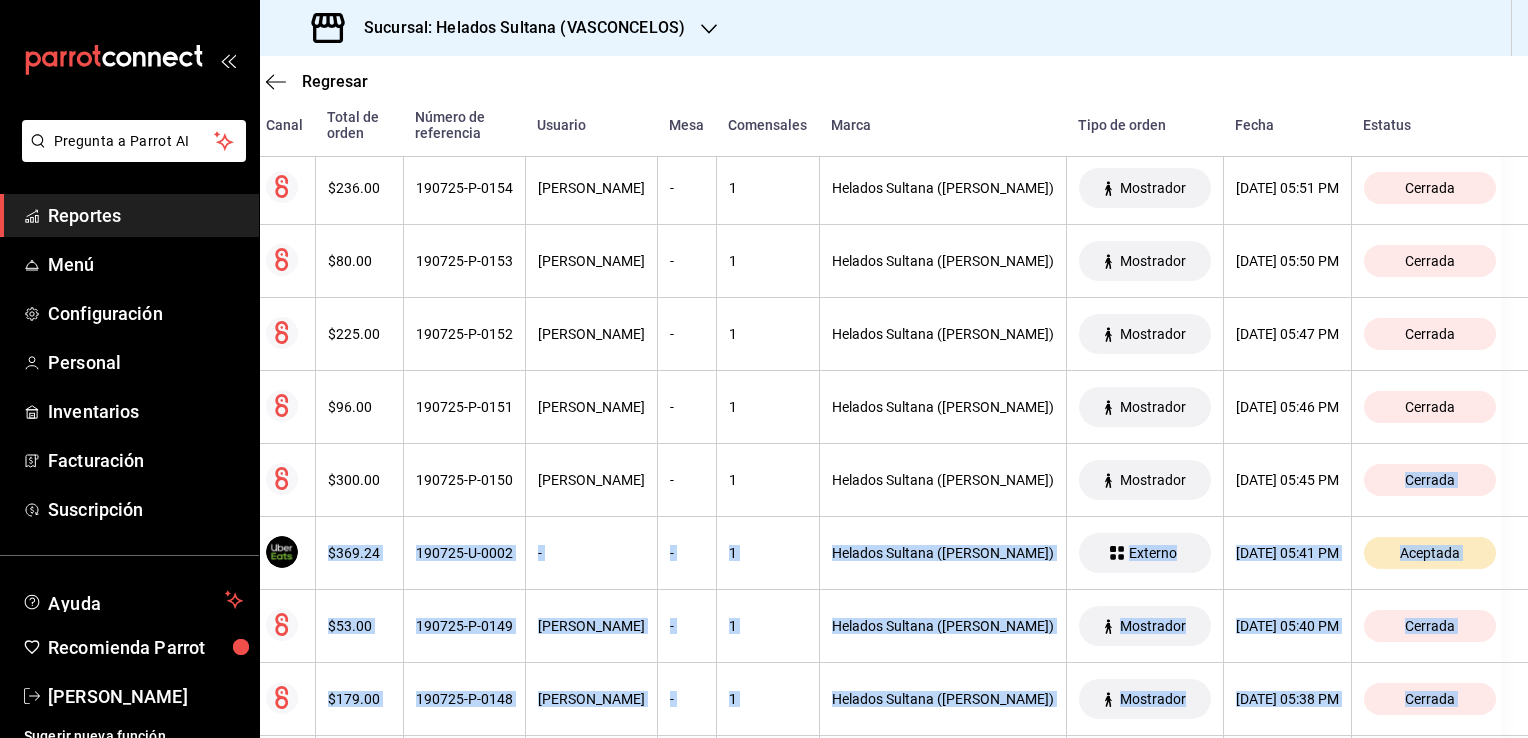 click on "Regresar Órdenes Fecha [DATE] [DATE] - [DATE] [DATE] Hora inicio 00:00 Hora inicio Hora fin 23:59 Hora fin Marca Elige las marcas Canal de venta Elige los canales de venta Tipo de orden Elige los tipos de orden Estatus Elige los estatus Usuario Ver todos ALL ​ ​ Ver resumen Ver órdenes Exportar a Excel Canal Total de orden Número de referencia Usuario Mesa Comensales Marca Tipo de orden Fecha Estatus $103.00 190725-P-0158 [PERSON_NAME] - 1 Helados Sultana ([PERSON_NAME]) Mostrador [DATE] 05:54 PM Cerrada $540.00 190725-P-0157 [PERSON_NAME] - 1 Helados Sultana ([PERSON_NAME]) Mostrador [DATE] 05:54 PM Cerrada $288.00 190725-P-0156 [PERSON_NAME] - 1 Helados Sultana ([PERSON_NAME]) Mostrador [DATE] 05:53 PM Cerrada $53.00 190725-P-0155 [PERSON_NAME] - 1 Helados Sultana ([PERSON_NAME]) Mostrador [DATE] 05:52 PM Cerrada $236.00 190725-P-0154 [PERSON_NAME] - 1 Helados Sultana ([PERSON_NAME]) Mostrador [DATE] 05:51 PM Cerrada $80.00 190725-P-0153 [PERSON_NAME] - 1 -" at bounding box center (894, 397) 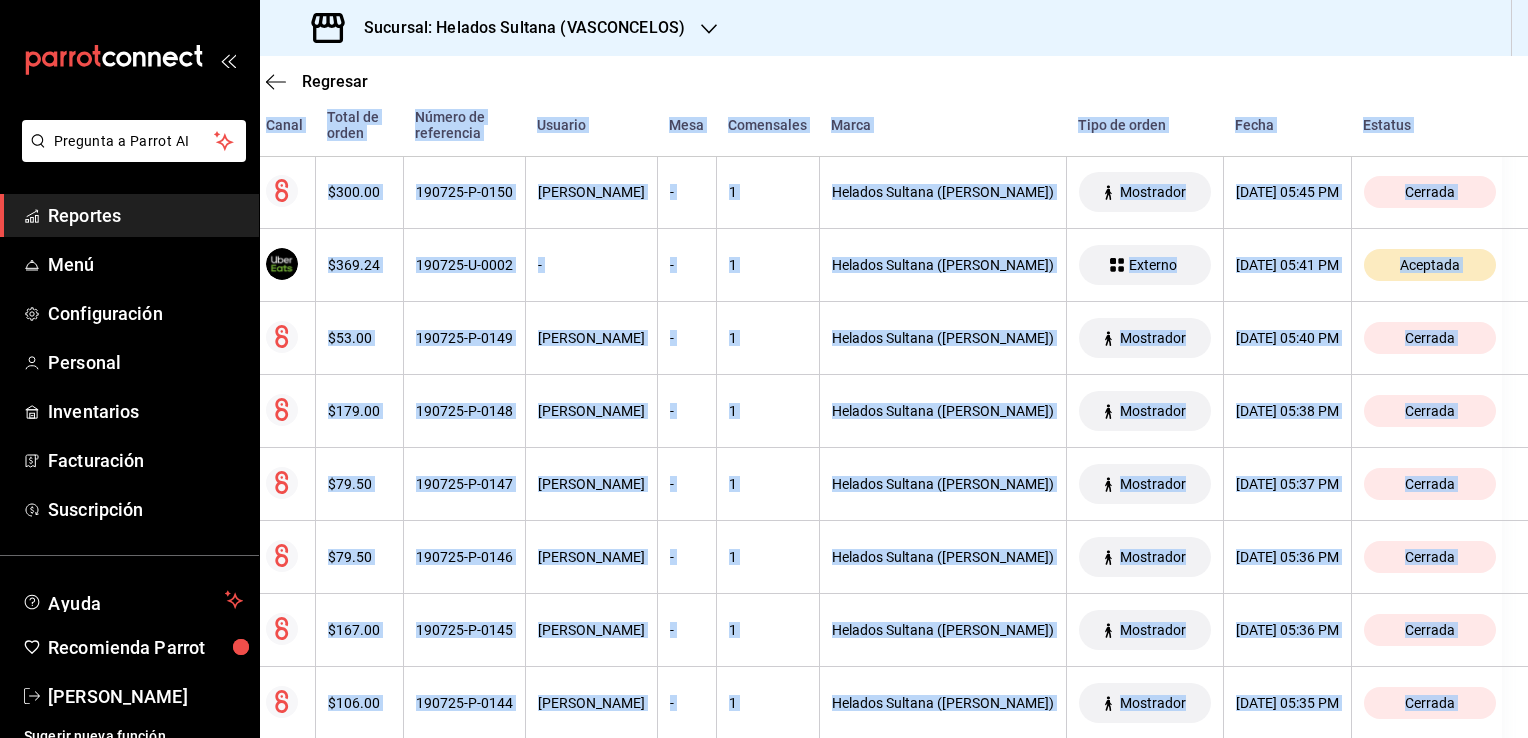 click on "Regresar Órdenes Fecha [DATE] [DATE] - [DATE] [DATE] Hora inicio 00:00 Hora inicio Hora fin 23:59 Hora fin Marca Elige las marcas Canal de venta Elige los canales de venta Tipo de orden Elige los tipos de orden Estatus Elige los estatus Usuario Ver todos ALL ​ ​ Ver resumen Ver órdenes Exportar a Excel Canal Total de orden Número de referencia Usuario Mesa Comensales Marca Tipo de orden Fecha Estatus $103.00 190725-P-0158 [PERSON_NAME] - 1 Helados Sultana ([PERSON_NAME]) Mostrador [DATE] 05:54 PM Cerrada $540.00 190725-P-0157 [PERSON_NAME] - 1 Helados Sultana ([PERSON_NAME]) Mostrador [DATE] 05:54 PM Cerrada $288.00 190725-P-0156 [PERSON_NAME] - 1 Helados Sultana ([PERSON_NAME]) Mostrador [DATE] 05:53 PM Cerrada $53.00 190725-P-0155 [PERSON_NAME] - 1 Helados Sultana ([PERSON_NAME]) Mostrador [DATE] 05:52 PM Cerrada $236.00 190725-P-0154 [PERSON_NAME] - 1 Helados Sultana ([PERSON_NAME]) Mostrador [DATE] 05:51 PM Cerrada $80.00 190725-P-0153 [PERSON_NAME] - 1 -" at bounding box center (894, 397) 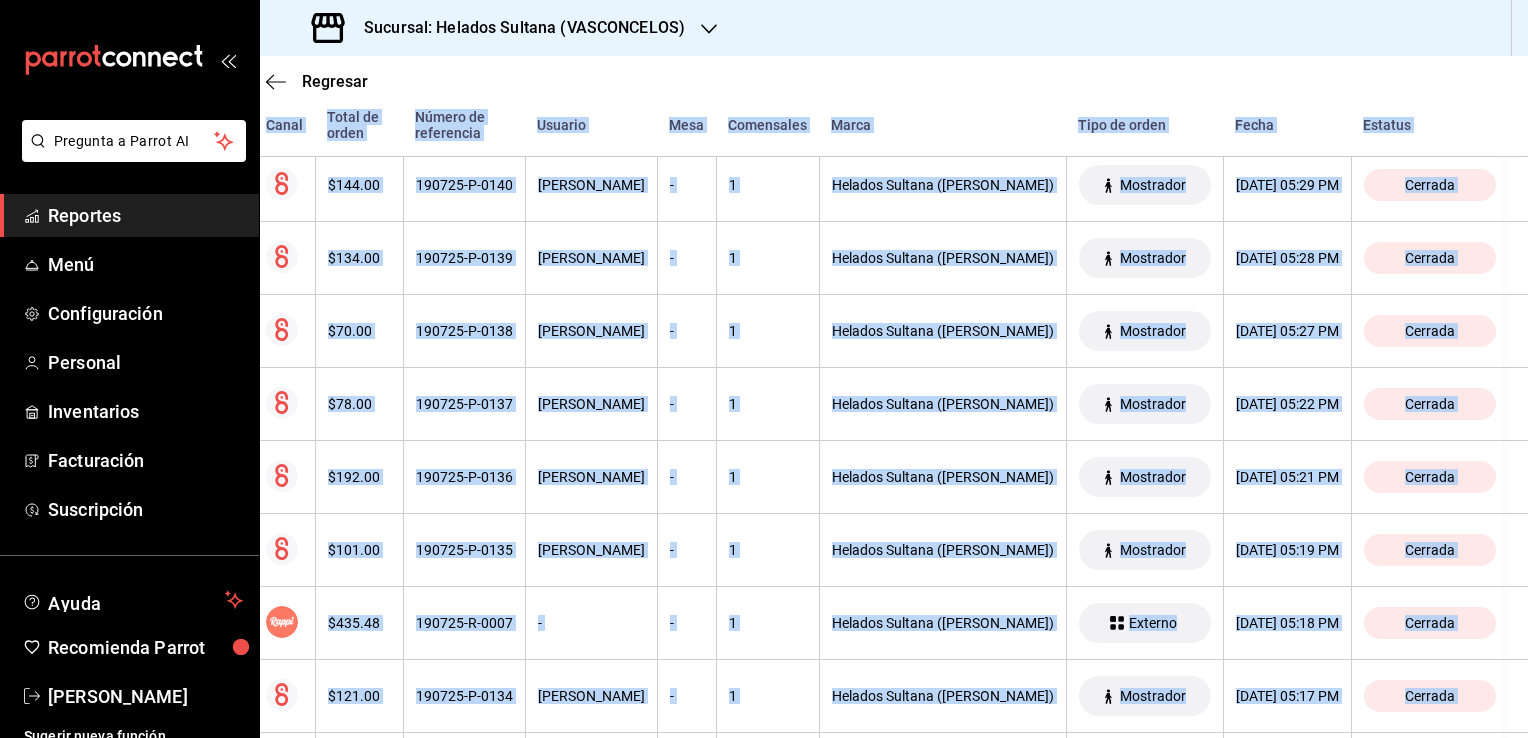 scroll, scrollTop: 1855, scrollLeft: 32, axis: both 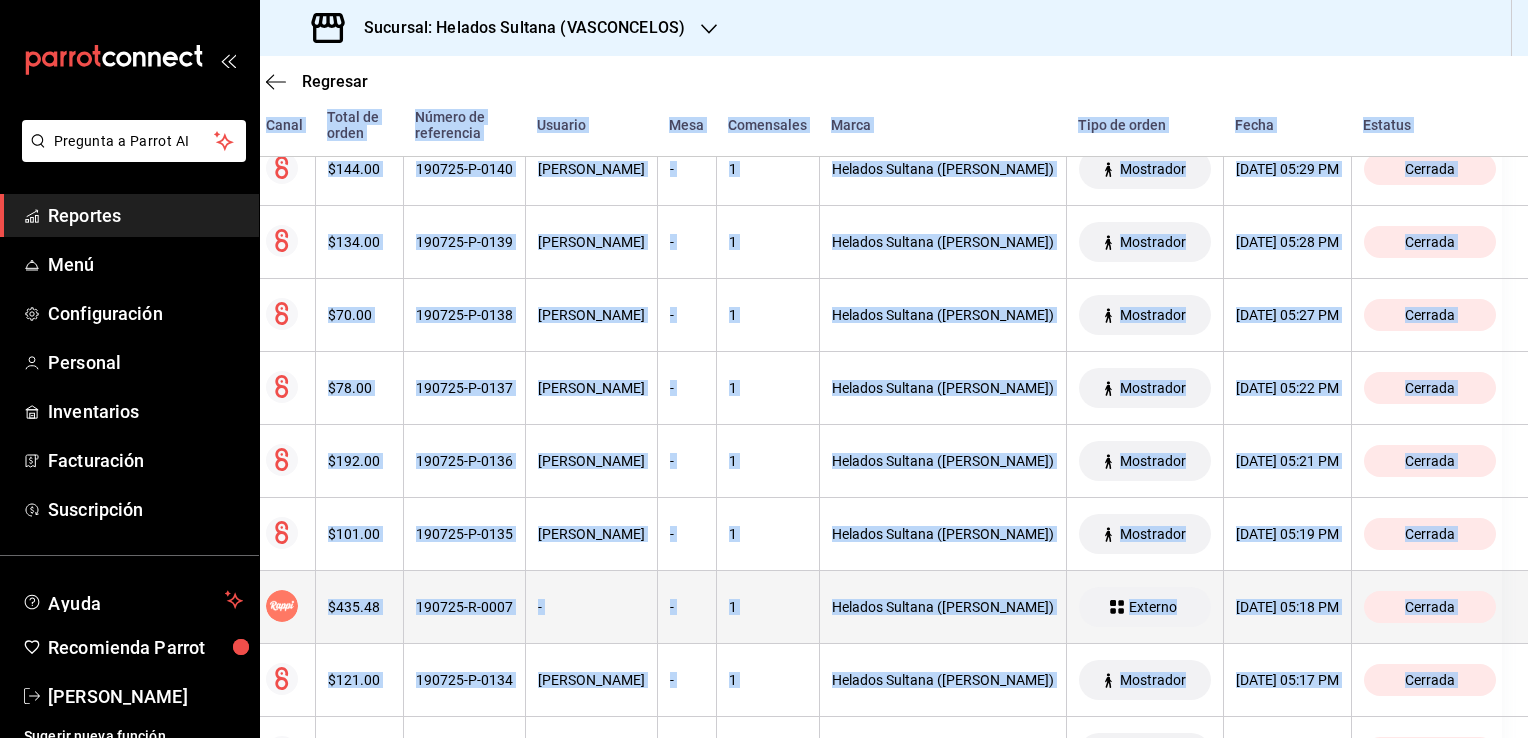 click on "190725-R-0007" at bounding box center (464, 607) 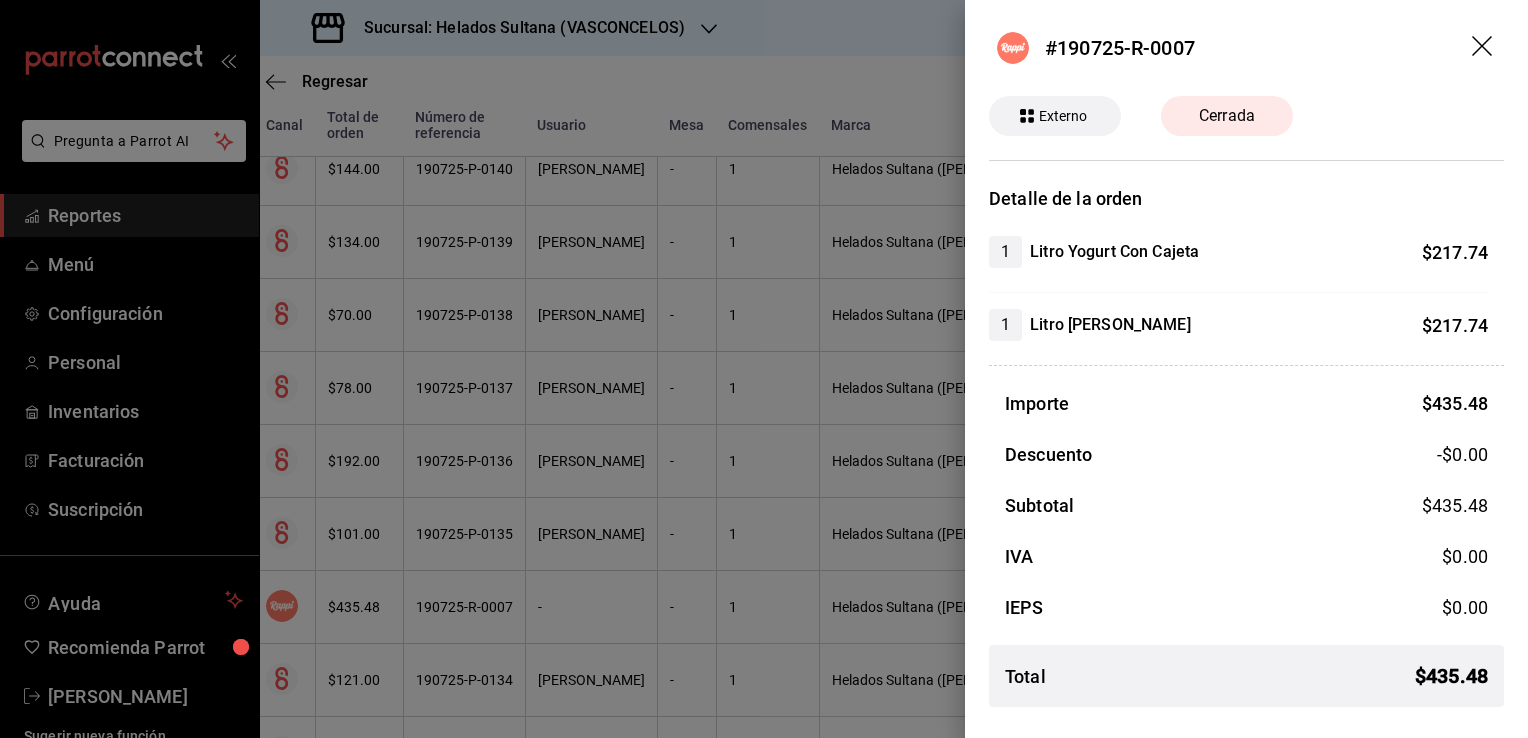 click at bounding box center (764, 369) 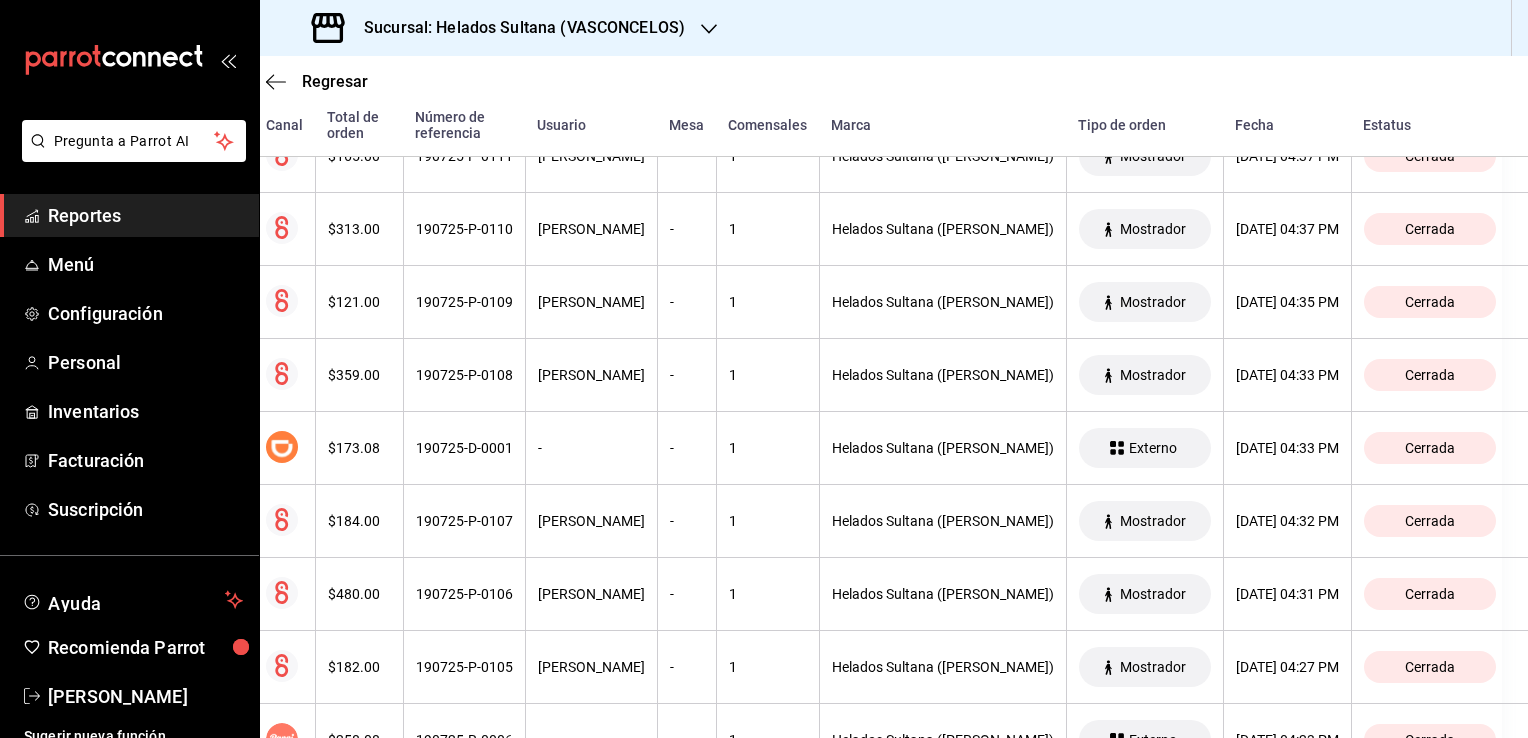 scroll, scrollTop: 4124, scrollLeft: 32, axis: both 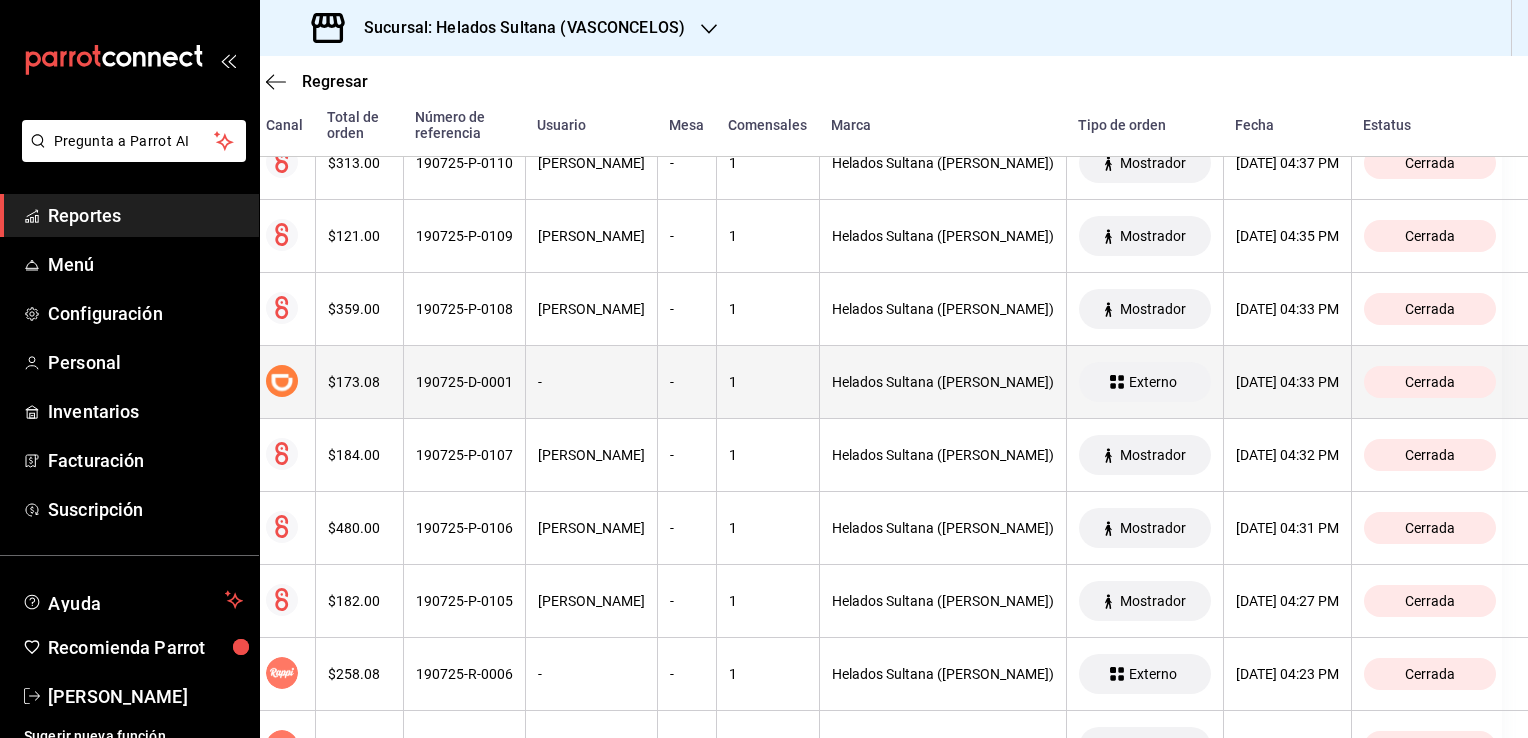 click on "-" at bounding box center (591, 382) 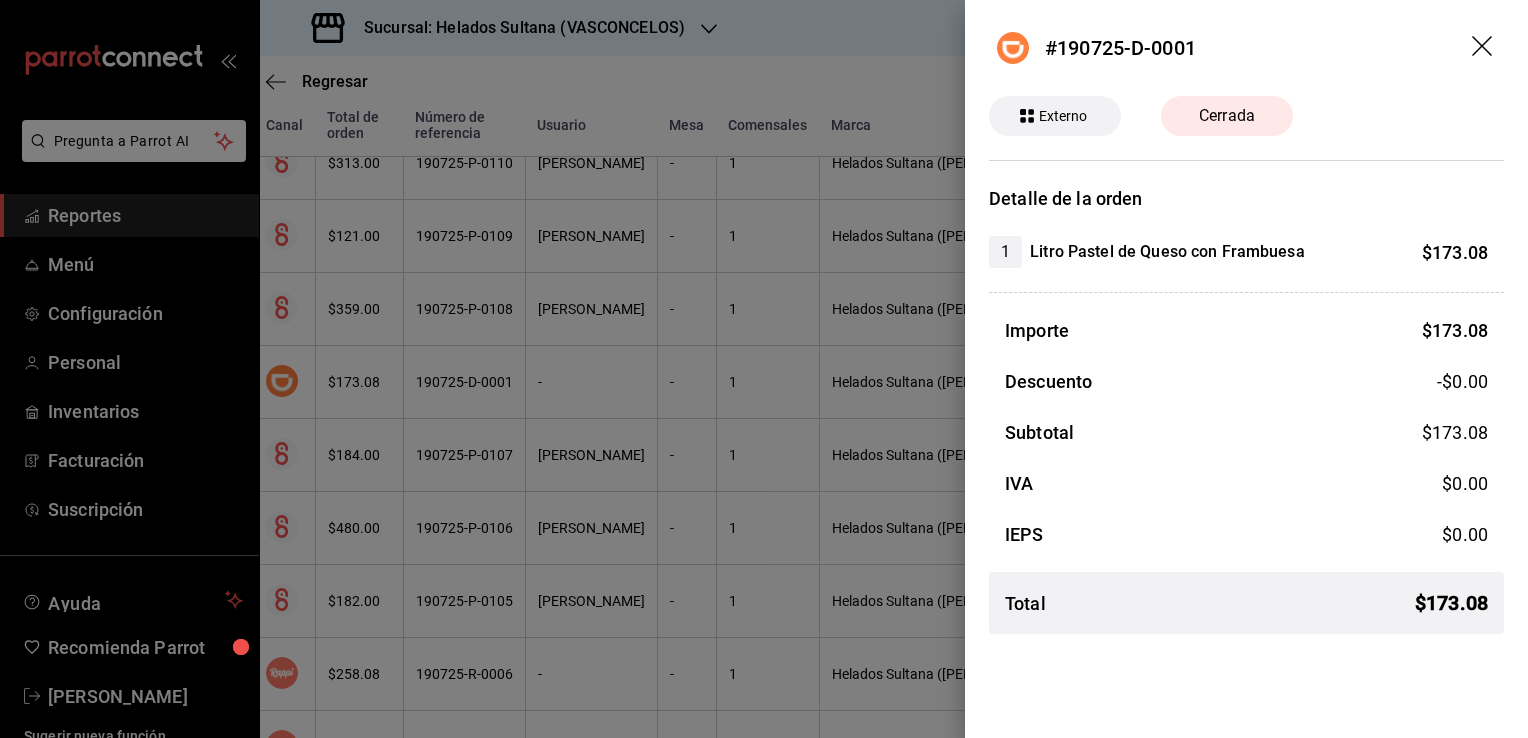 click at bounding box center [764, 369] 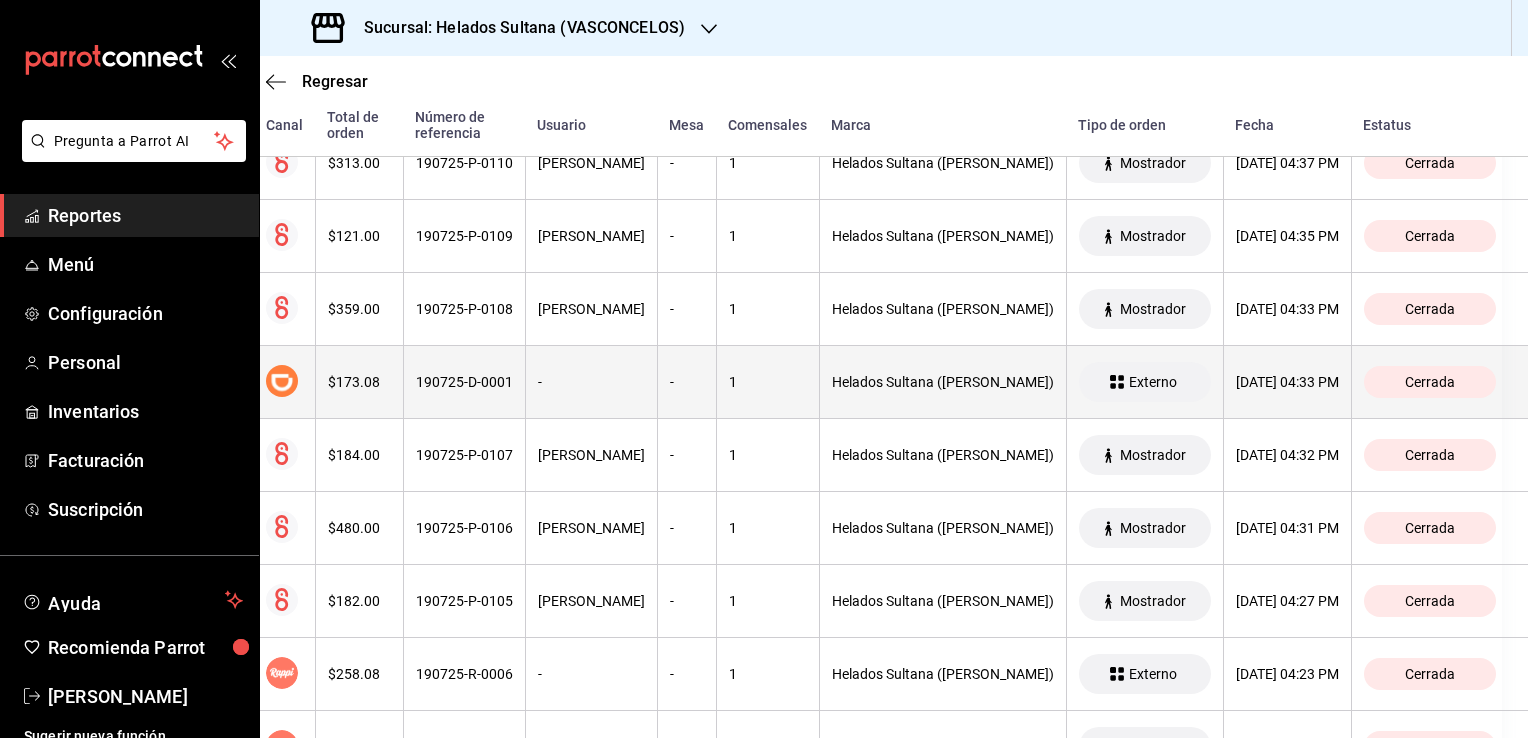 click on "-" at bounding box center [591, 382] 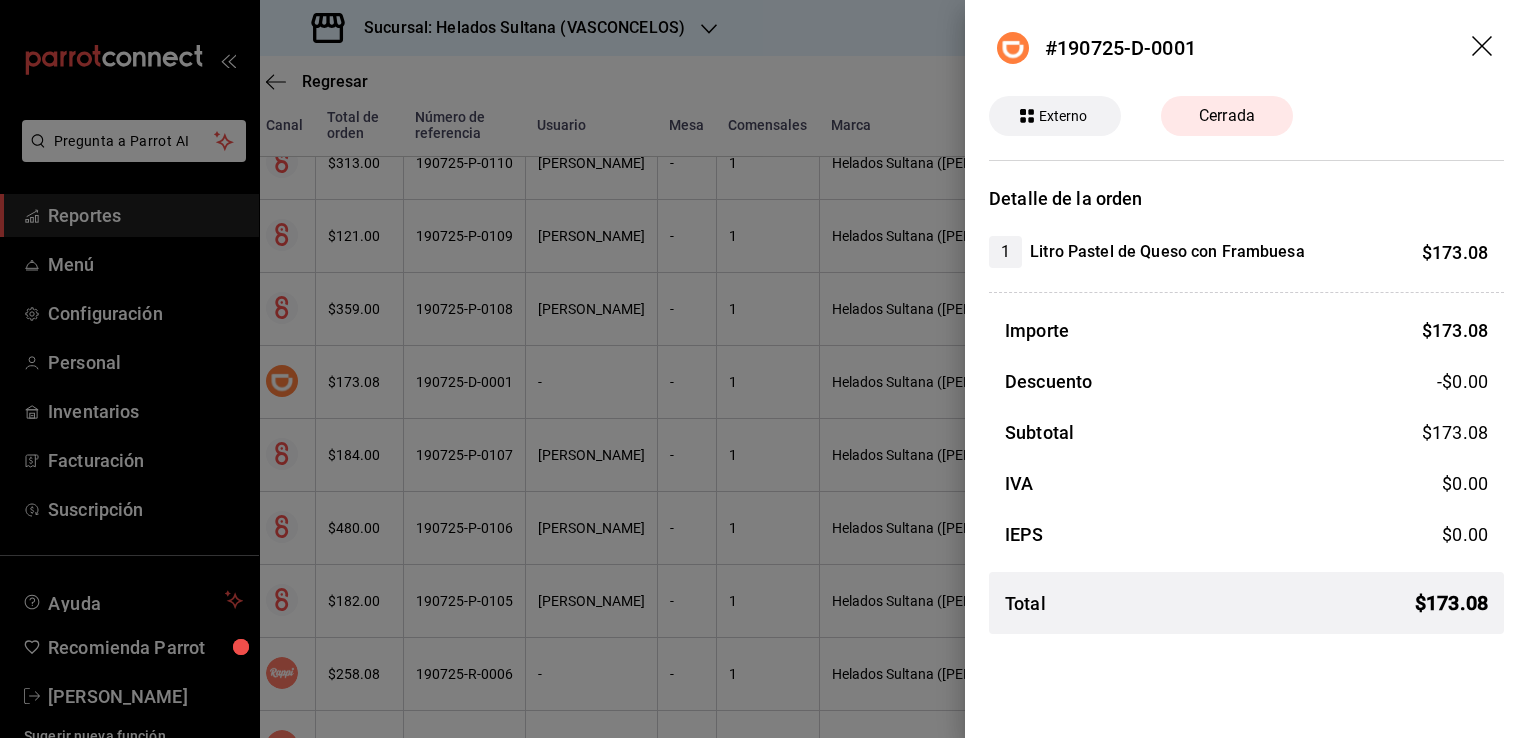 click at bounding box center (764, 369) 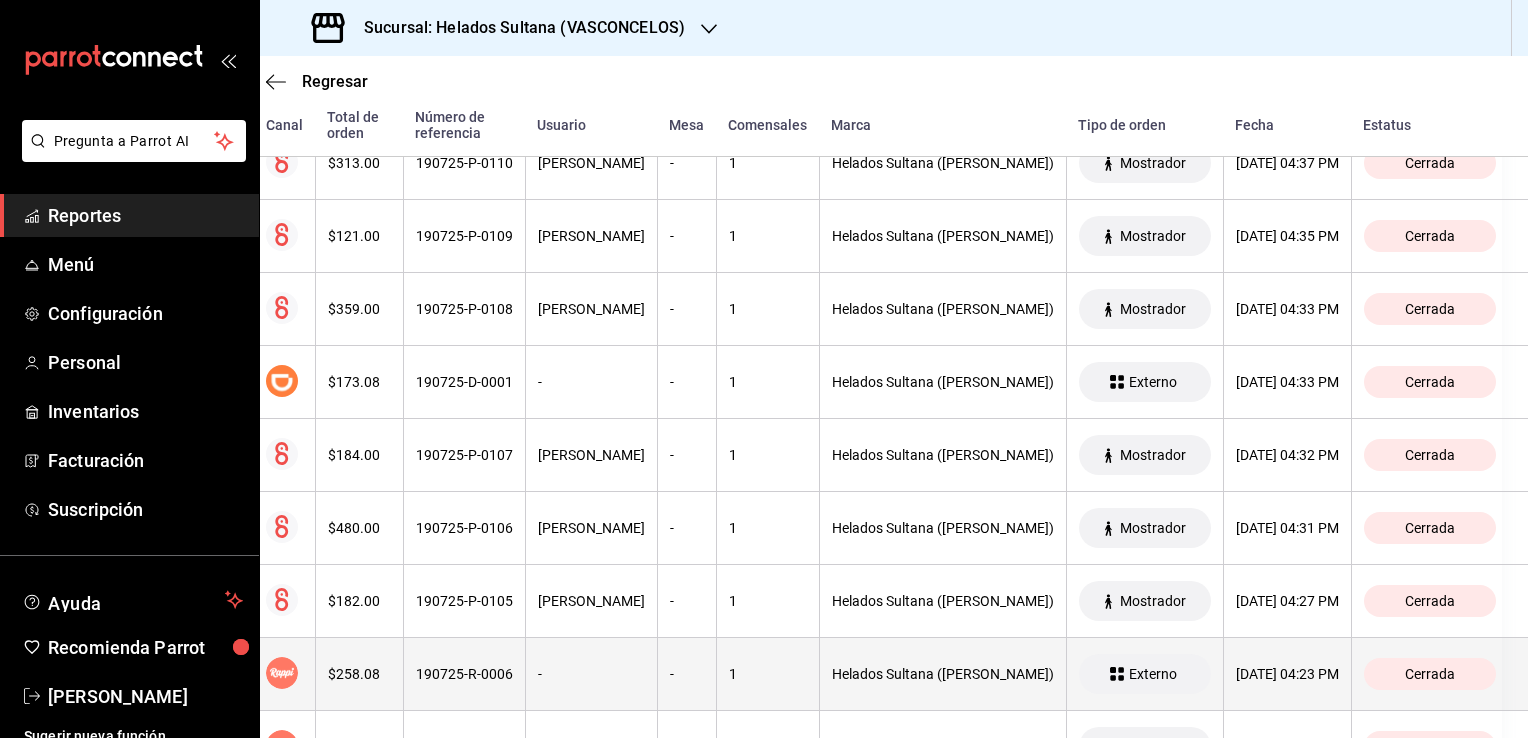 click on "-" at bounding box center [591, 674] 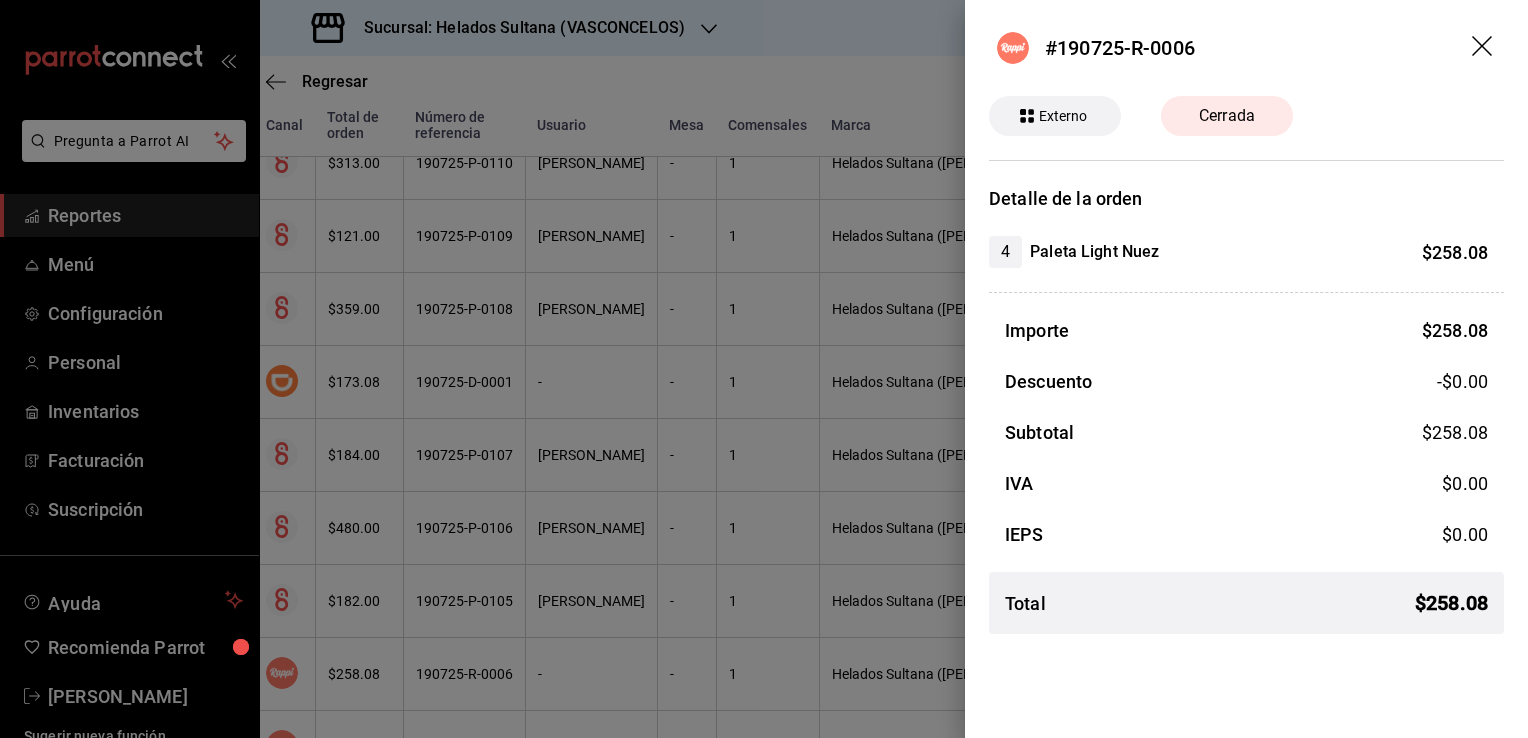 click at bounding box center [764, 369] 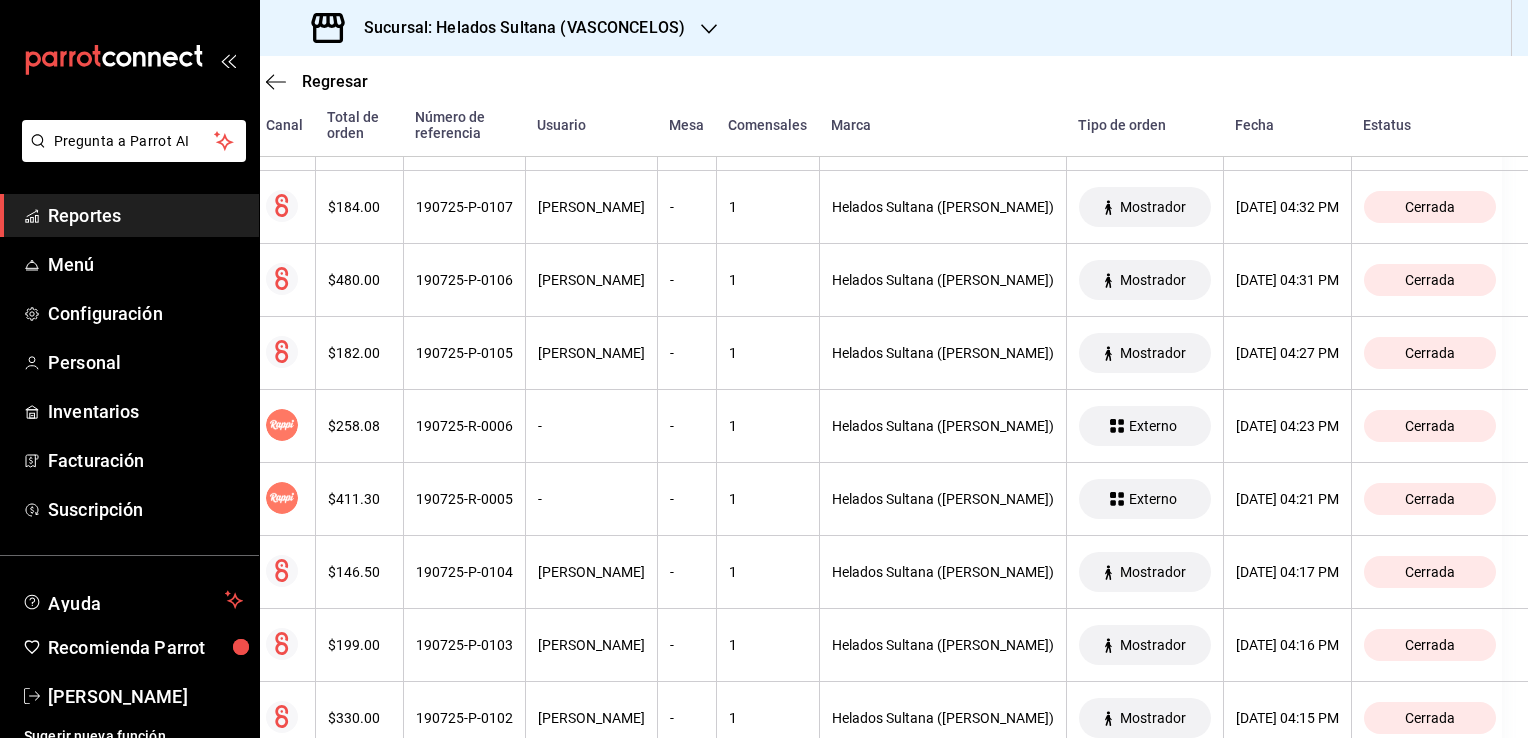 scroll, scrollTop: 4404, scrollLeft: 32, axis: both 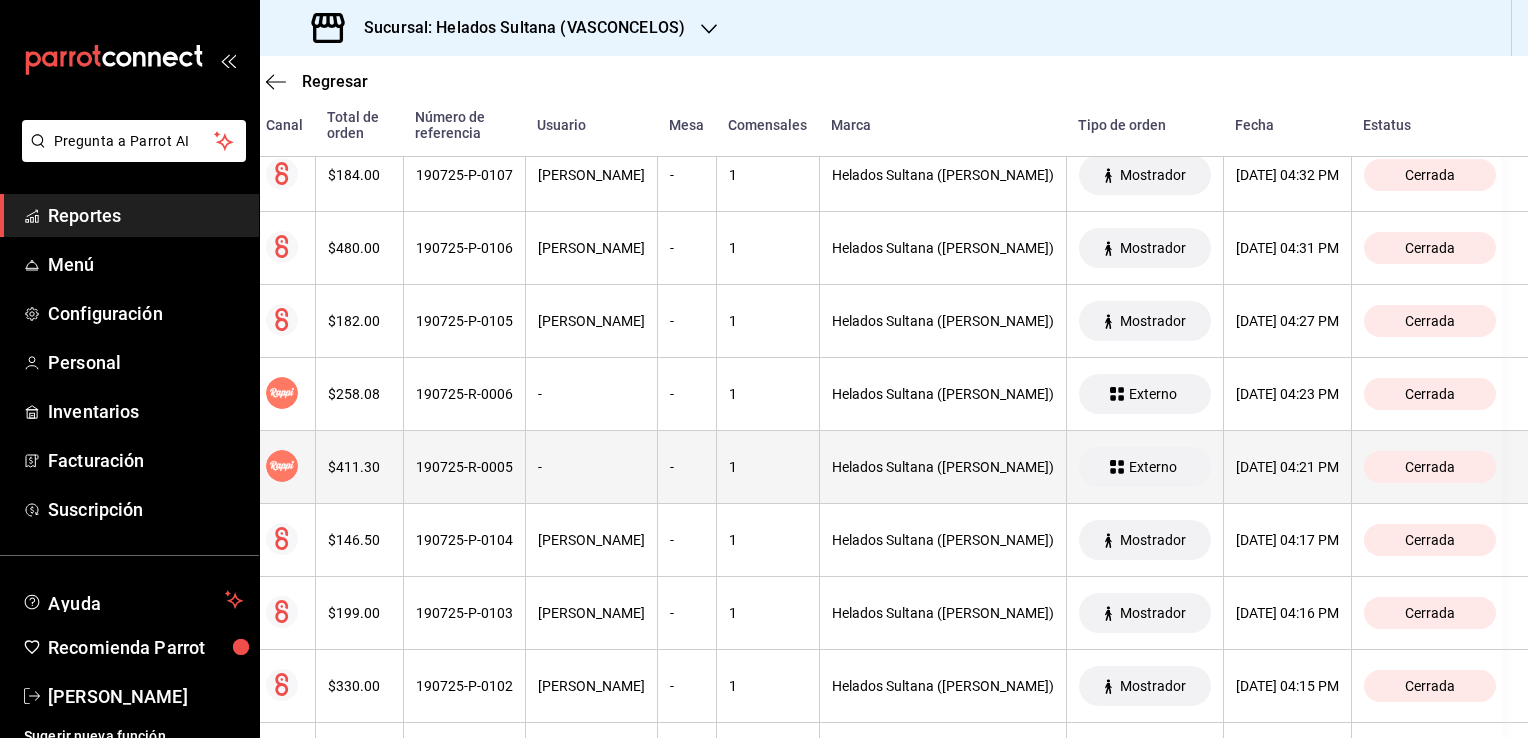 click on "-" at bounding box center [591, 467] 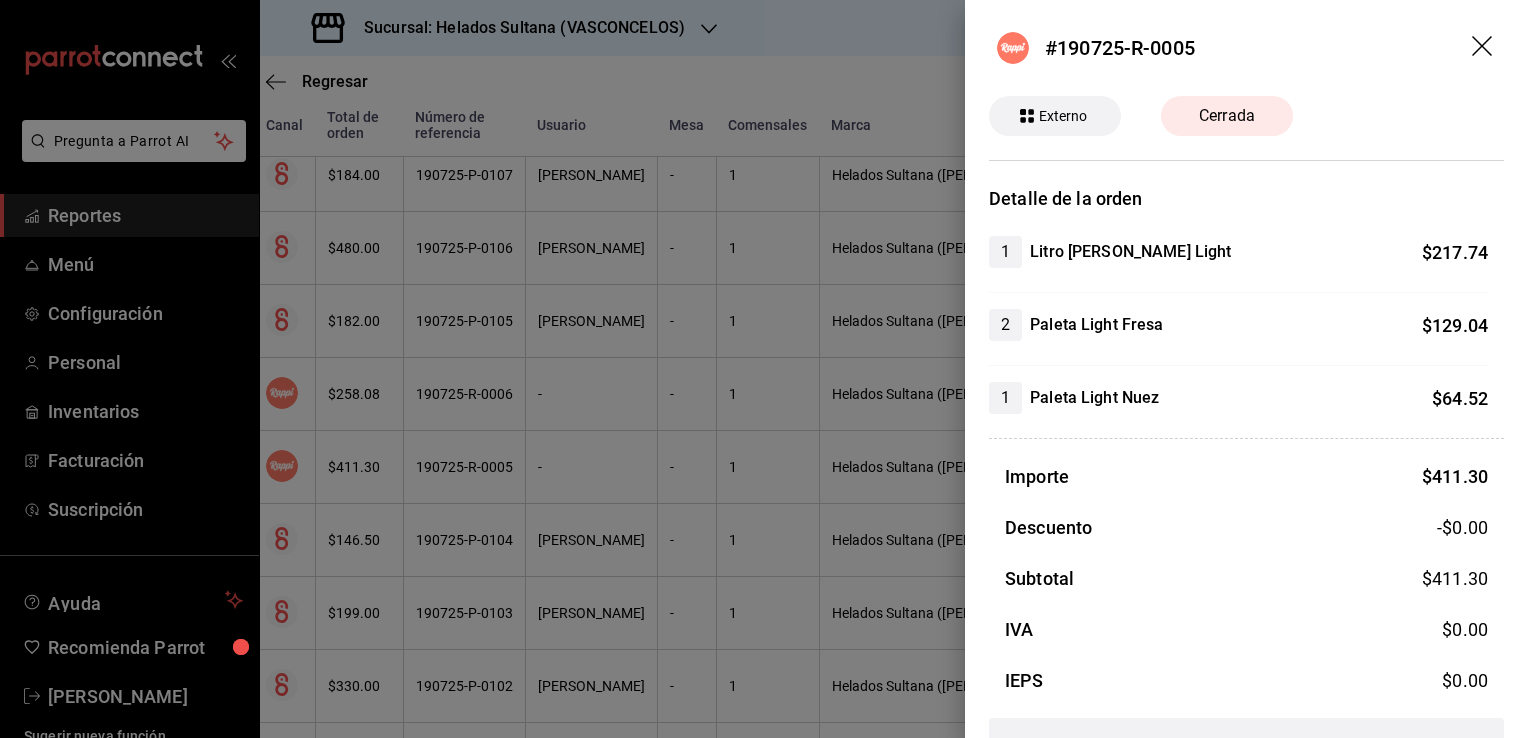 click at bounding box center (764, 369) 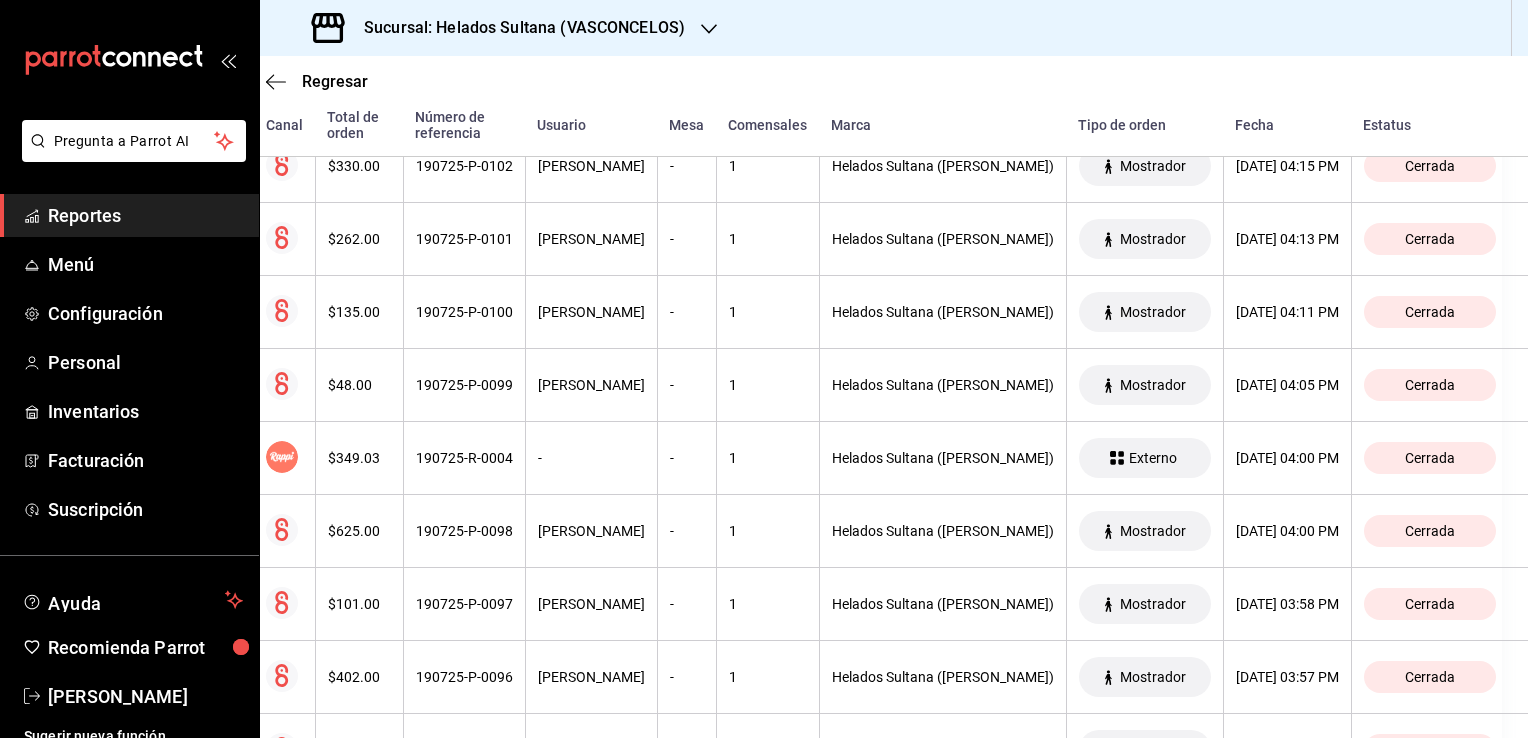scroll, scrollTop: 4964, scrollLeft: 32, axis: both 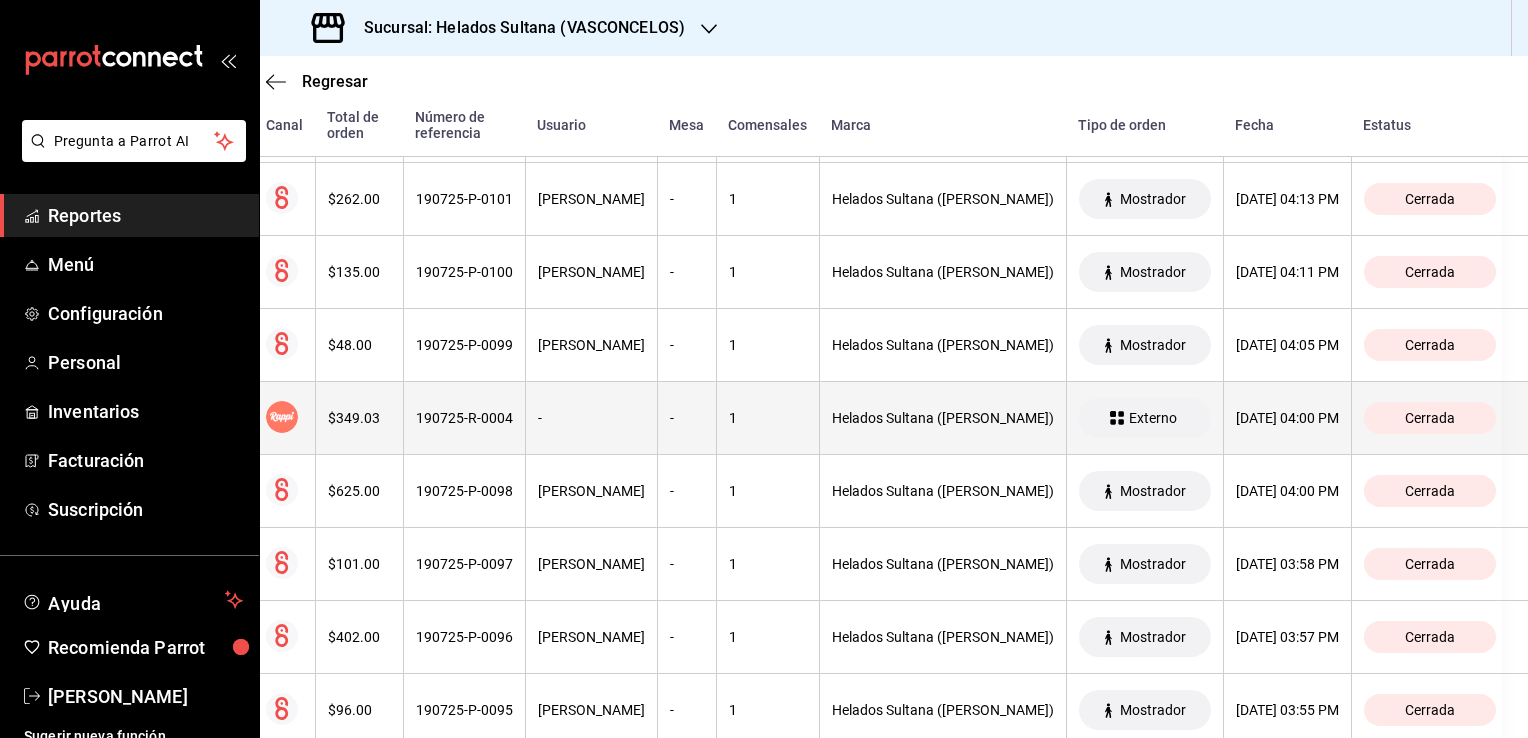 click on "-" at bounding box center (591, 418) 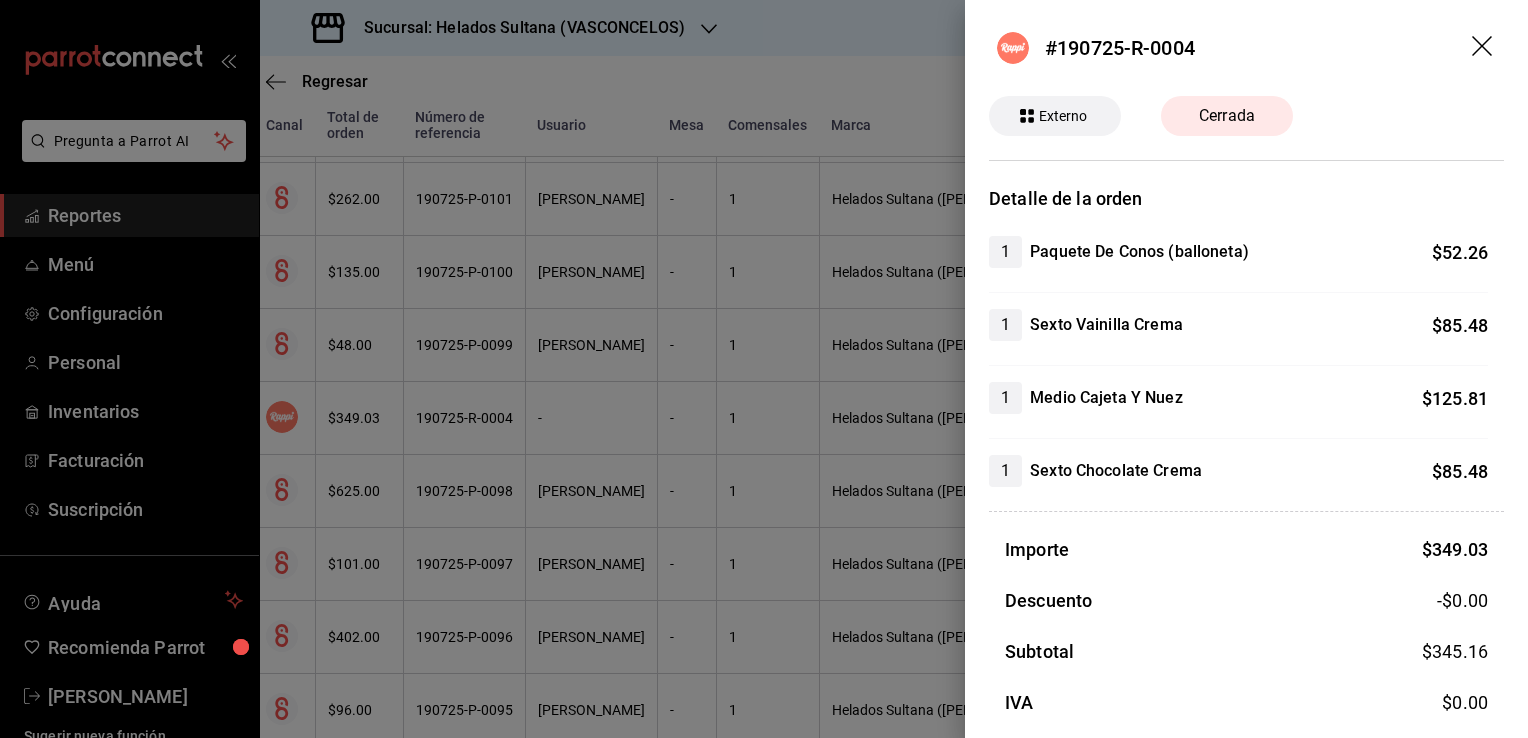 click at bounding box center [764, 369] 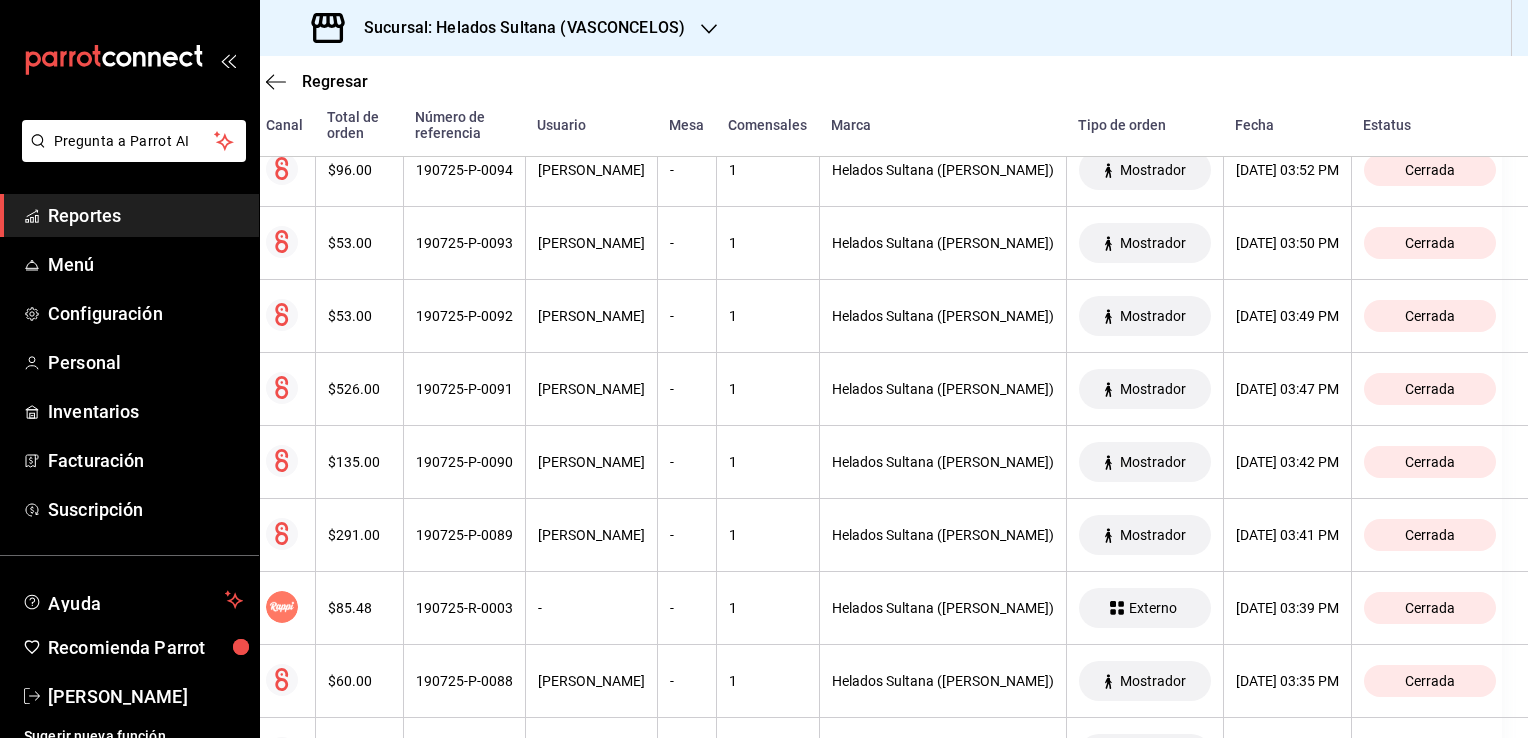 scroll, scrollTop: 5710, scrollLeft: 32, axis: both 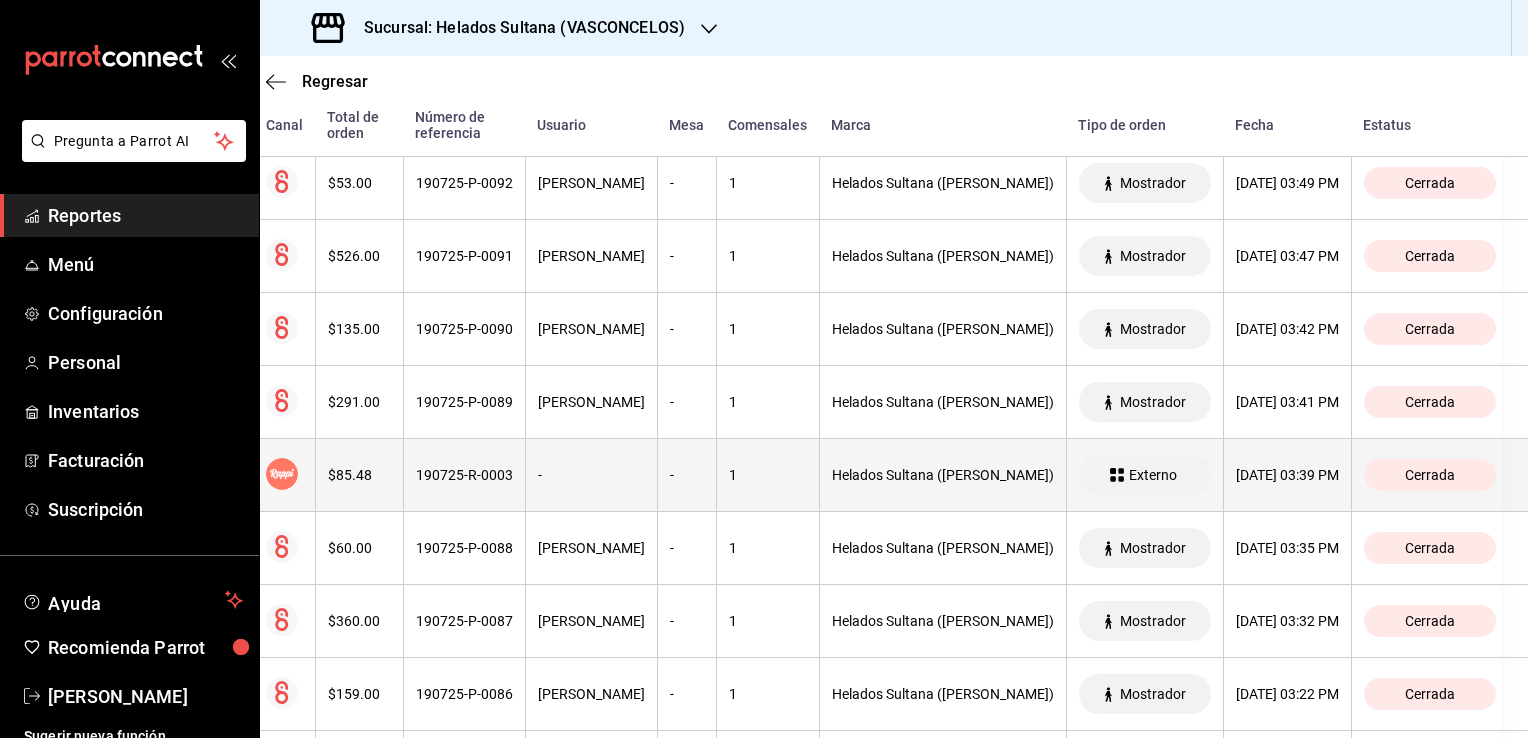 click on "-" at bounding box center (591, 475) 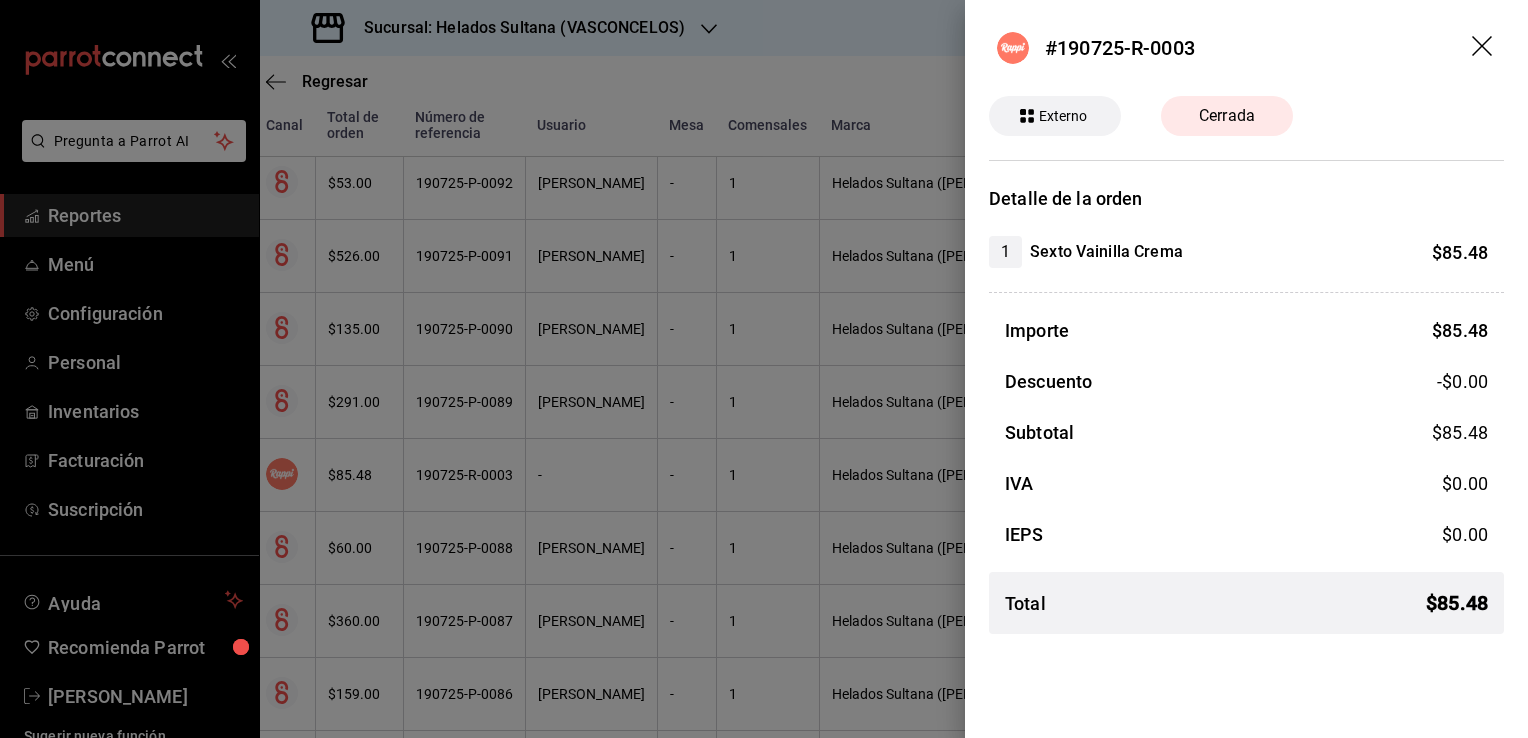 click at bounding box center (764, 369) 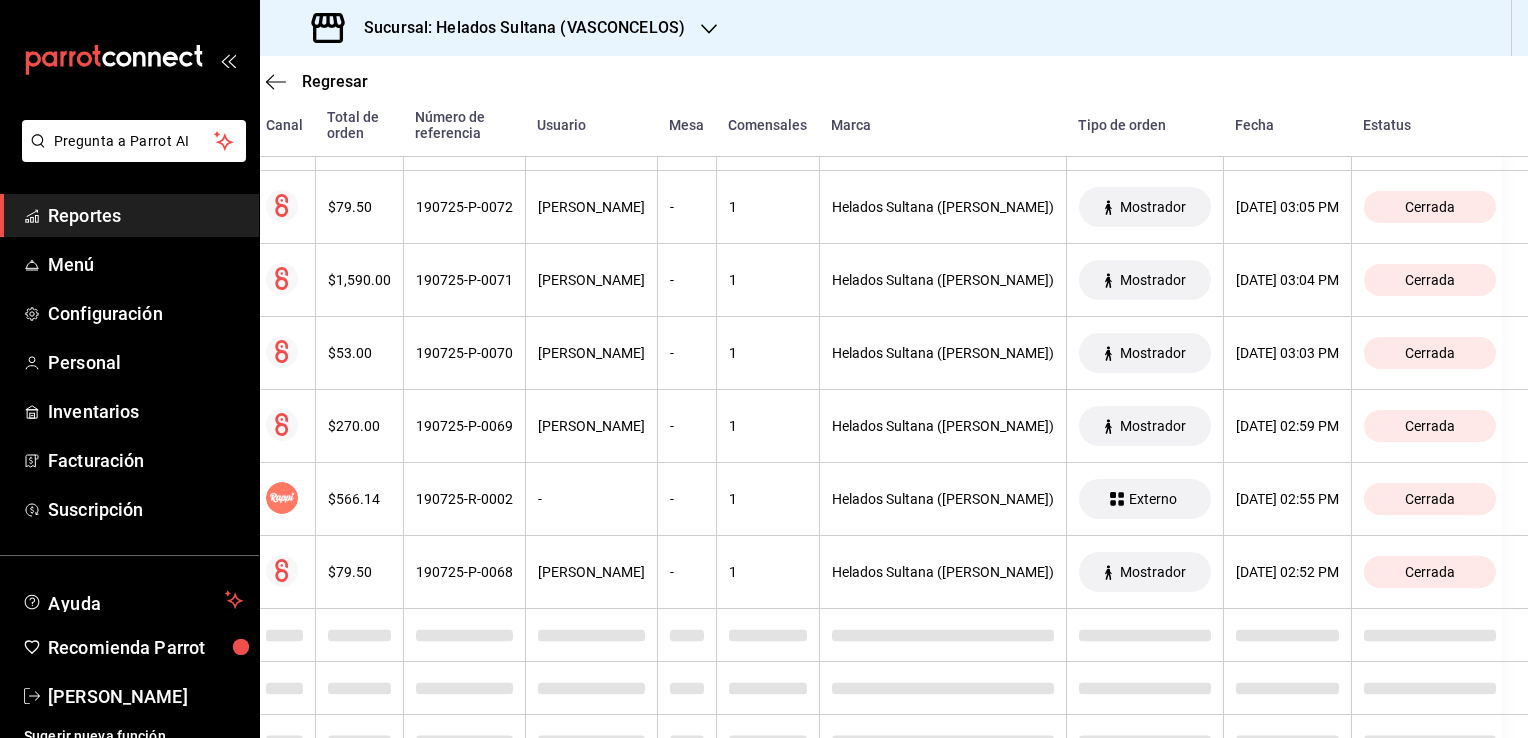 scroll, scrollTop: 7272, scrollLeft: 32, axis: both 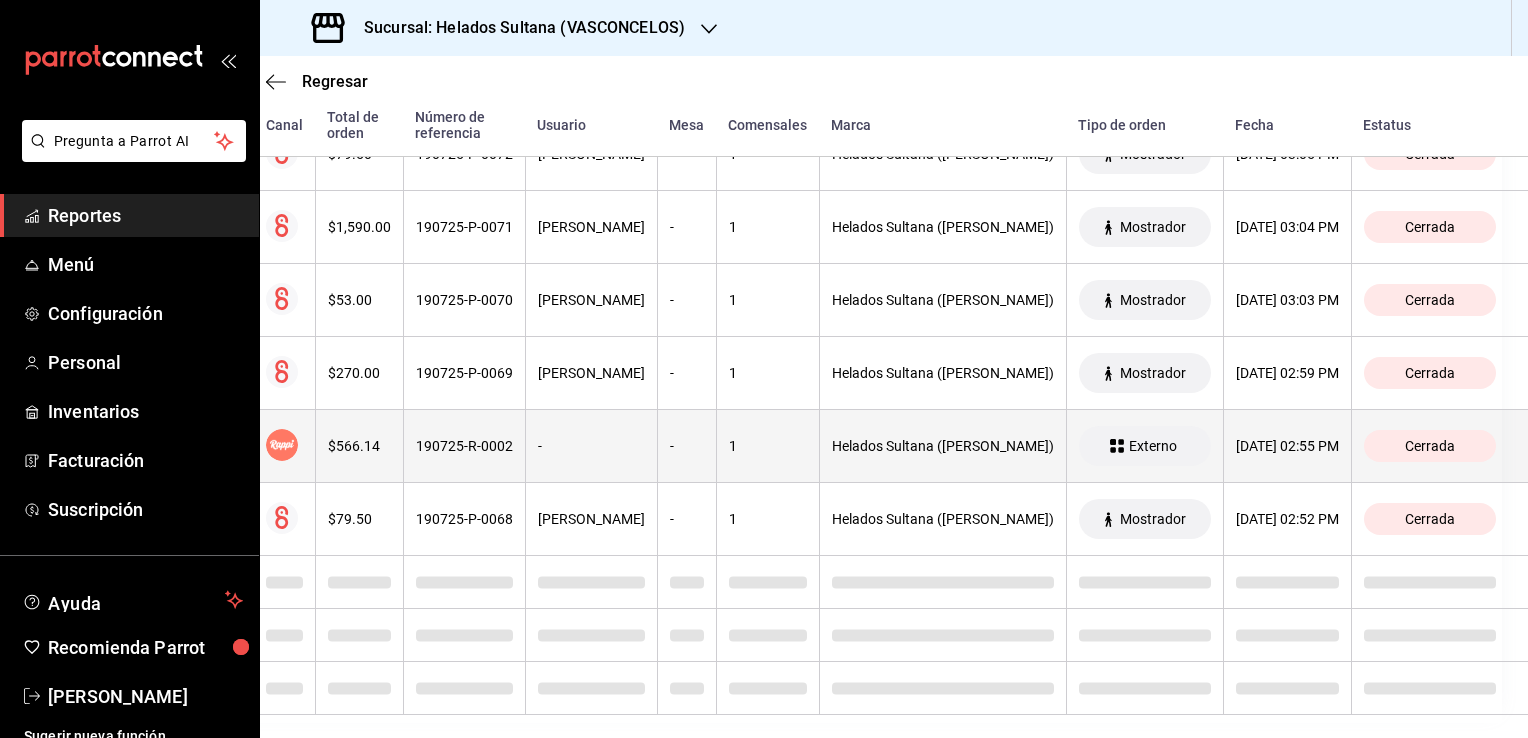 click on "-" at bounding box center [591, 446] 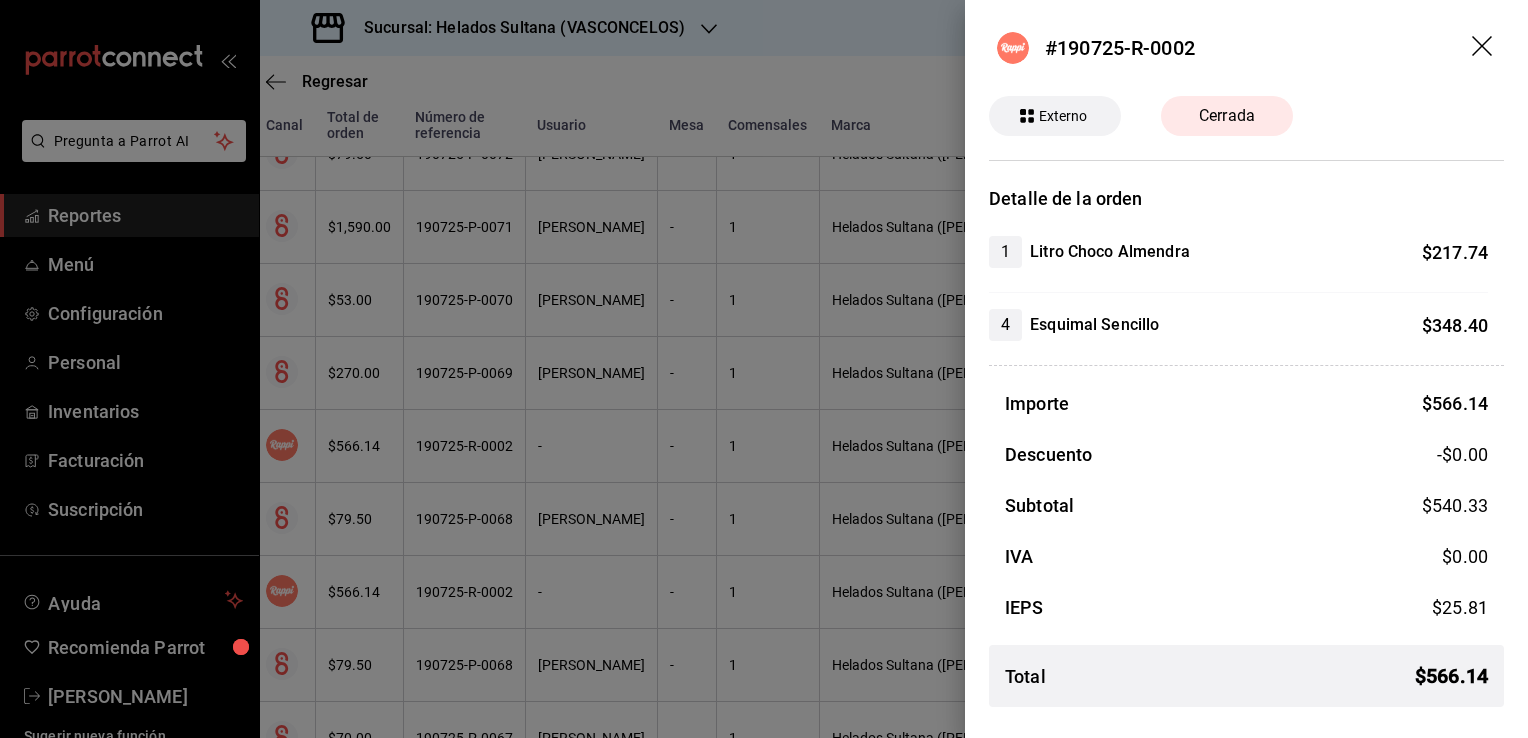 click at bounding box center (764, 369) 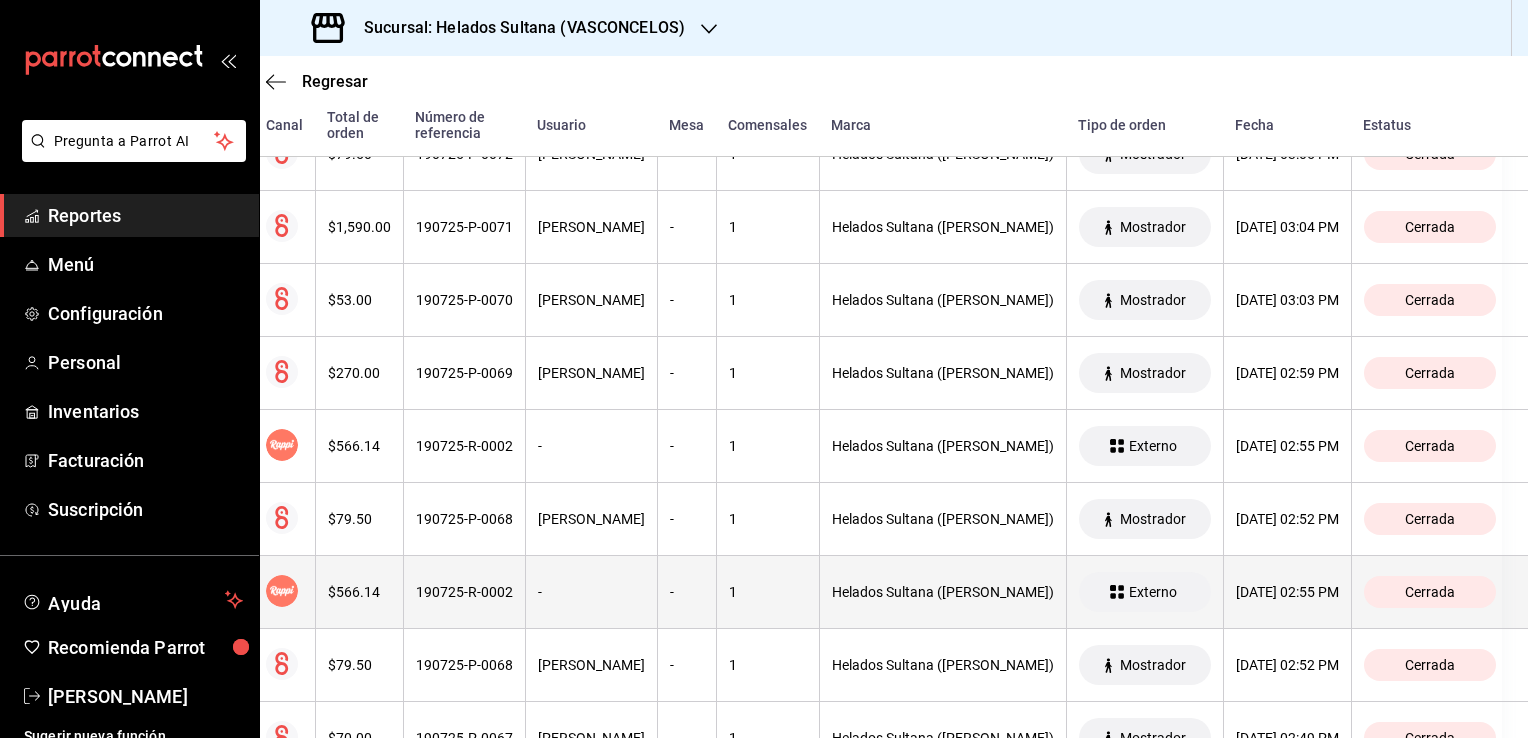 click on "-" at bounding box center (591, 592) 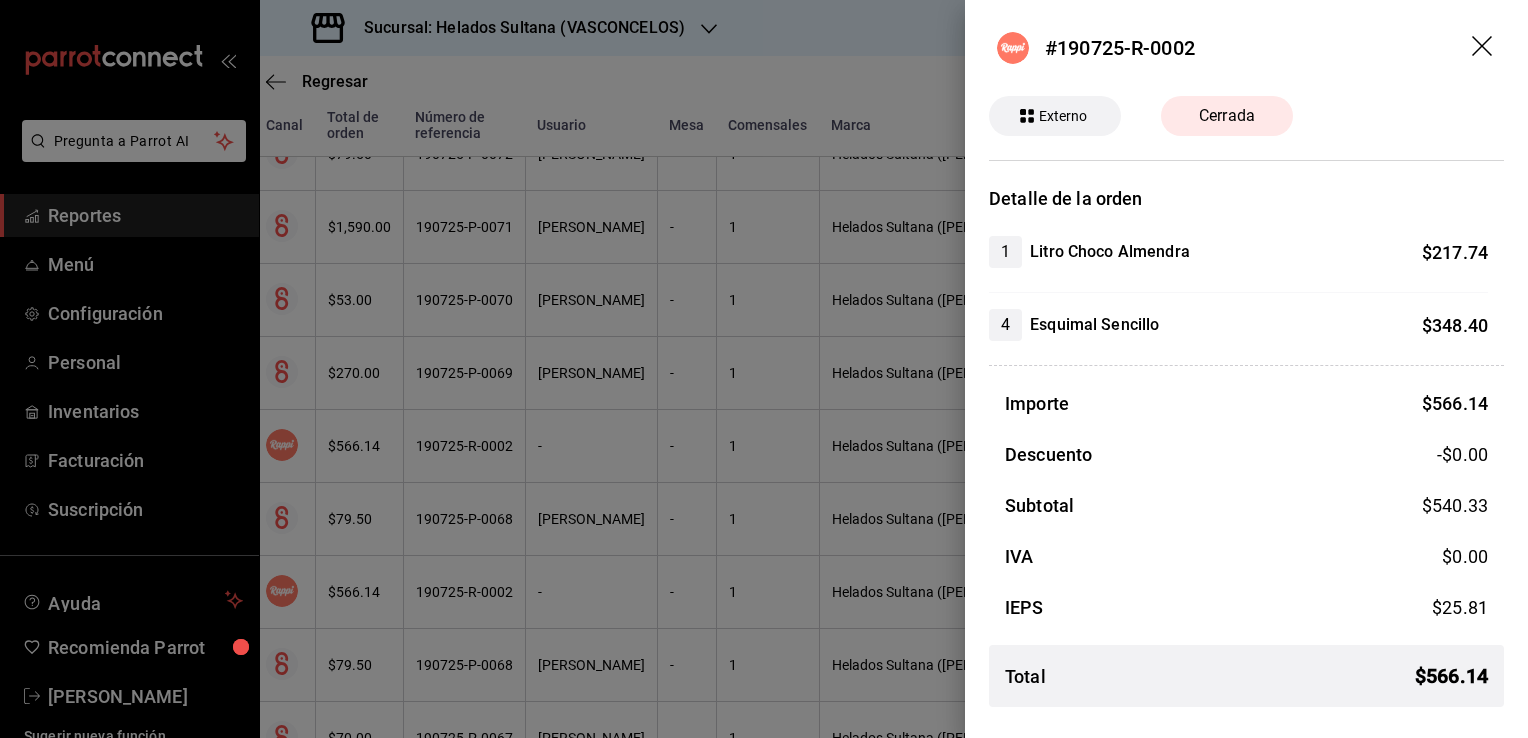 click at bounding box center [764, 369] 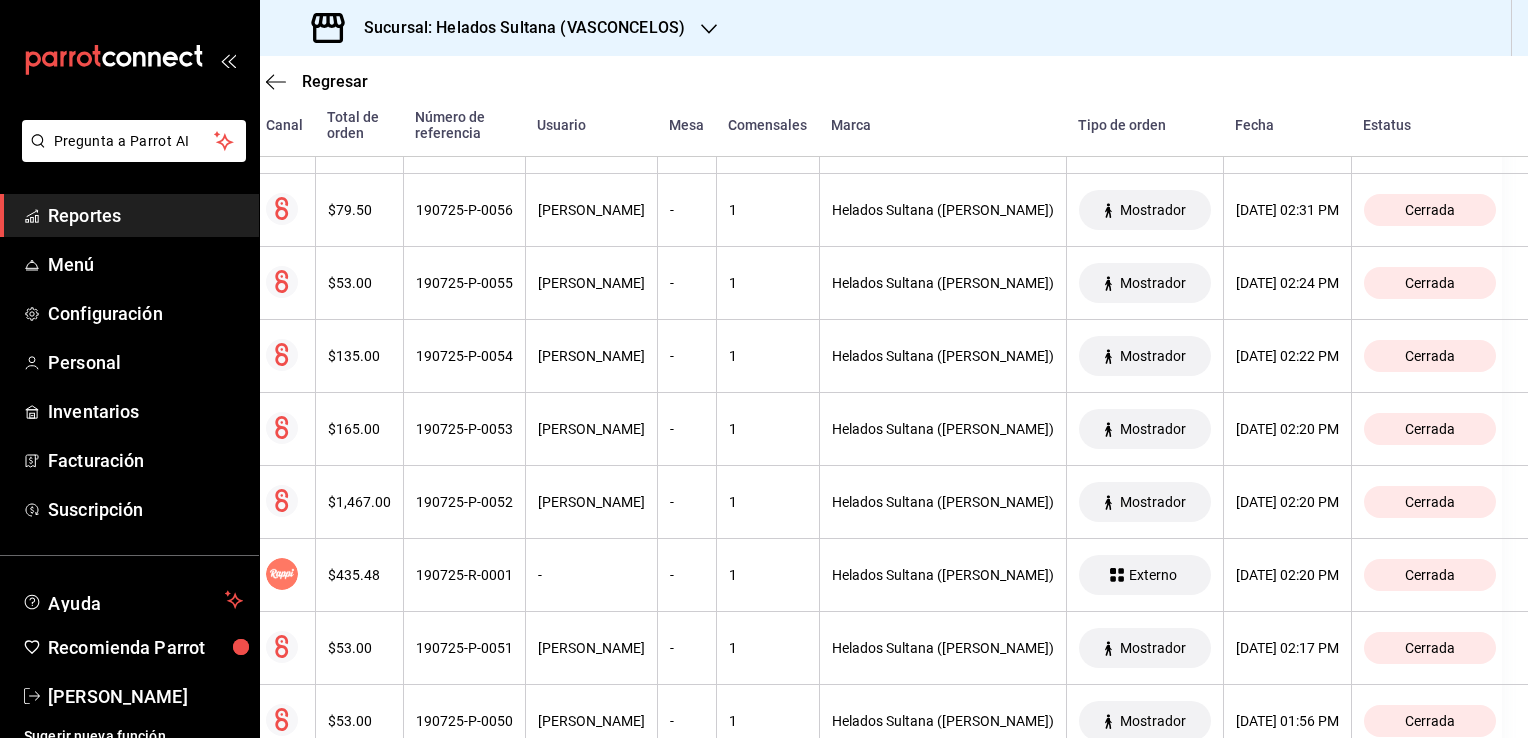 scroll, scrollTop: 8723, scrollLeft: 32, axis: both 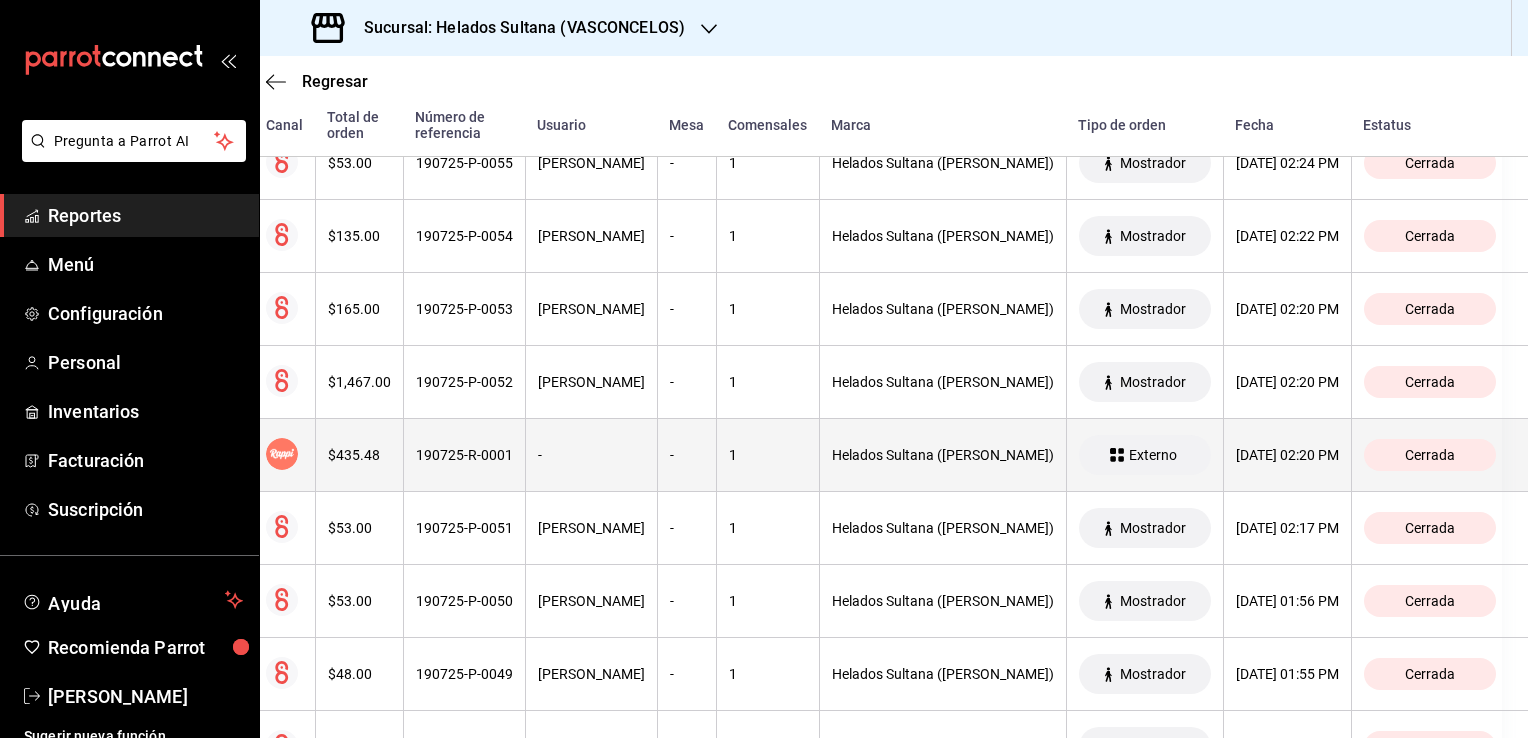 click on "-" at bounding box center [591, 455] 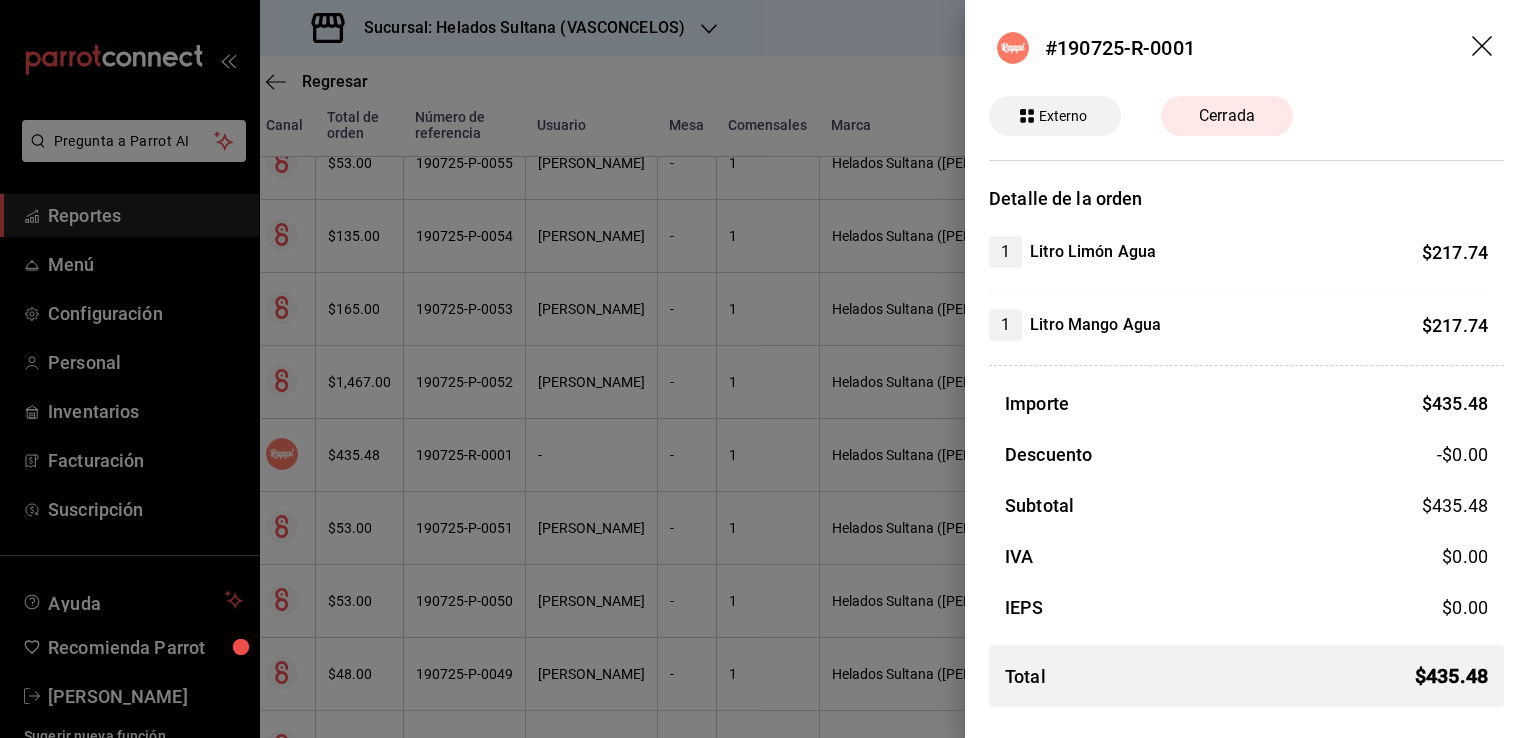 click at bounding box center [764, 369] 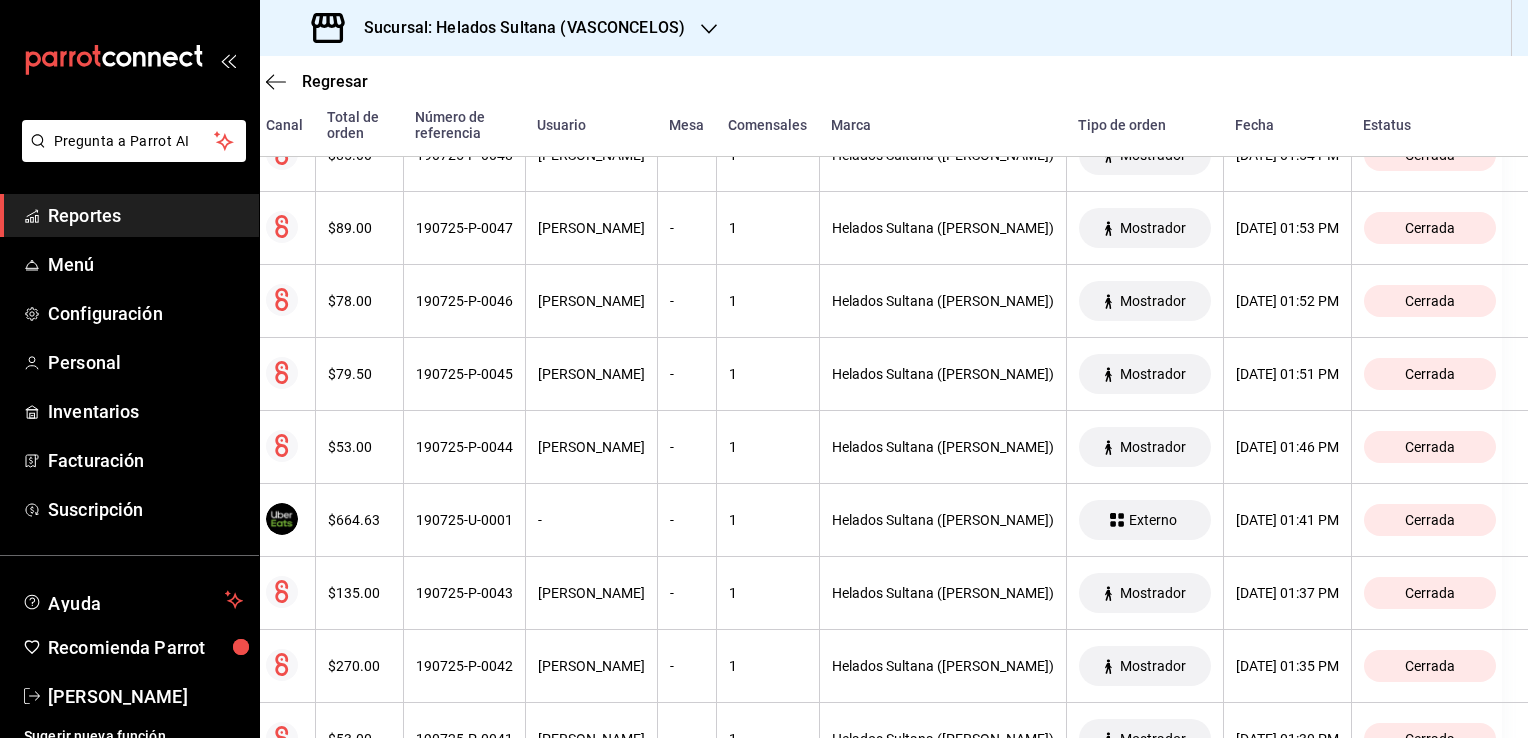scroll, scrollTop: 9428, scrollLeft: 32, axis: both 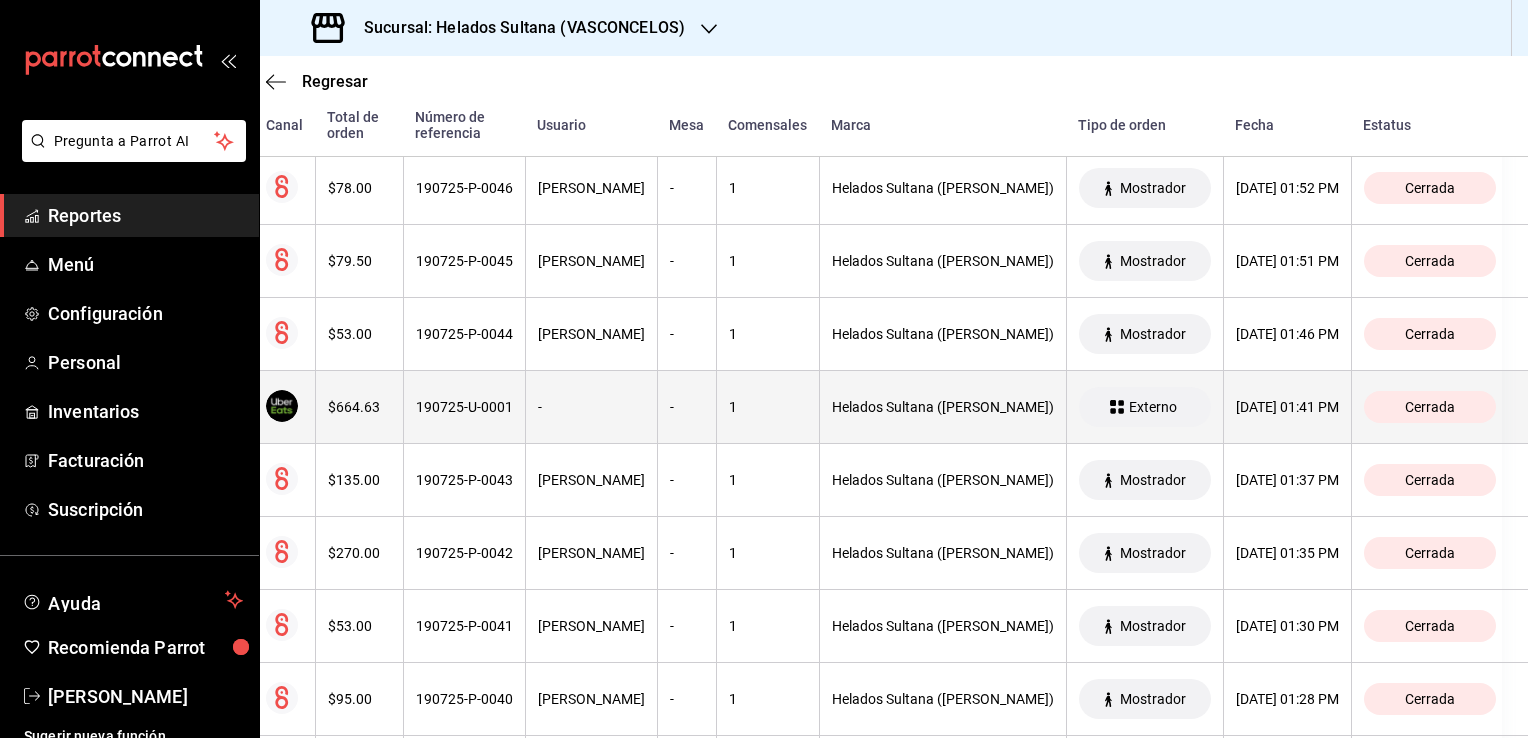 click on "-" at bounding box center [591, 407] 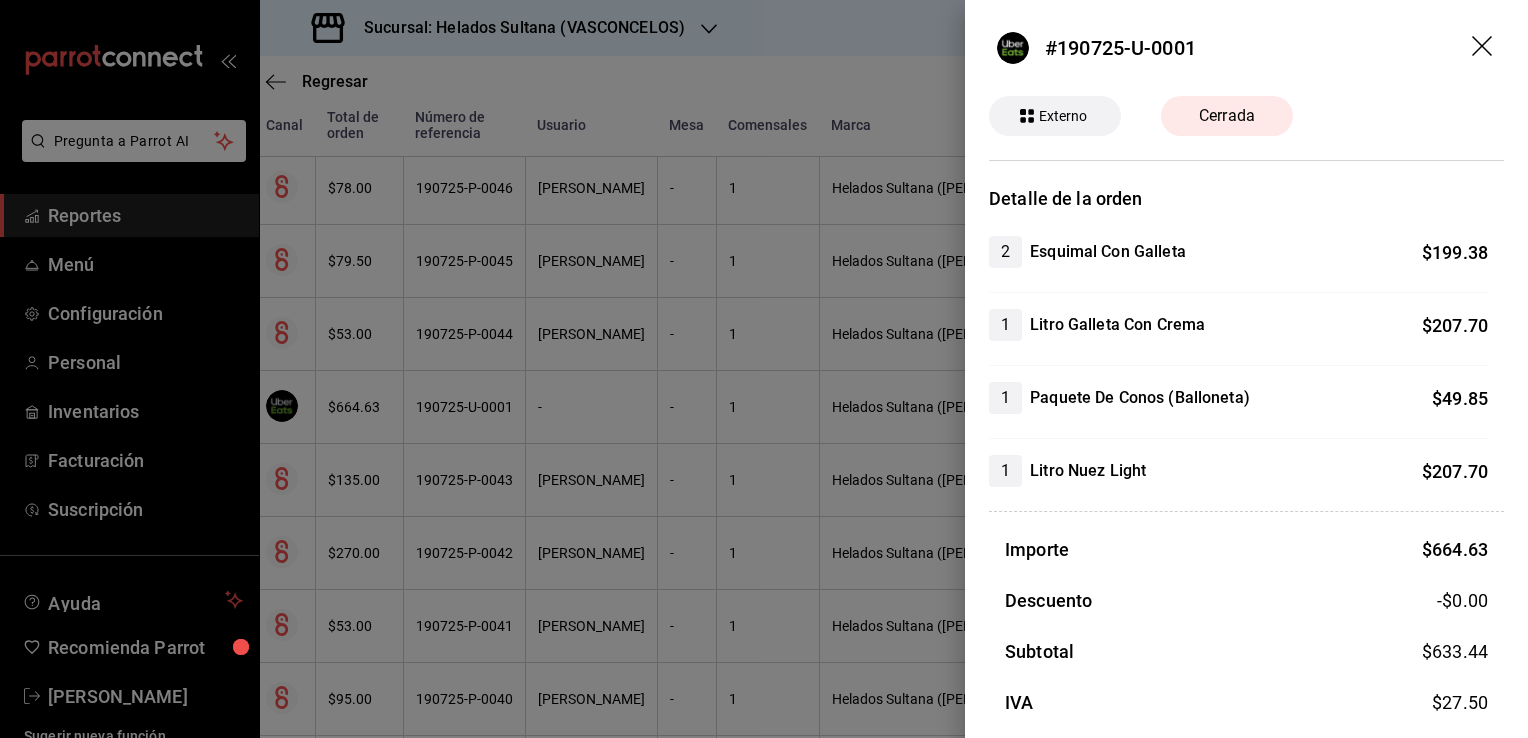 click at bounding box center (764, 369) 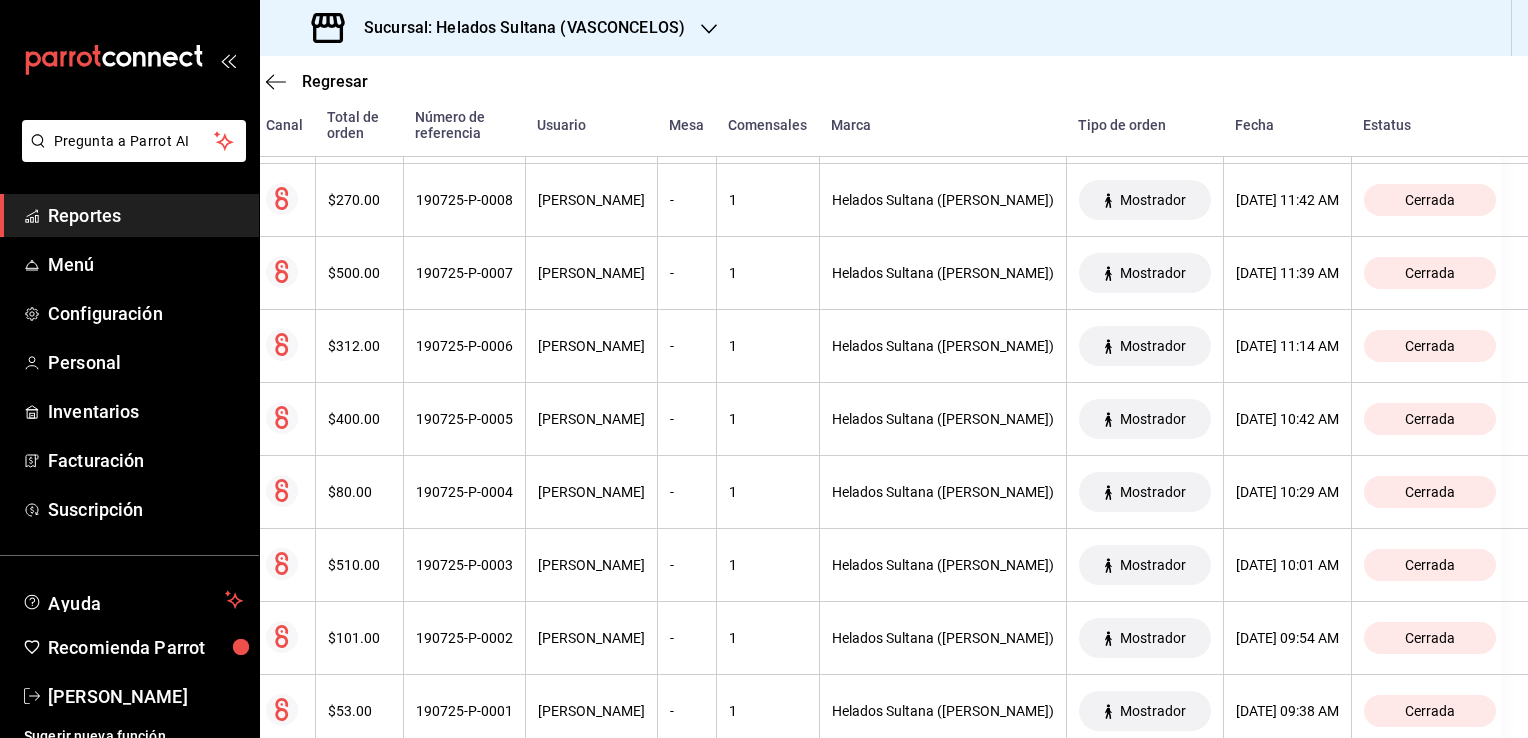 scroll, scrollTop: 12295, scrollLeft: 32, axis: both 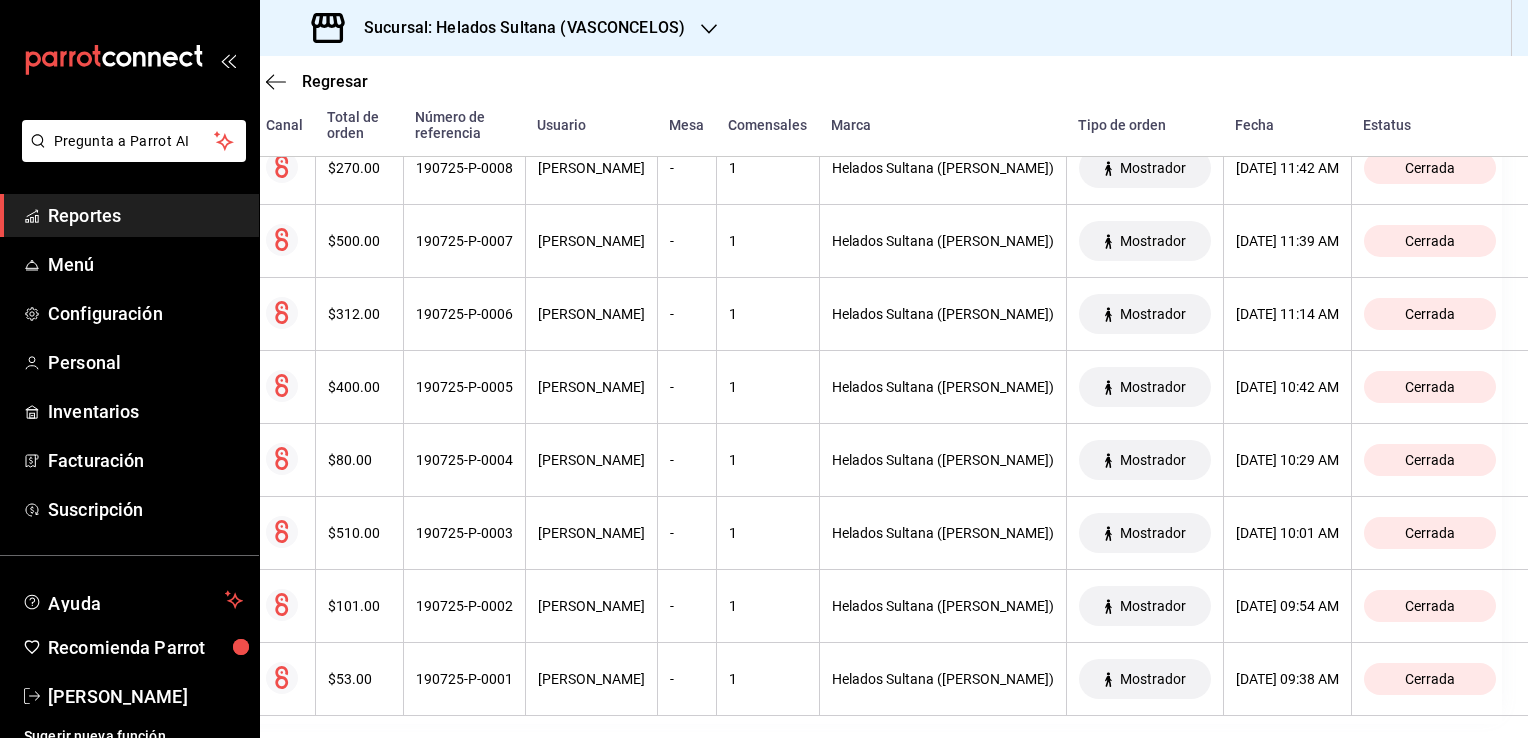 click on "Reportes" at bounding box center [145, 215] 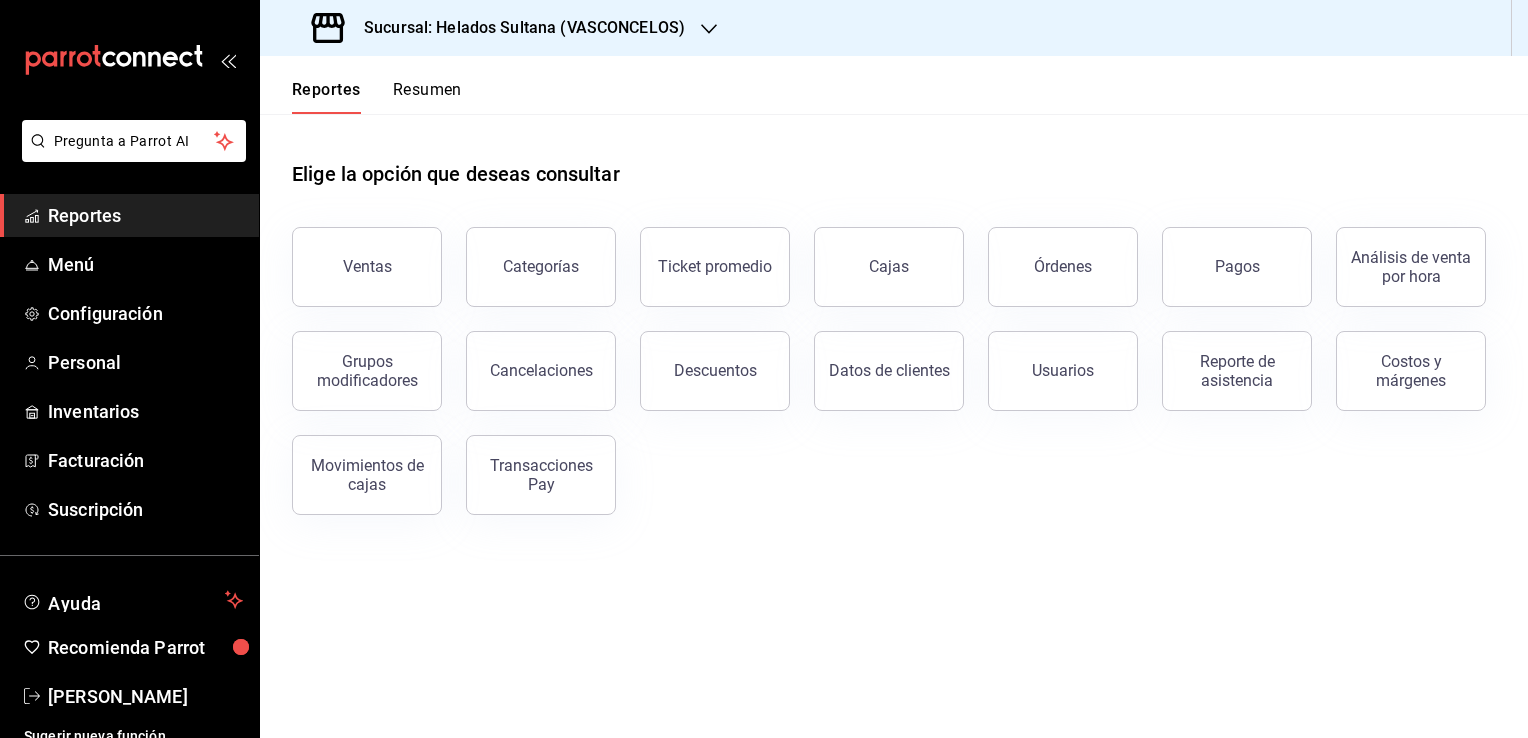 click on "Resumen" at bounding box center [427, 97] 